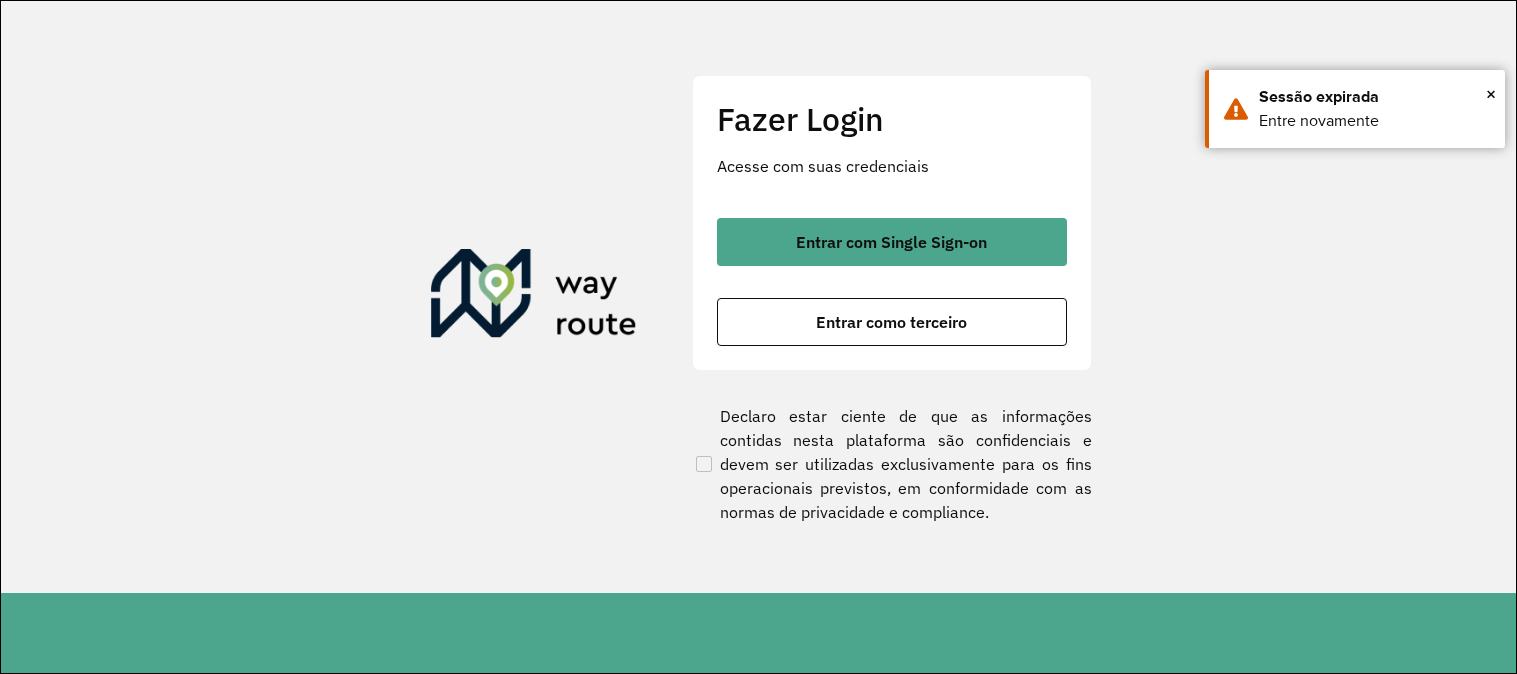 scroll, scrollTop: 0, scrollLeft: 0, axis: both 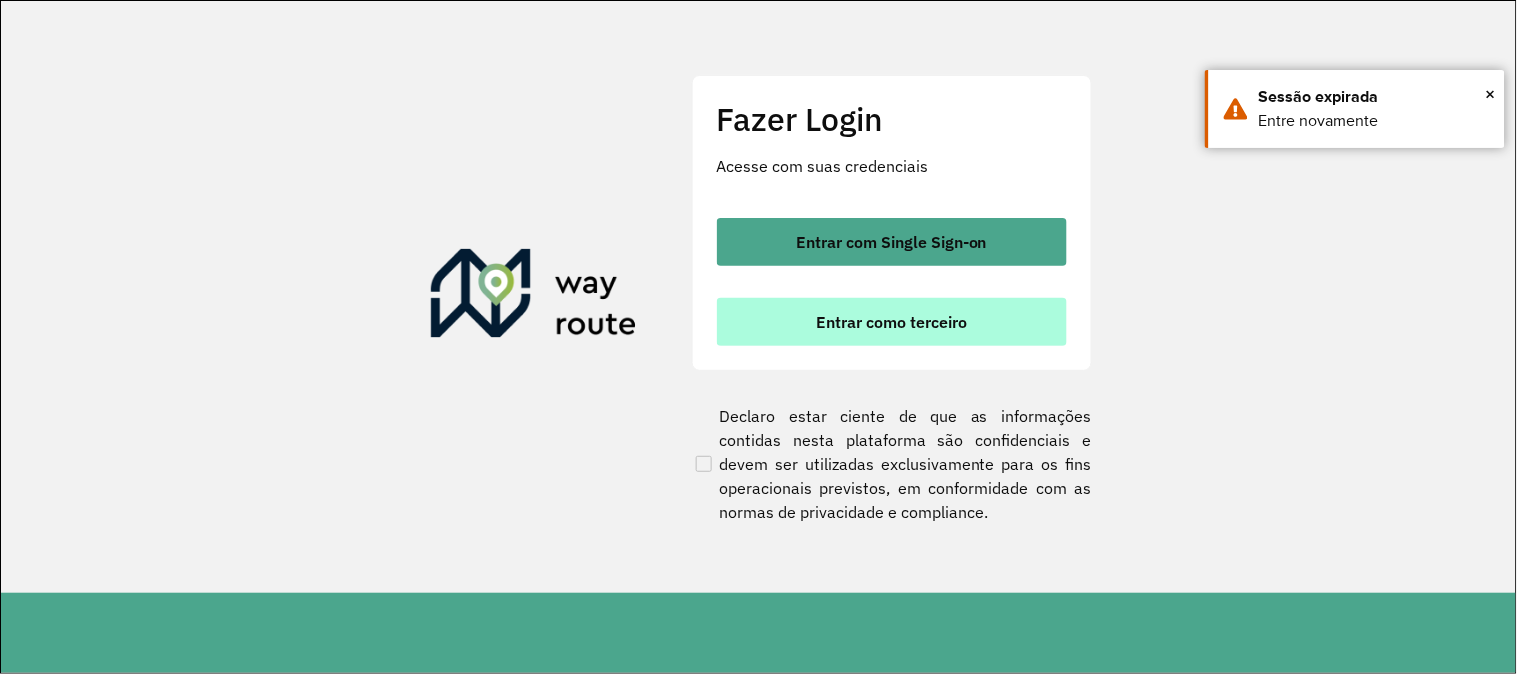 click on "Entrar como terceiro" at bounding box center [891, 322] 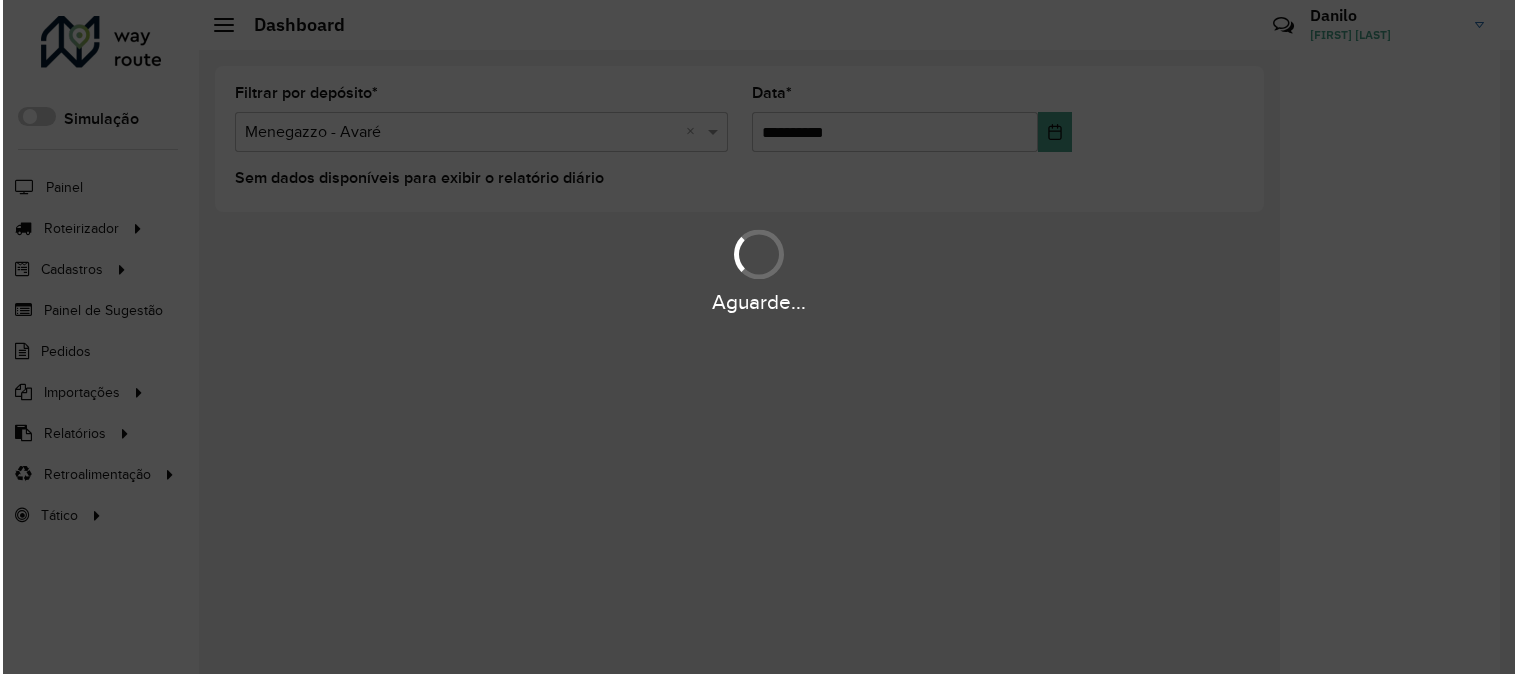 scroll, scrollTop: 0, scrollLeft: 0, axis: both 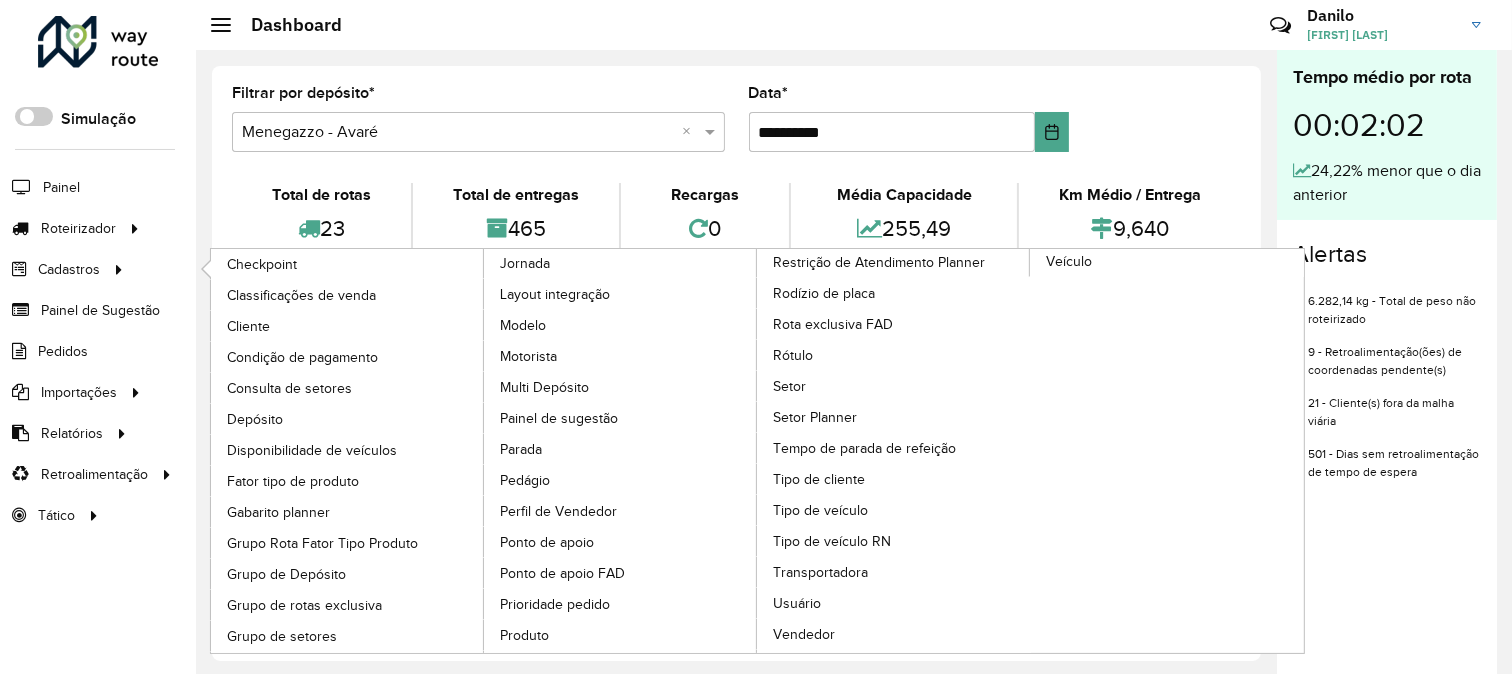 drag, startPoint x: 98, startPoint y: 266, endPoint x: 145, endPoint y: 262, distance: 47.169907 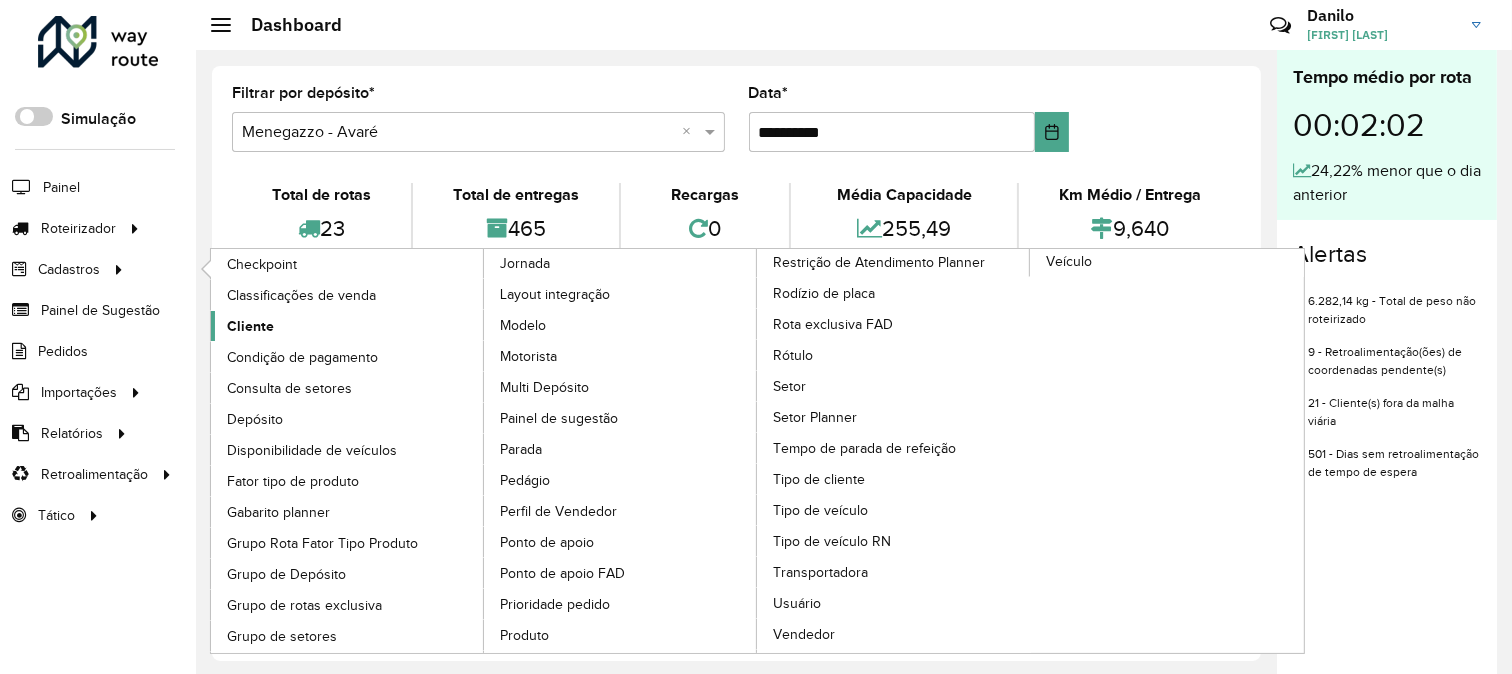 click on "Cliente" 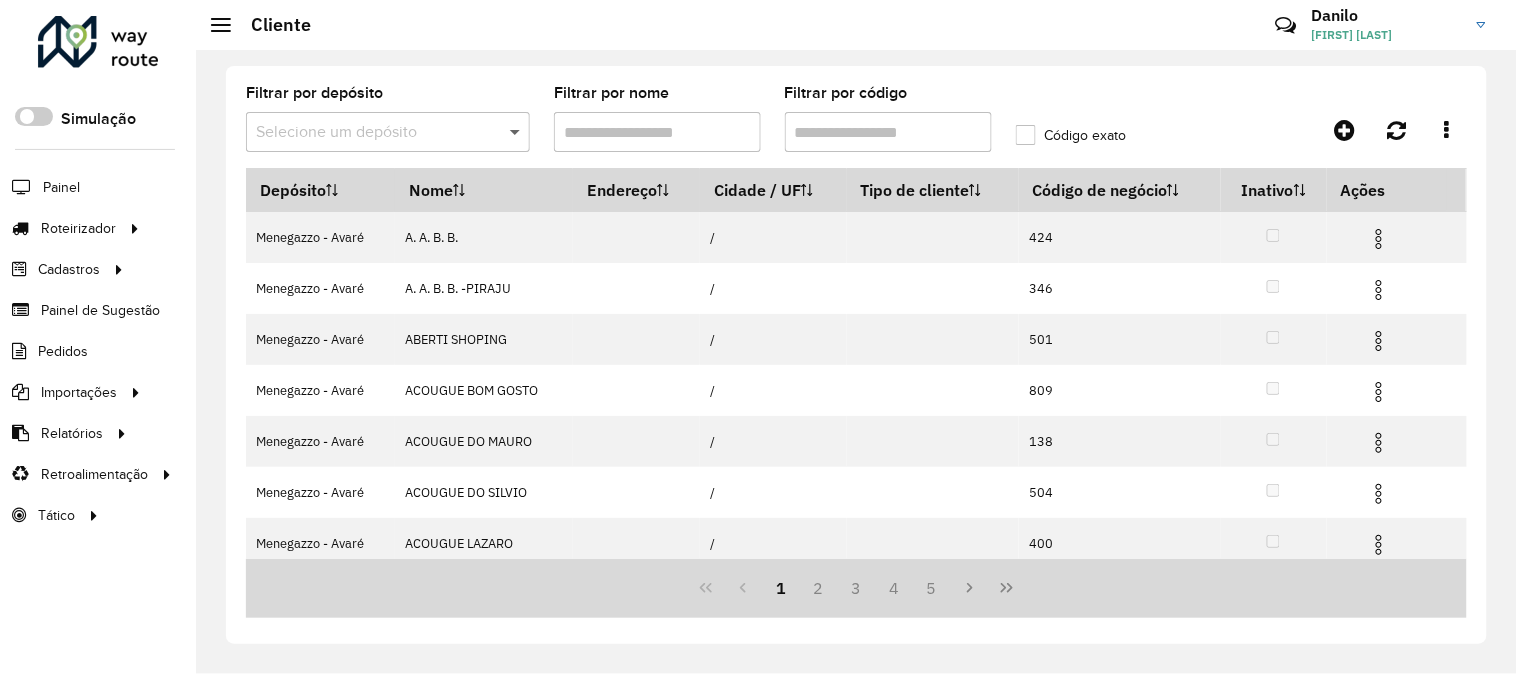 click at bounding box center (517, 132) 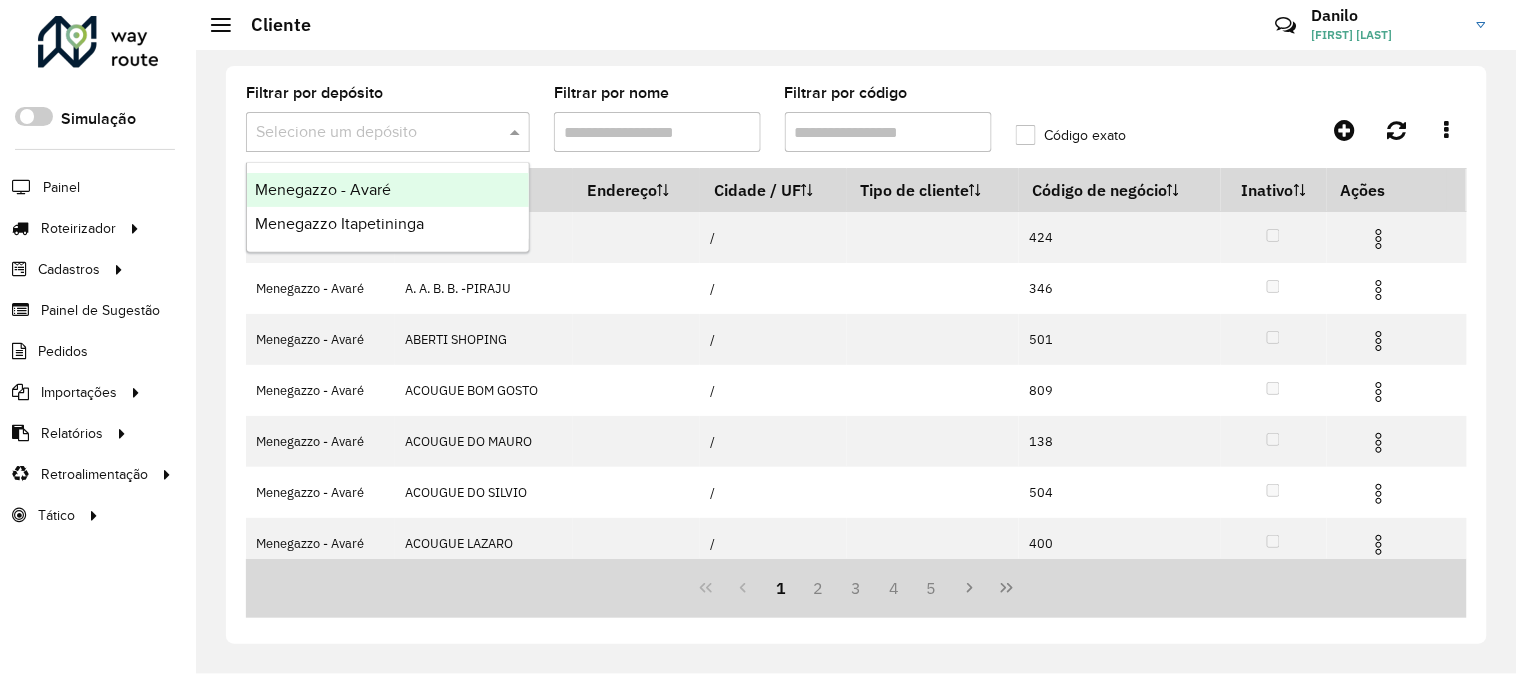 click on "Menegazzo - Avaré" at bounding box center (388, 190) 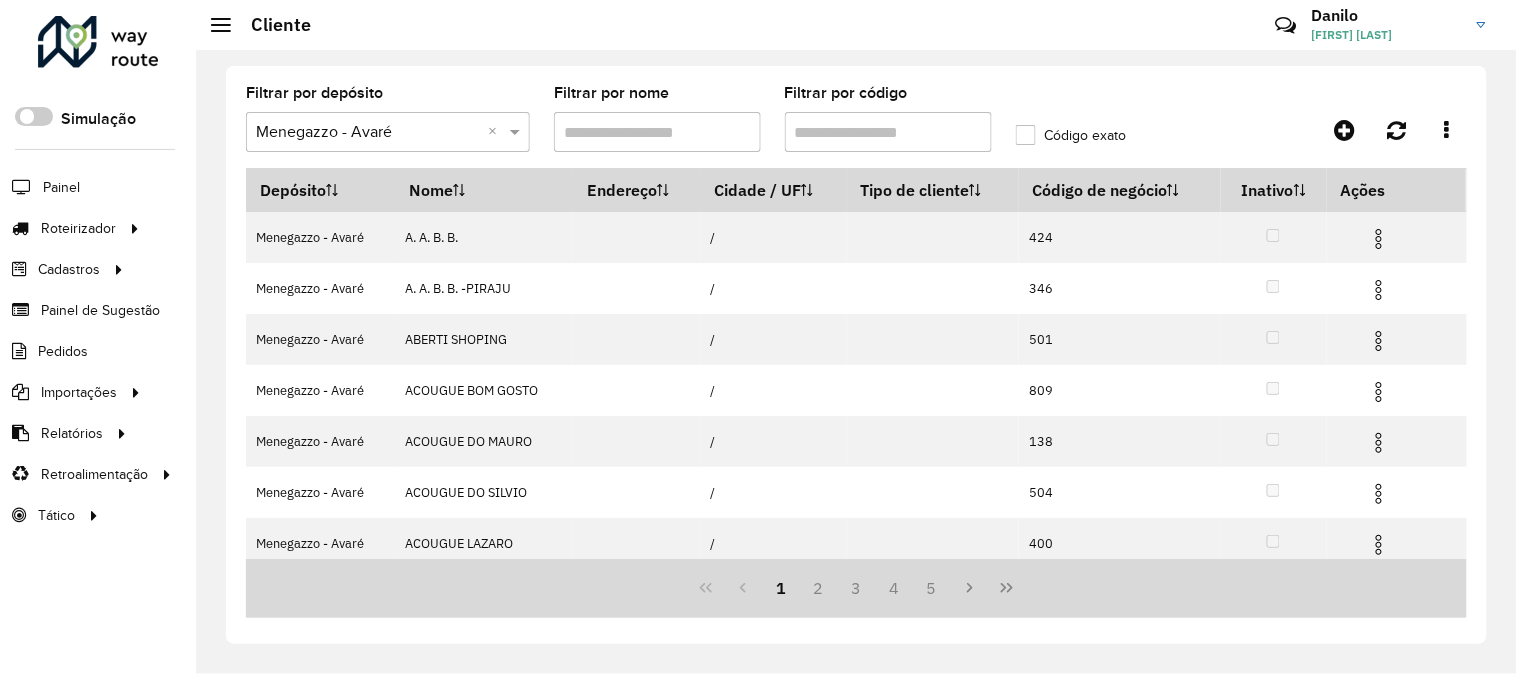 click on "Filtrar por código" at bounding box center (888, 132) 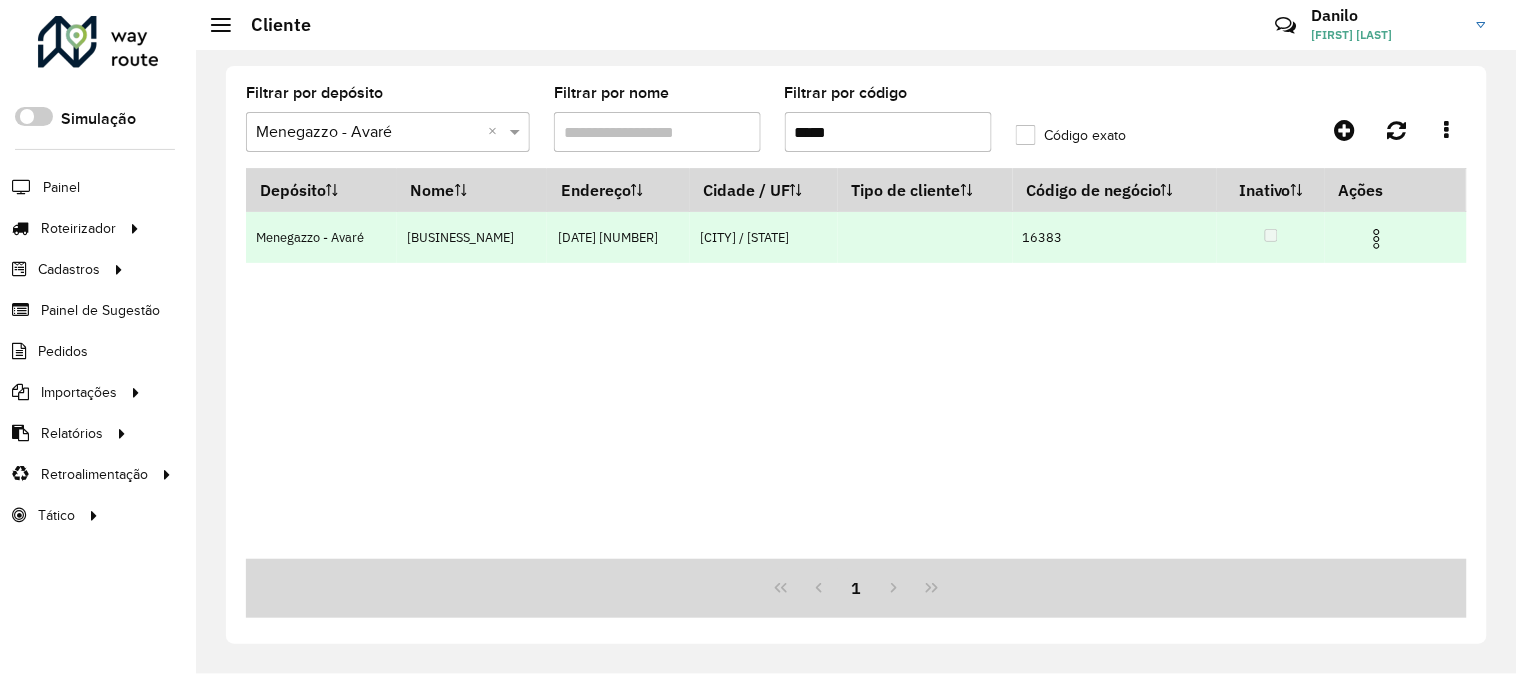type on "*****" 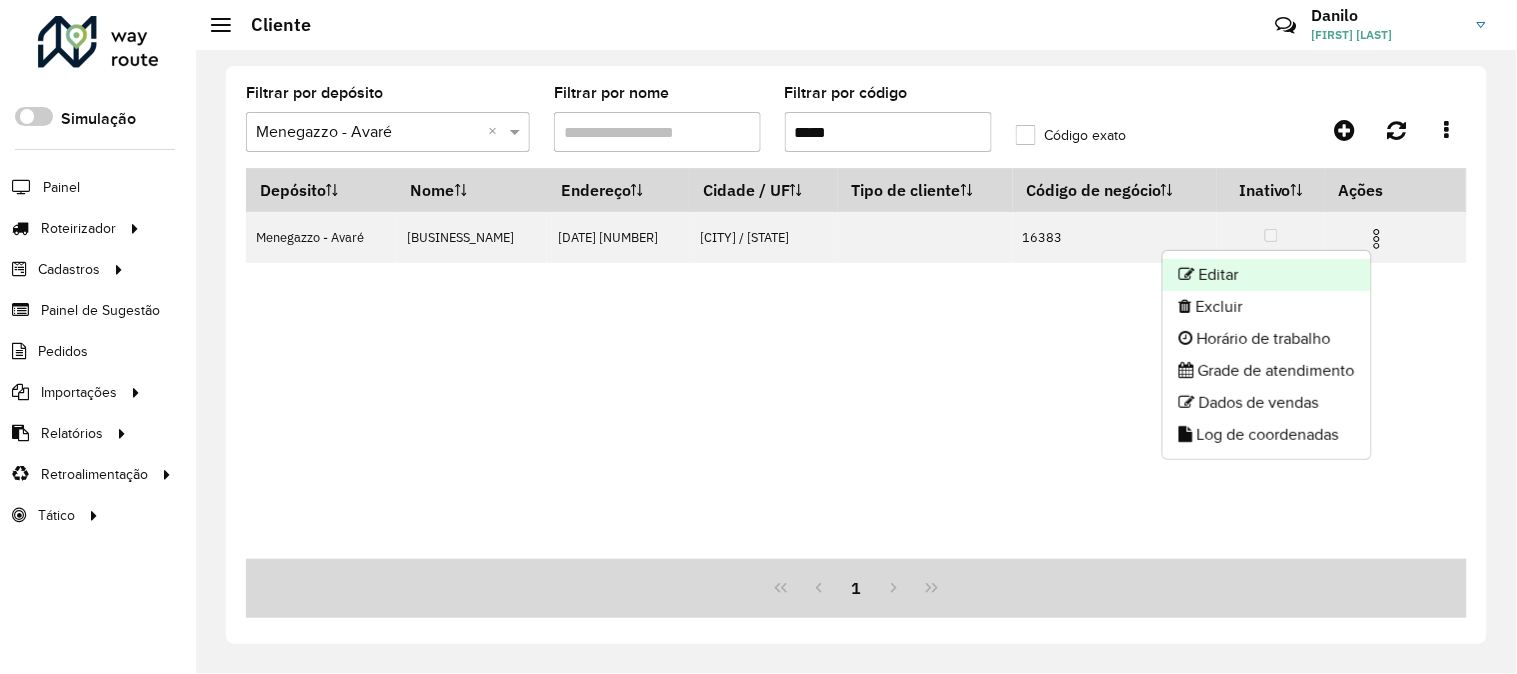 click on "Editar" 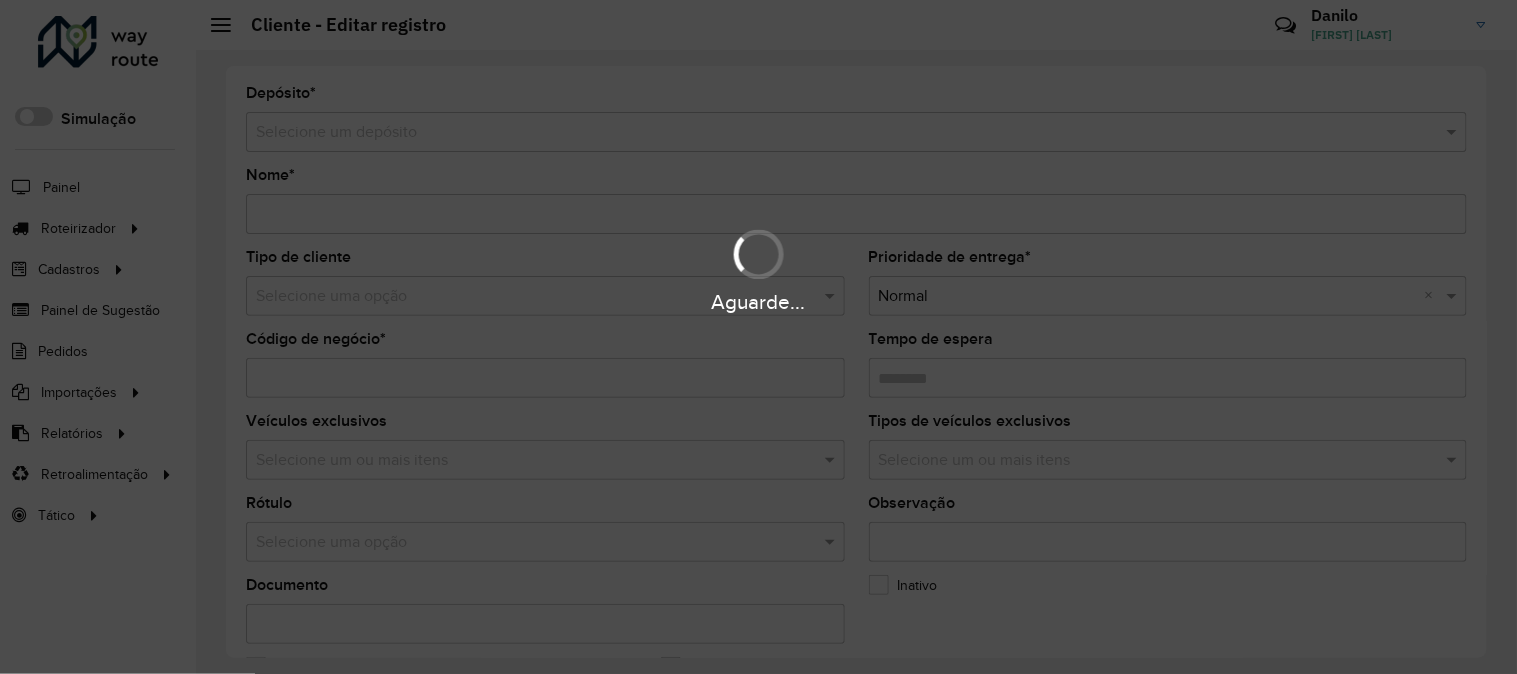 type on "**********" 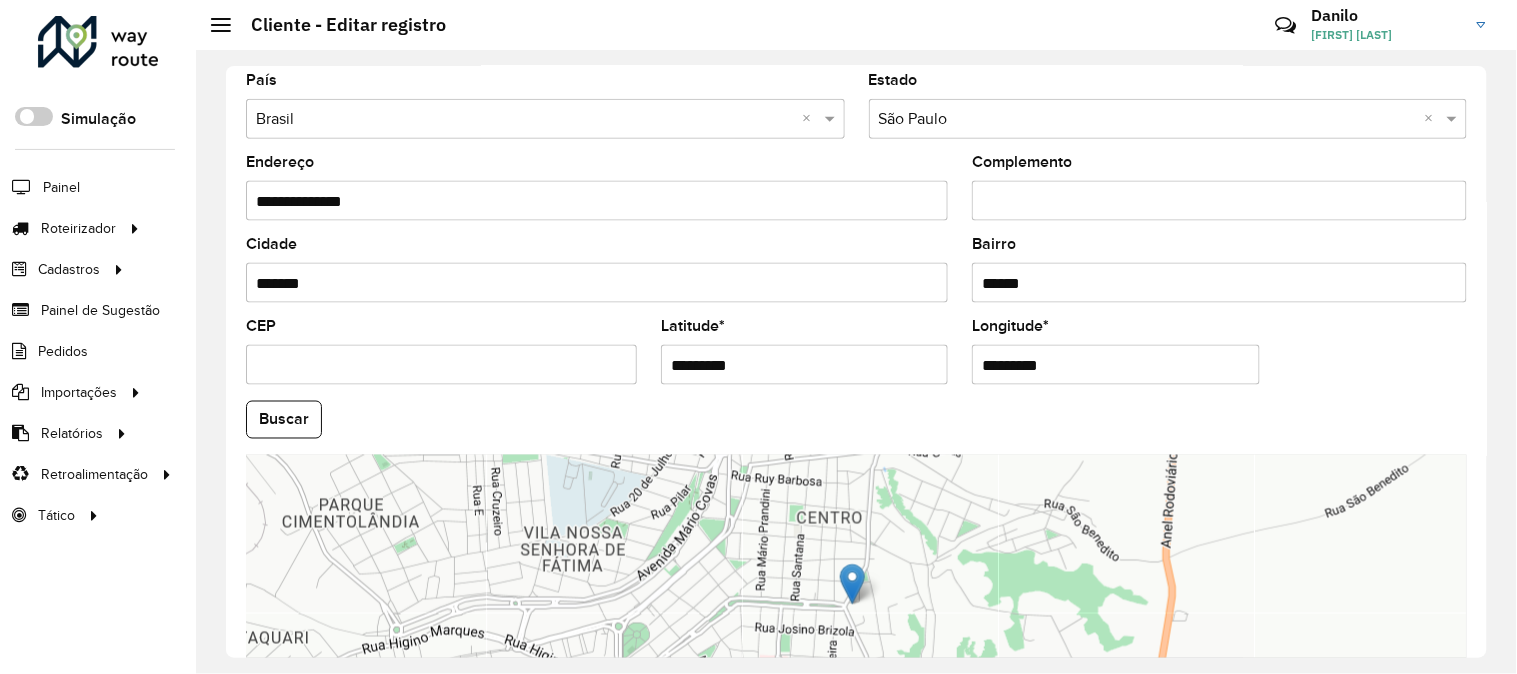 scroll, scrollTop: 817, scrollLeft: 0, axis: vertical 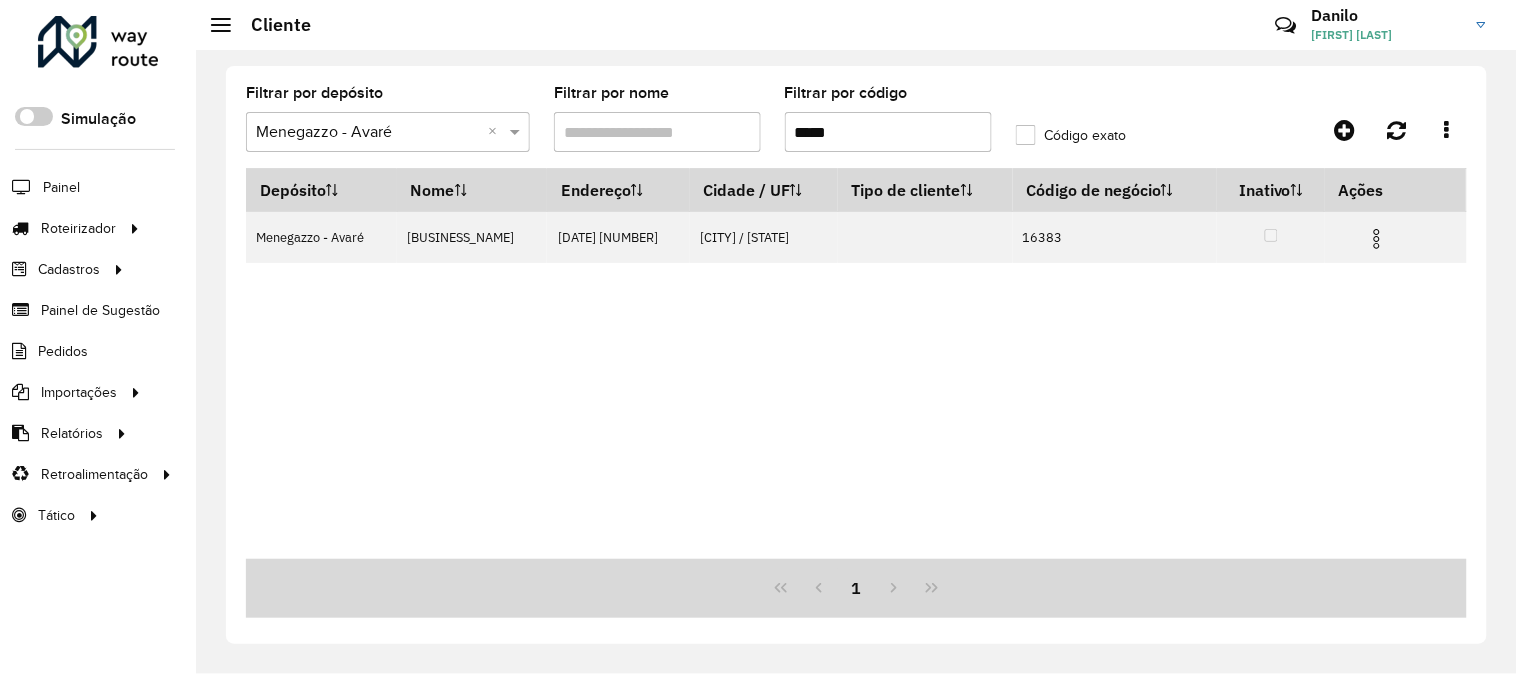 drag, startPoint x: 852, startPoint y: 136, endPoint x: 756, endPoint y: 128, distance: 96.332756 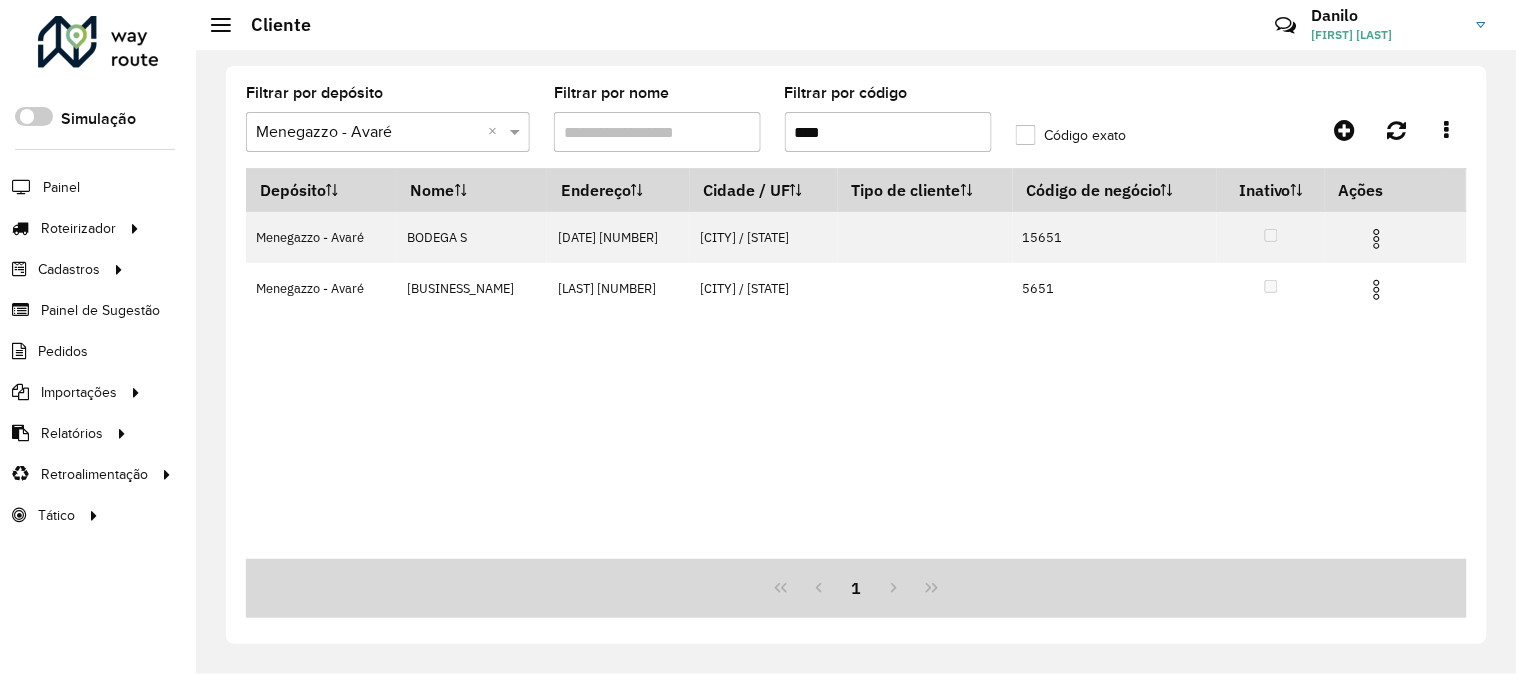 type on "****" 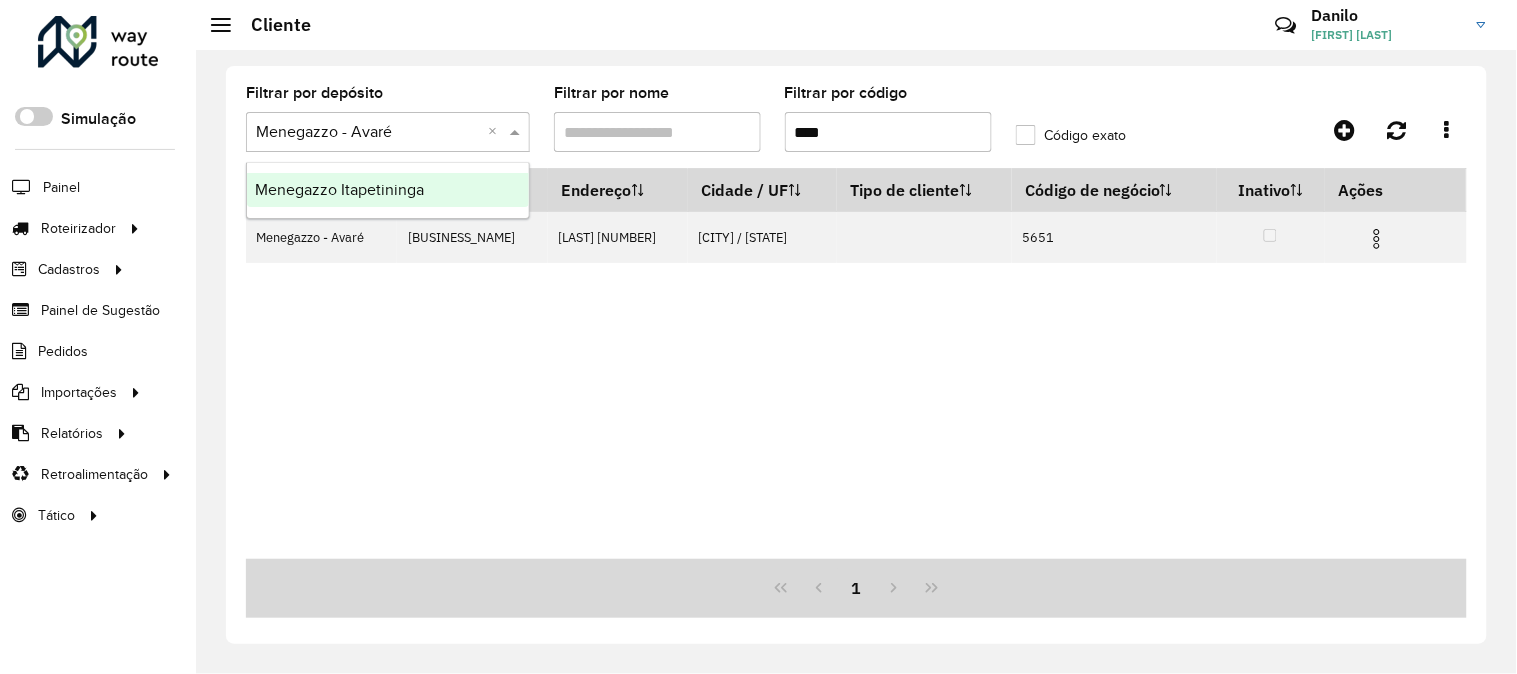 click at bounding box center [517, 132] 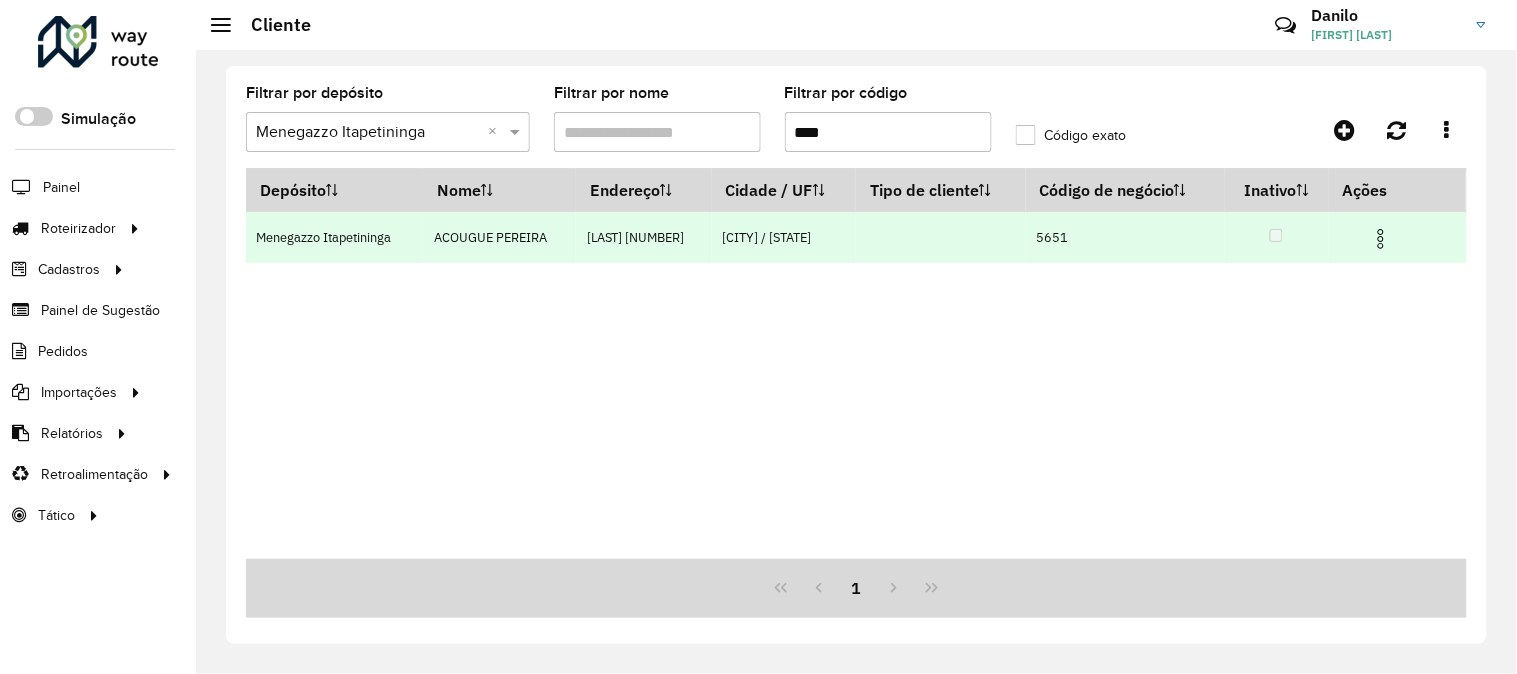 click at bounding box center [1381, 239] 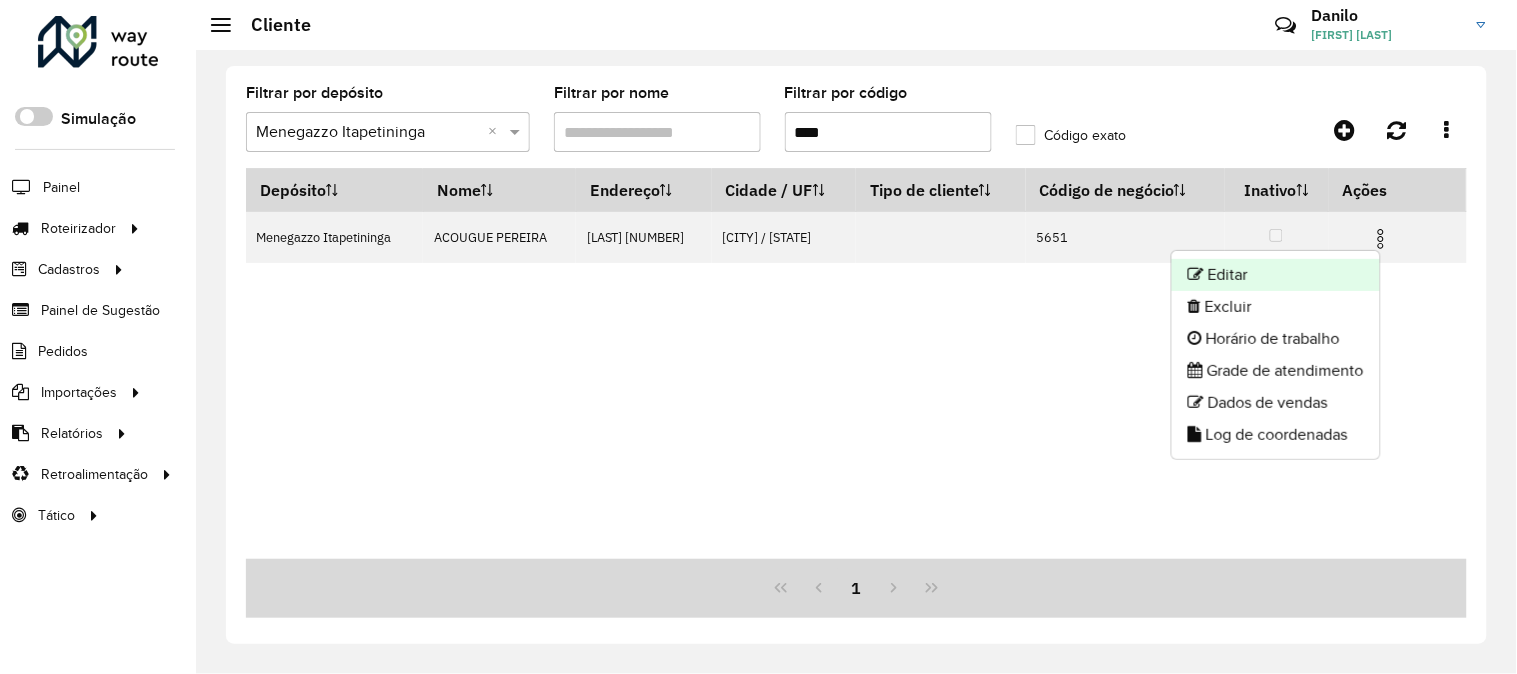 click on "Editar" 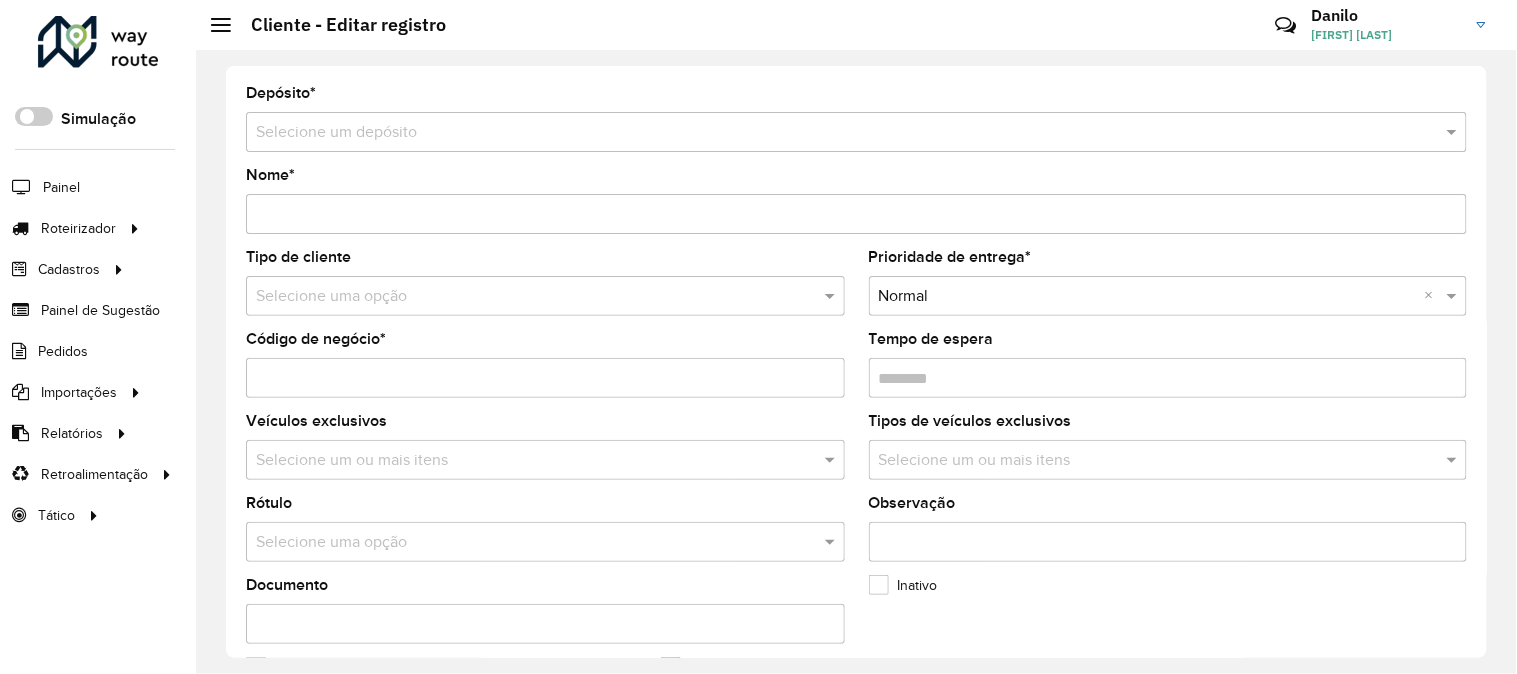 type on "**********" 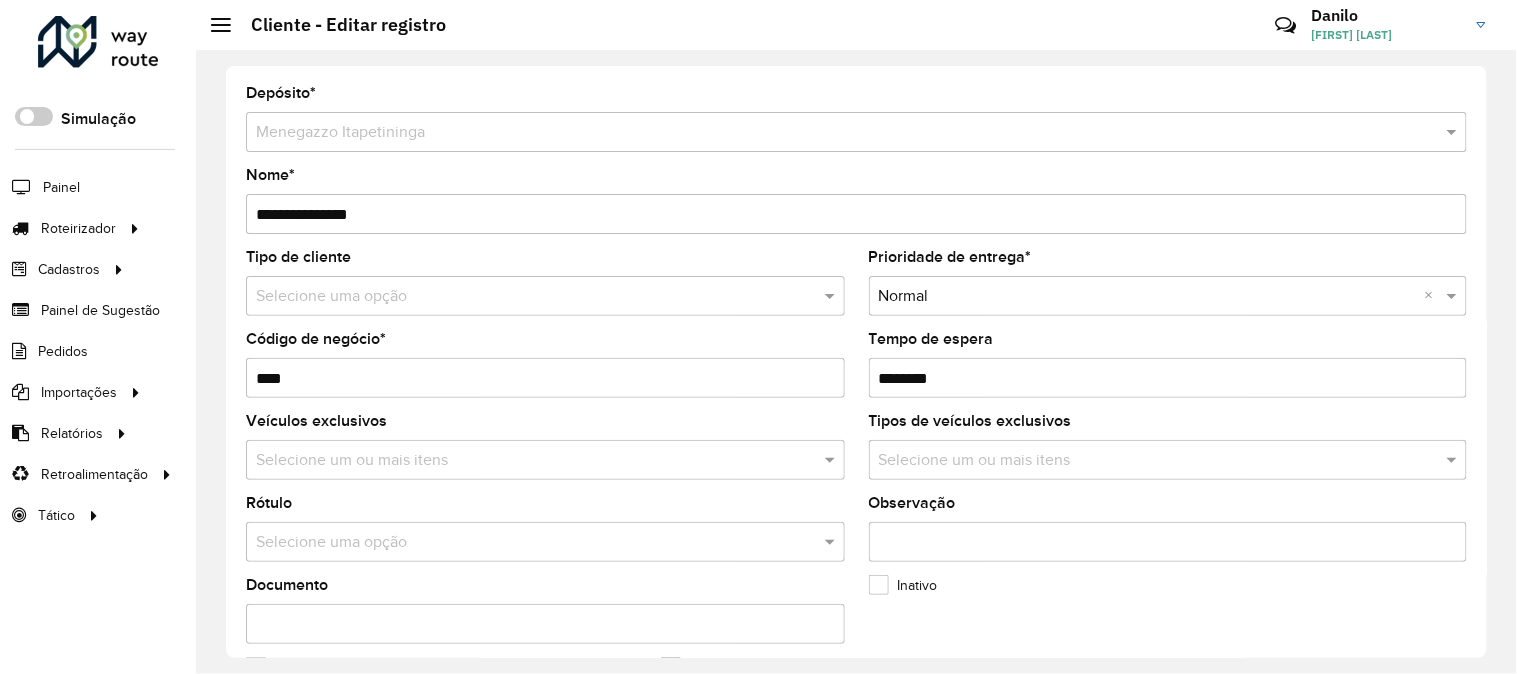 scroll, scrollTop: 592, scrollLeft: 0, axis: vertical 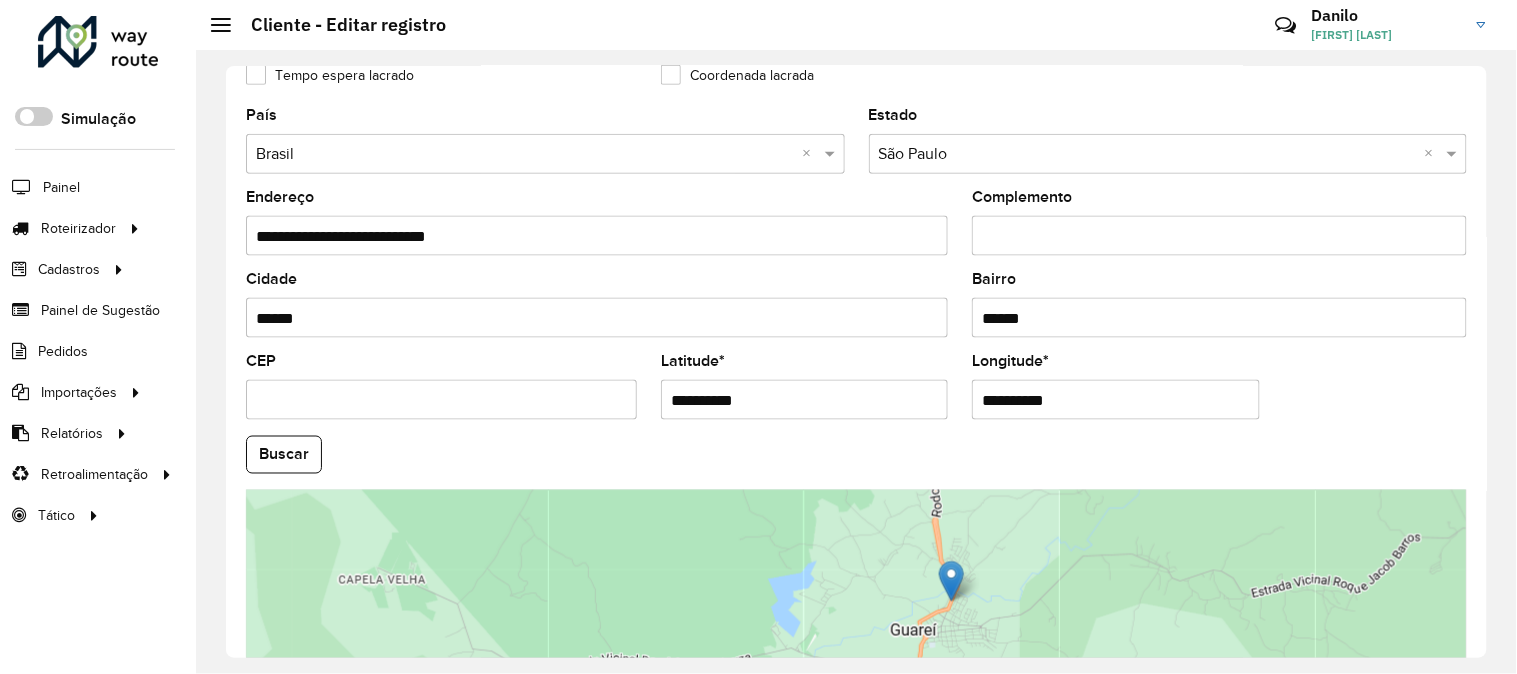 click 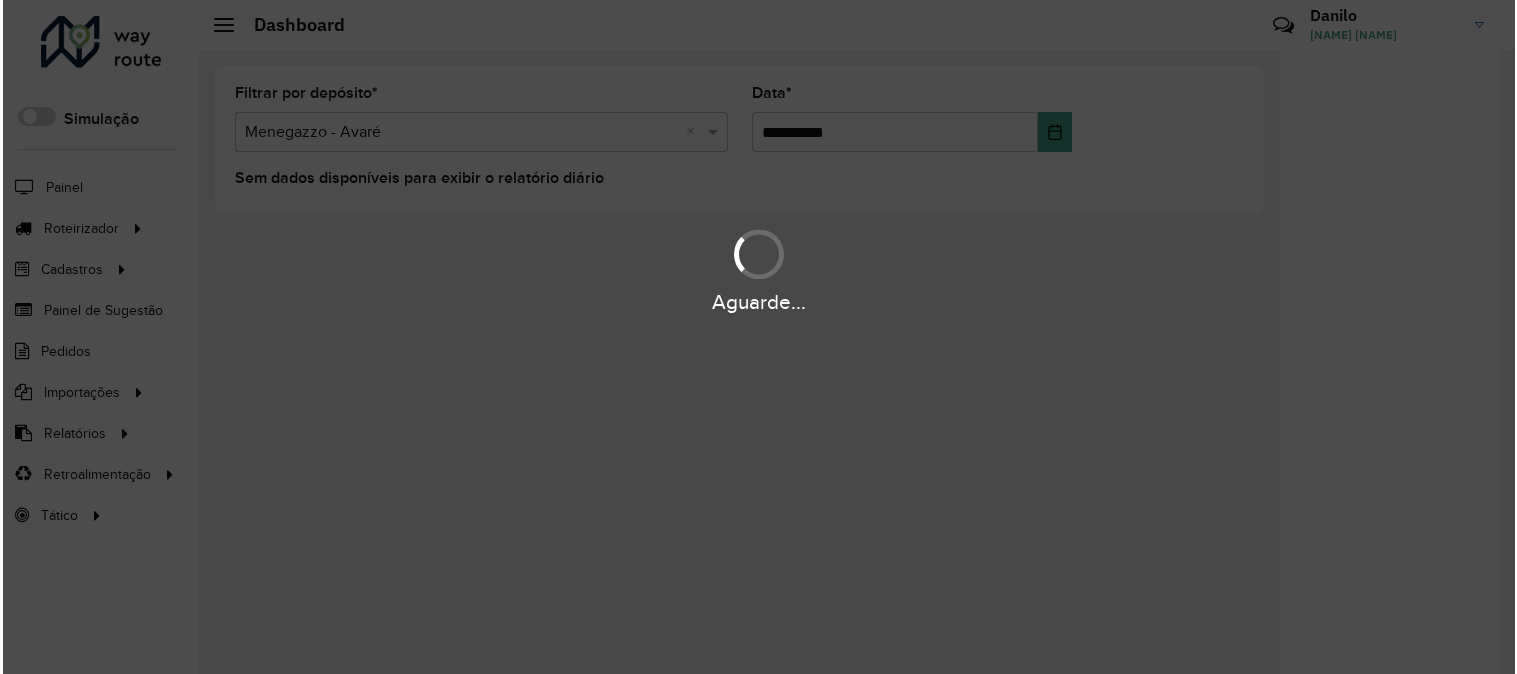 scroll, scrollTop: 0, scrollLeft: 0, axis: both 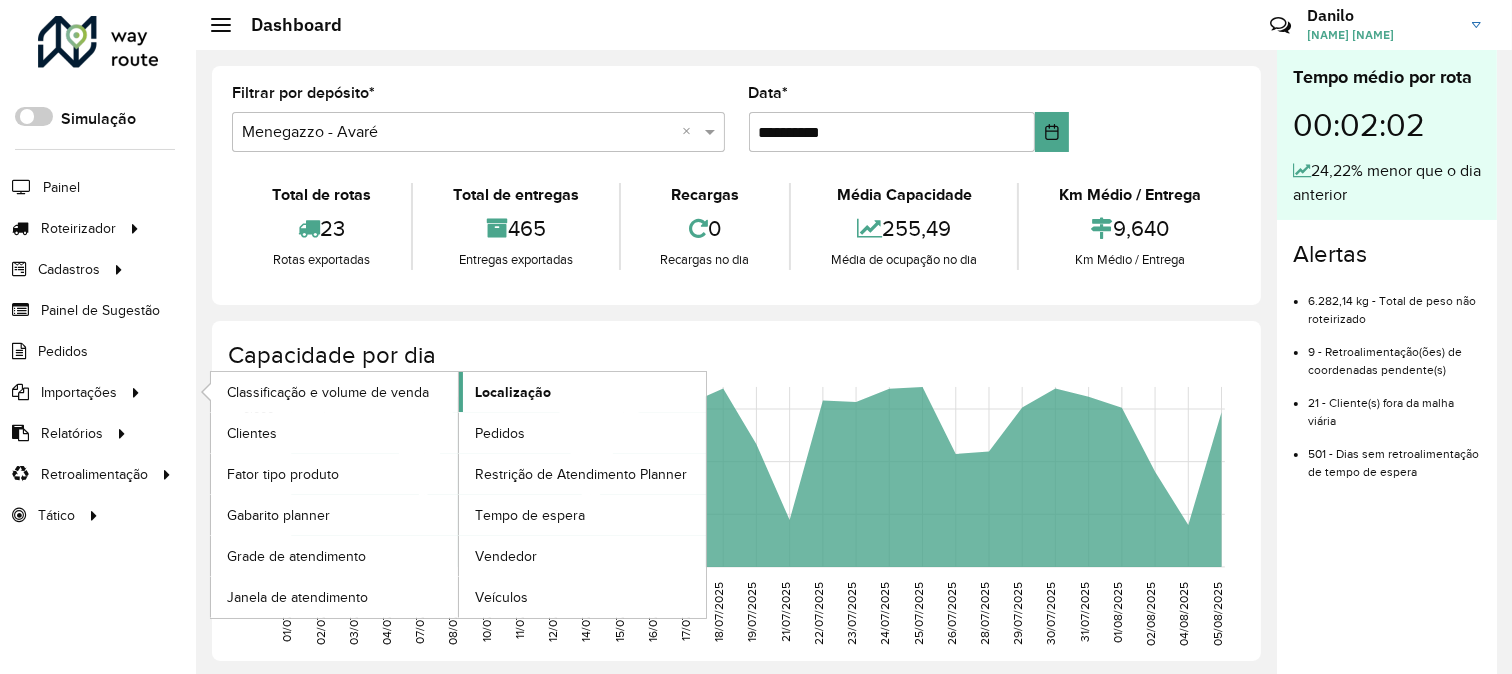 click on "Localização" 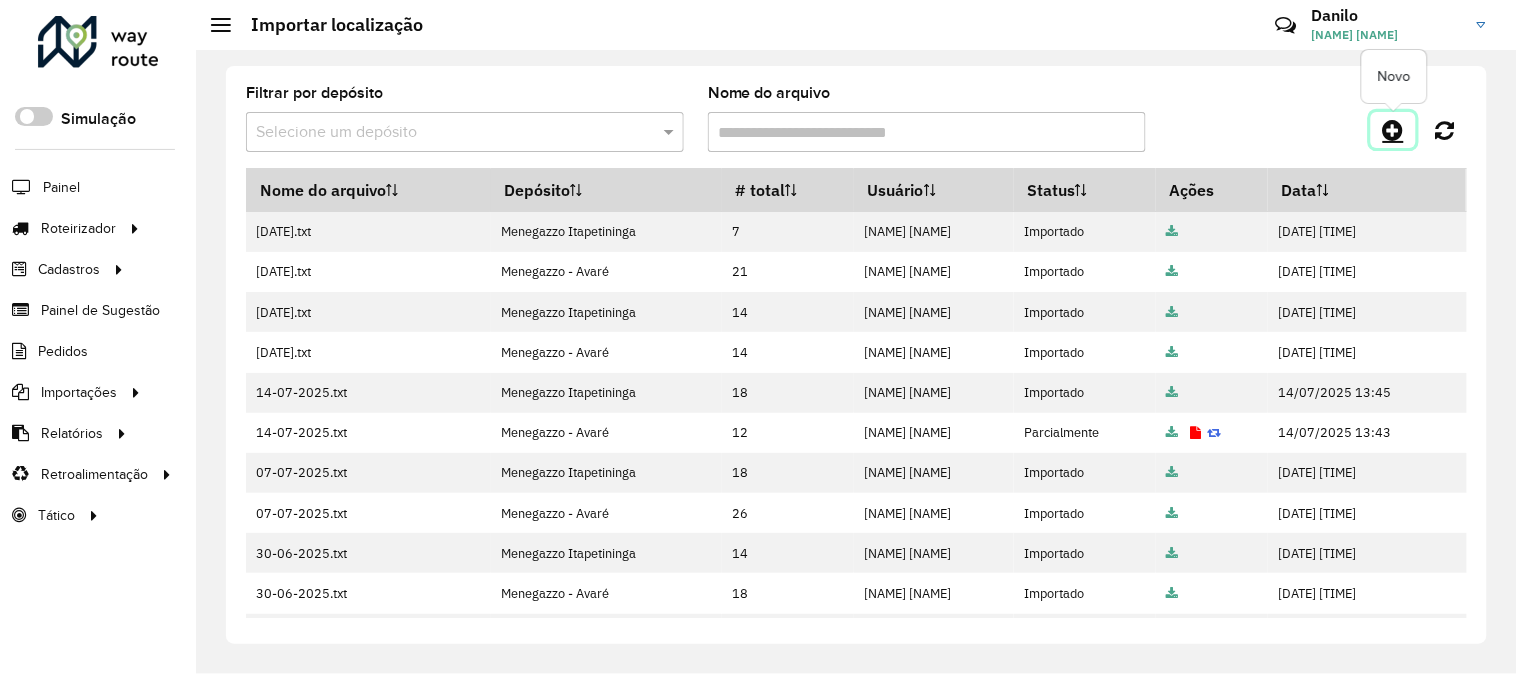 click 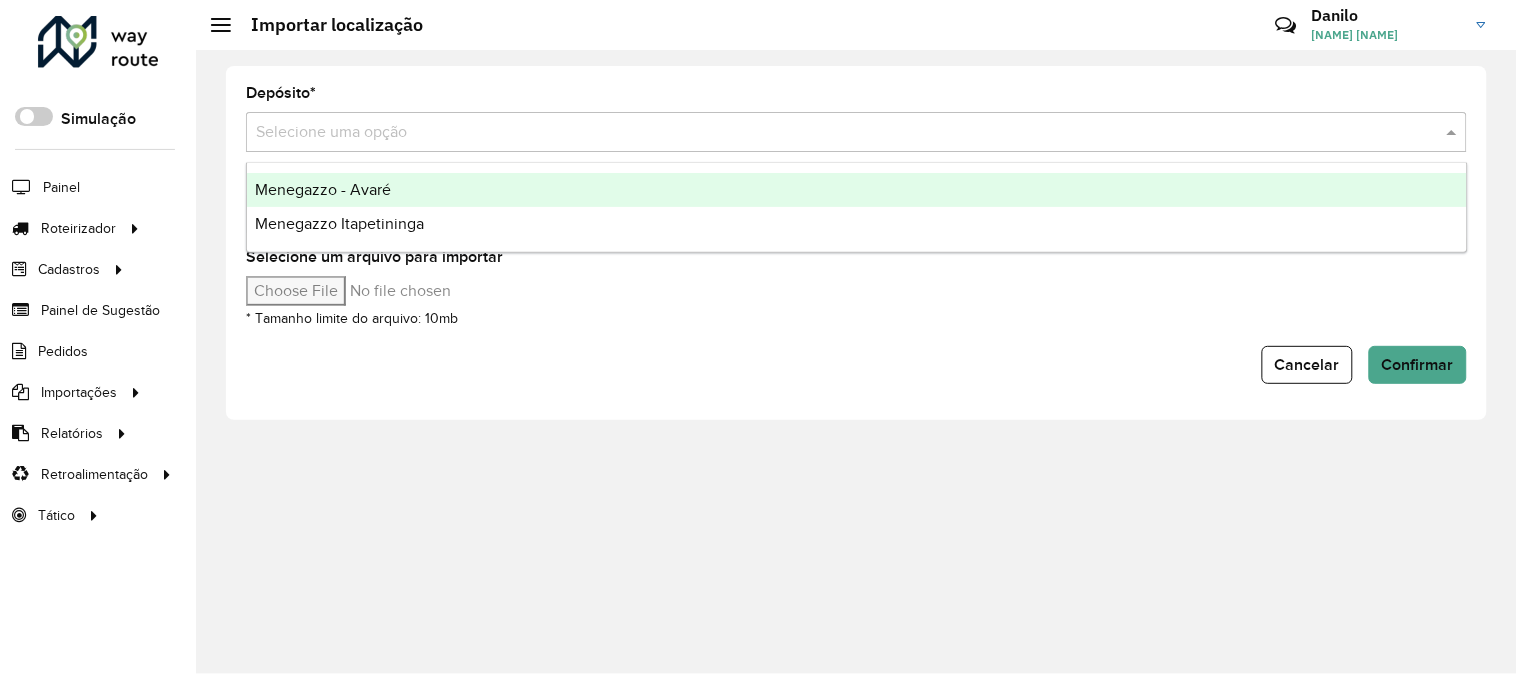 click at bounding box center [836, 133] 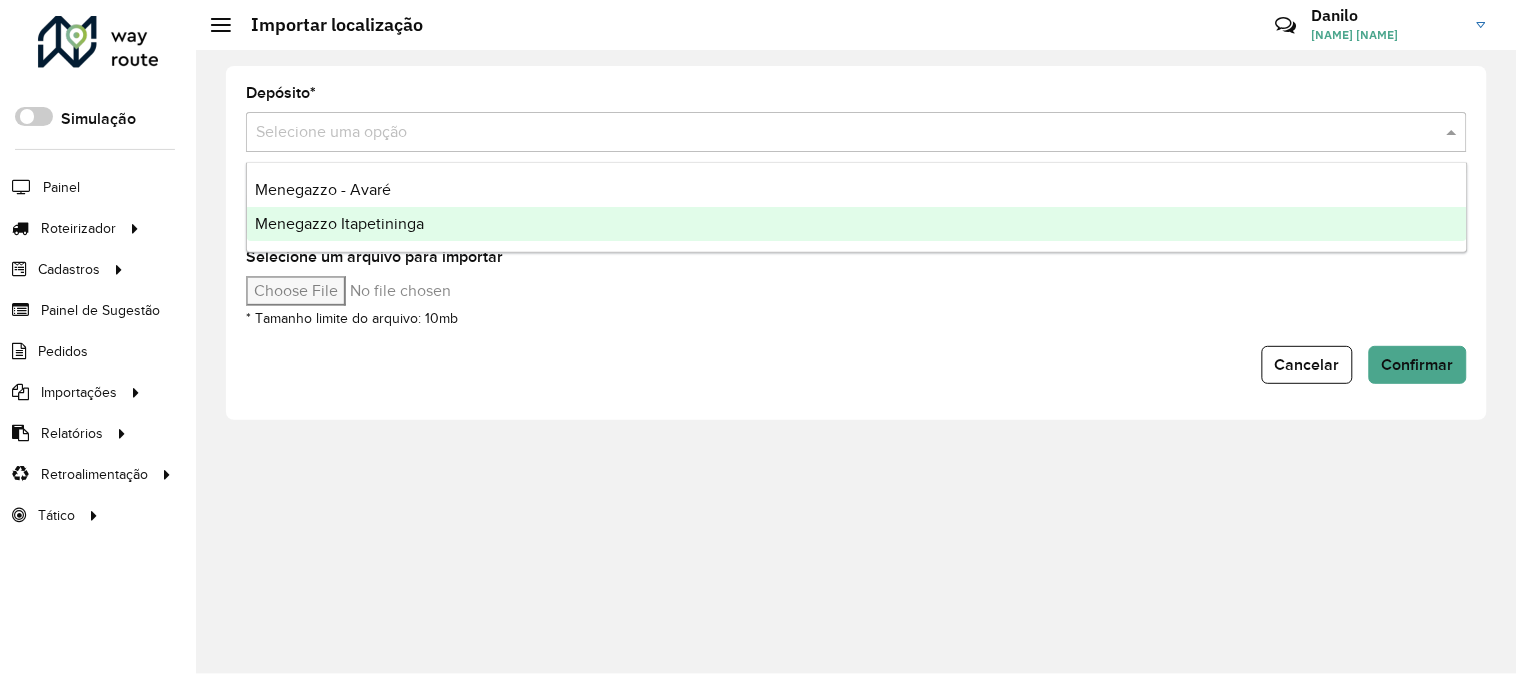 click on "Menegazzo Itapetininga" at bounding box center (339, 223) 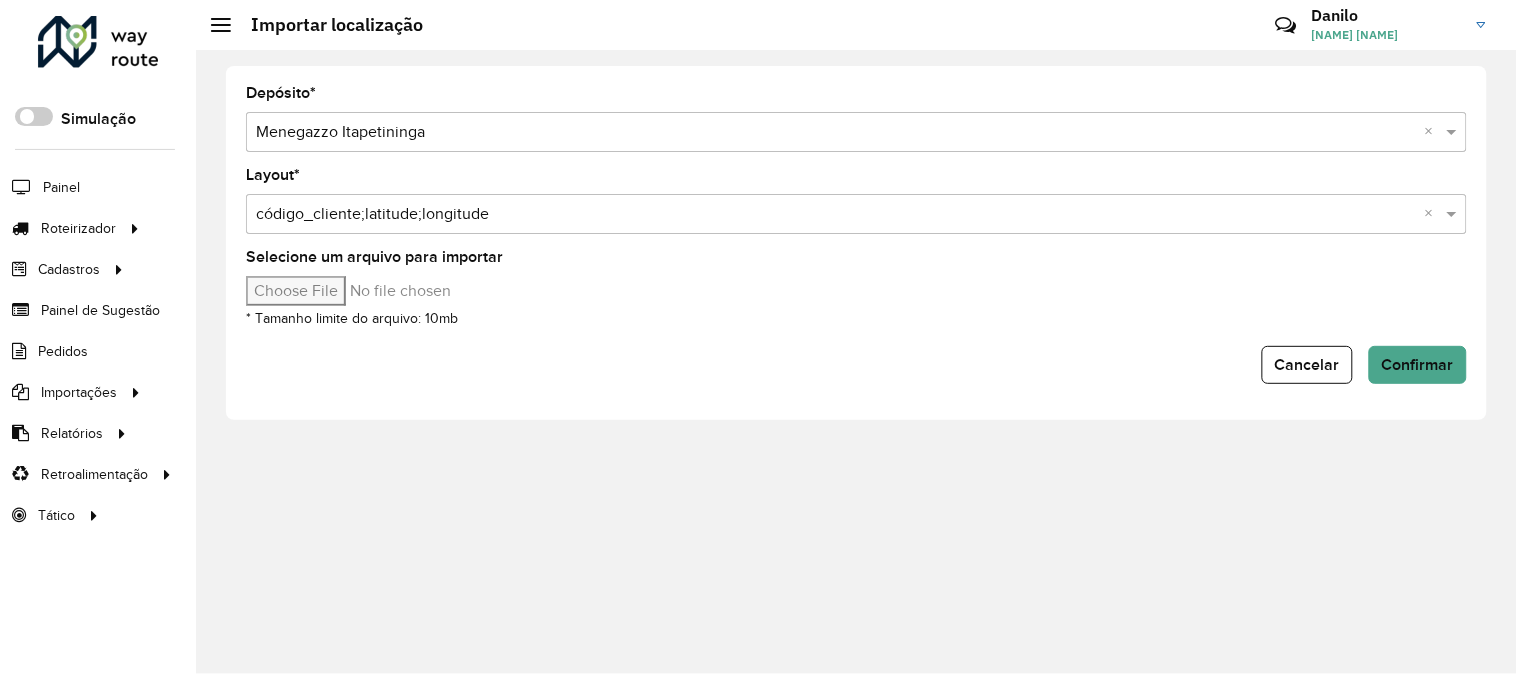 type on "**********" 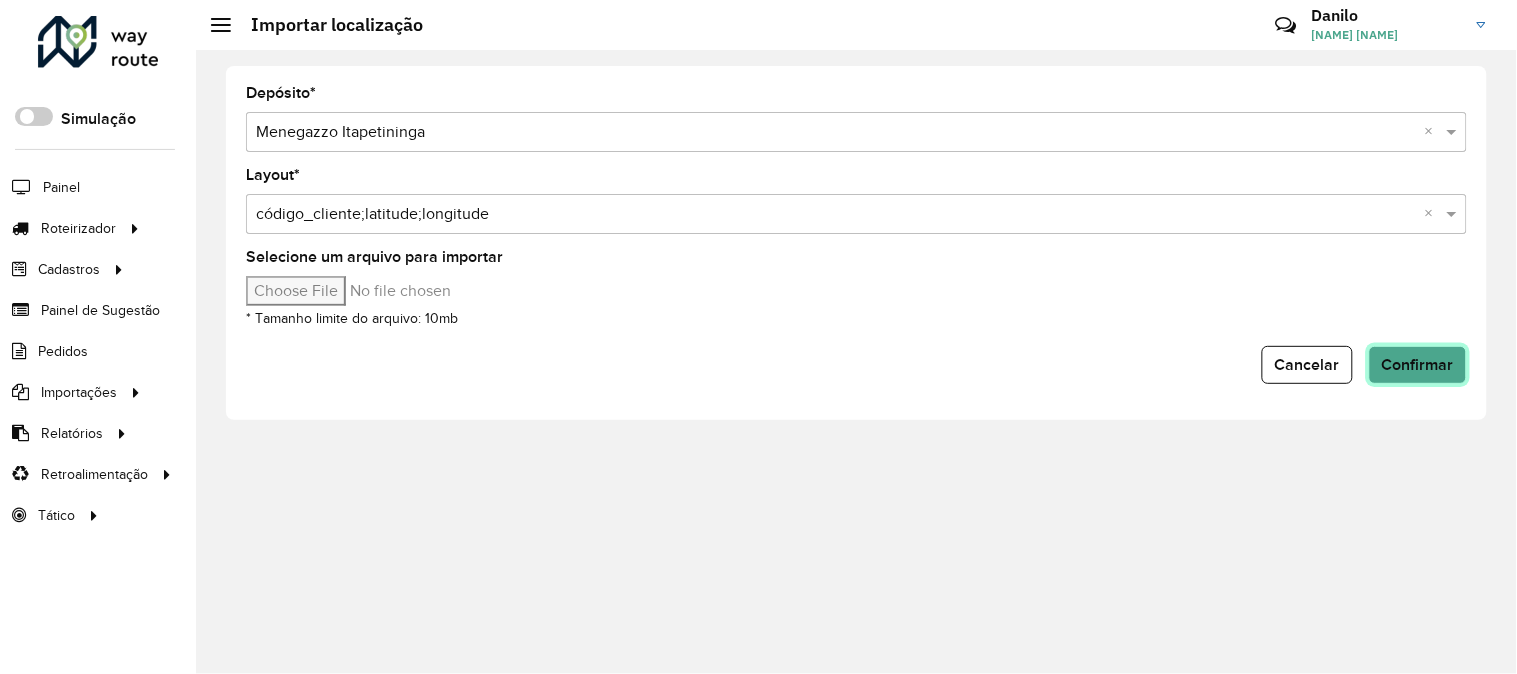 click on "Confirmar" 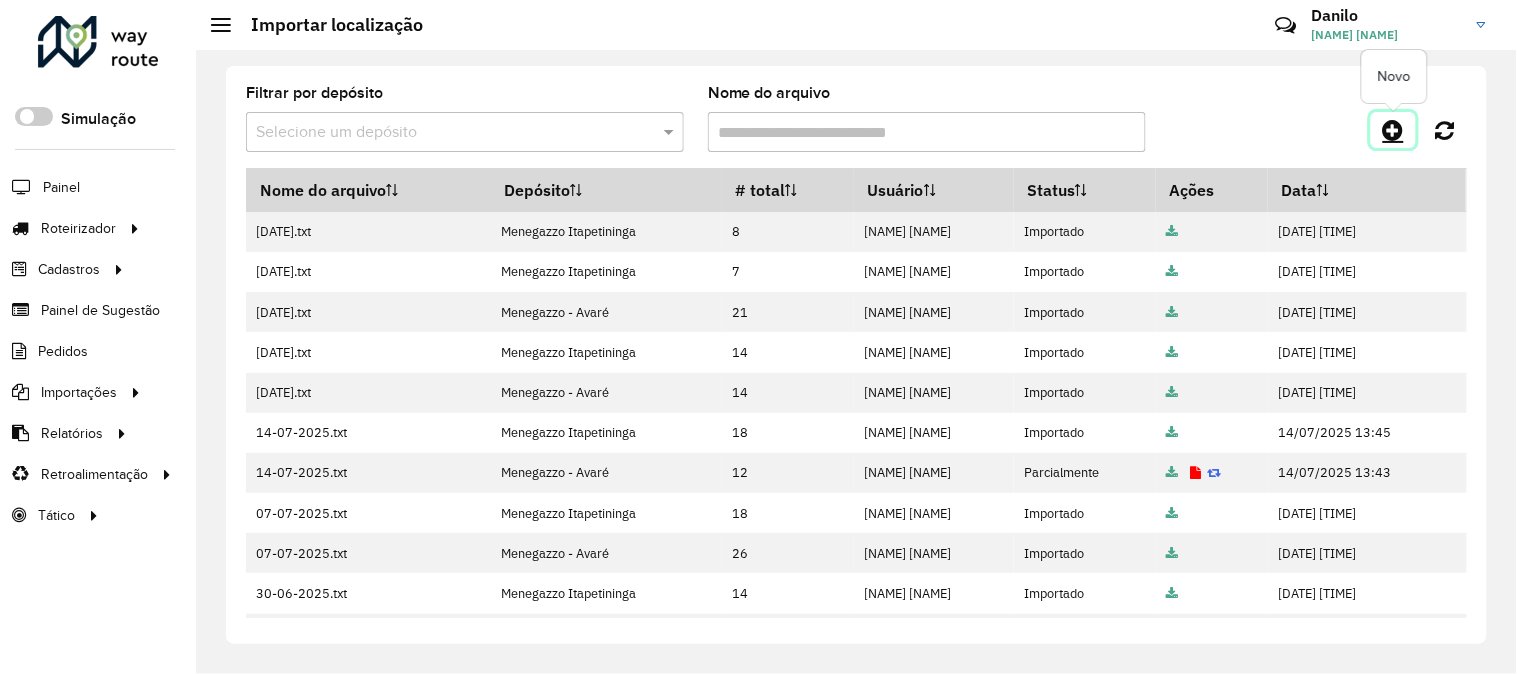 click 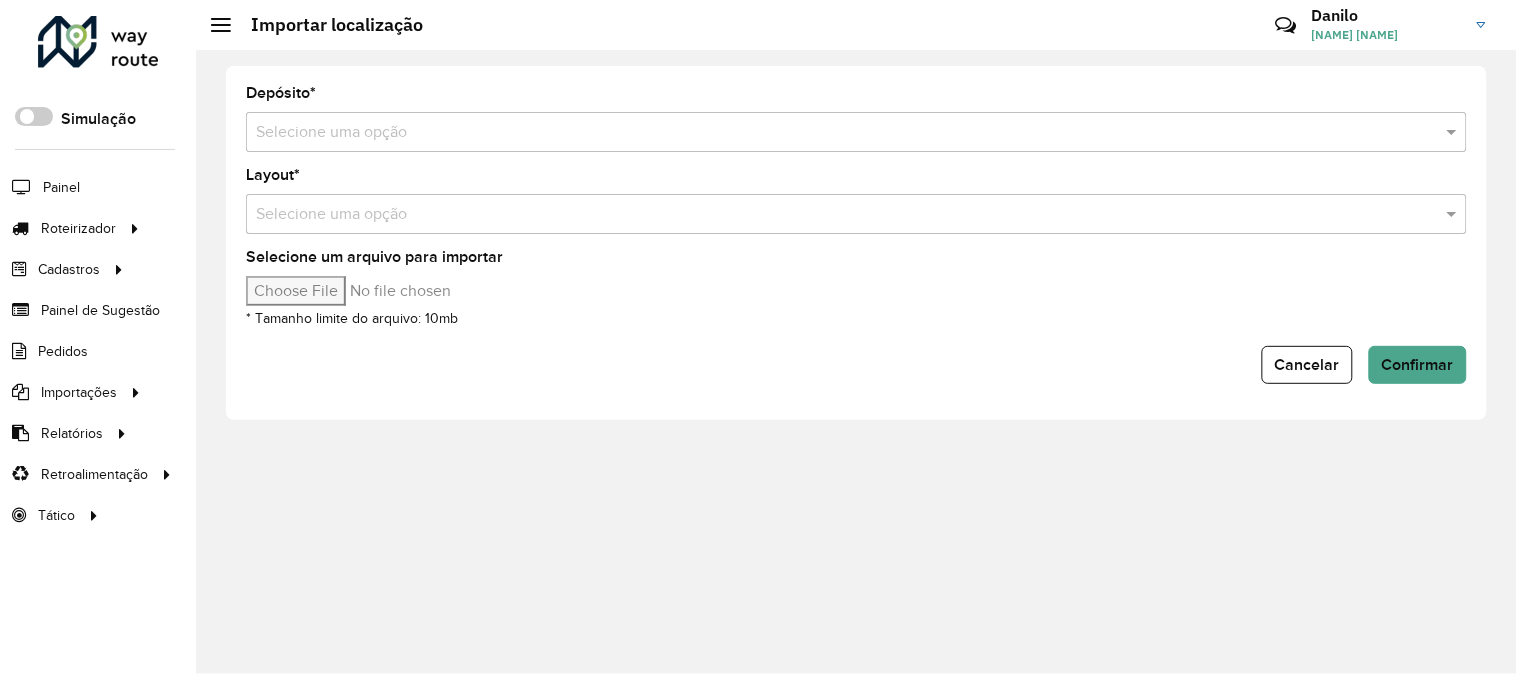 click on "Selecione uma opção" at bounding box center (856, 132) 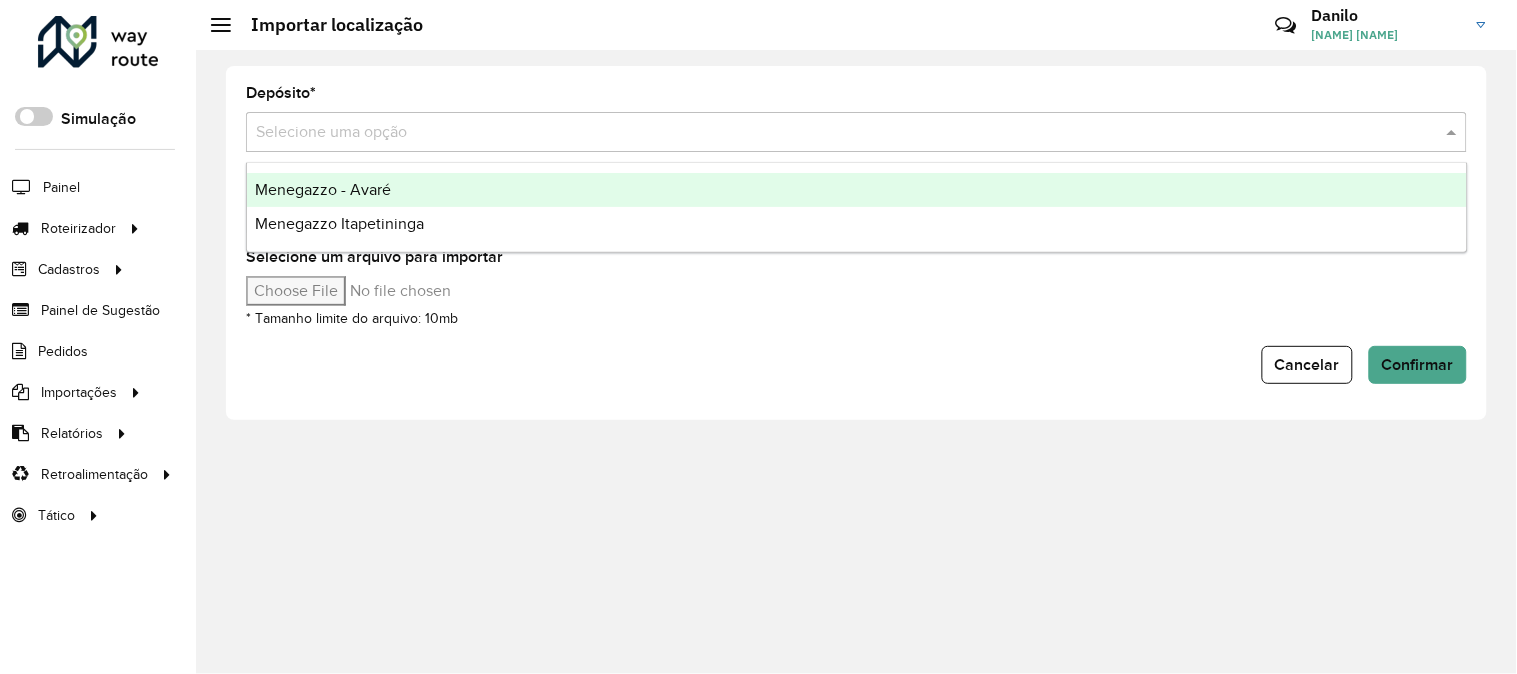 click on "Menegazzo - Avaré" at bounding box center [857, 190] 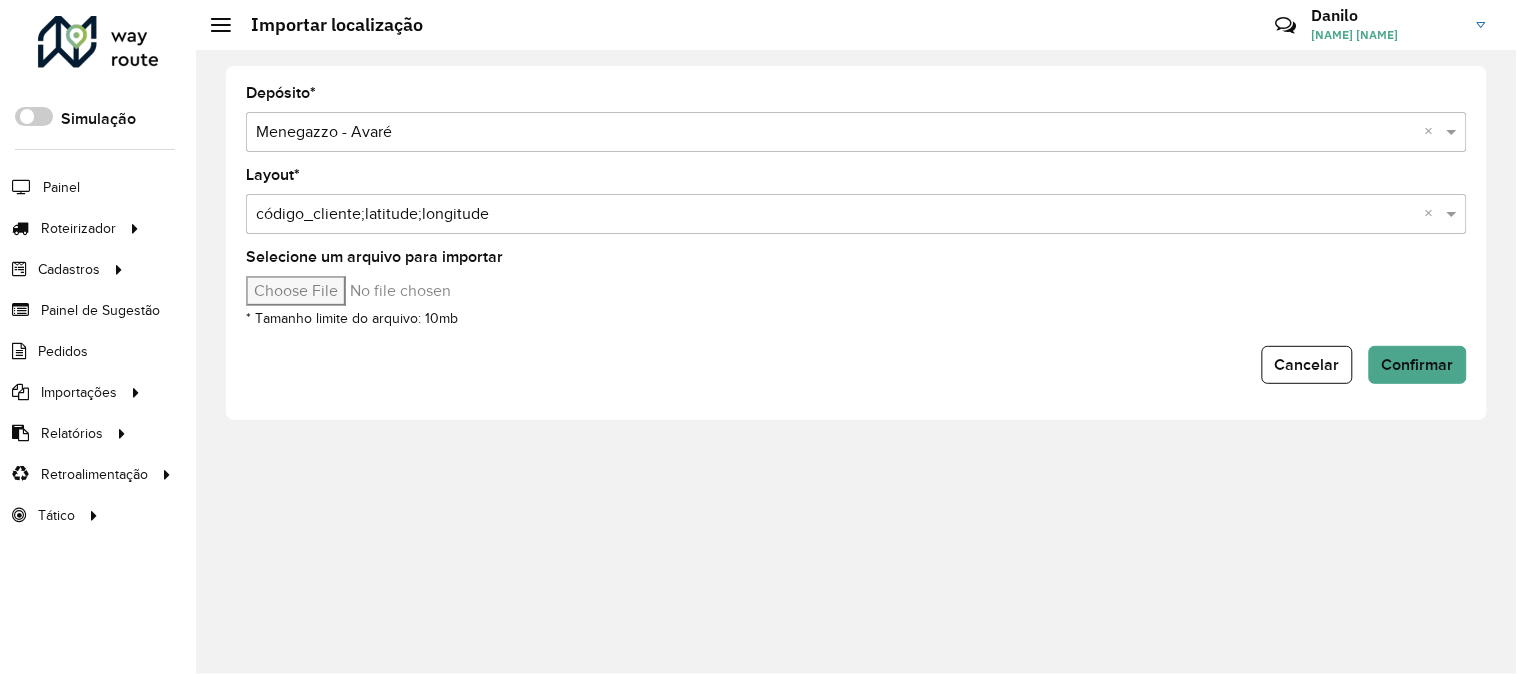 type on "**********" 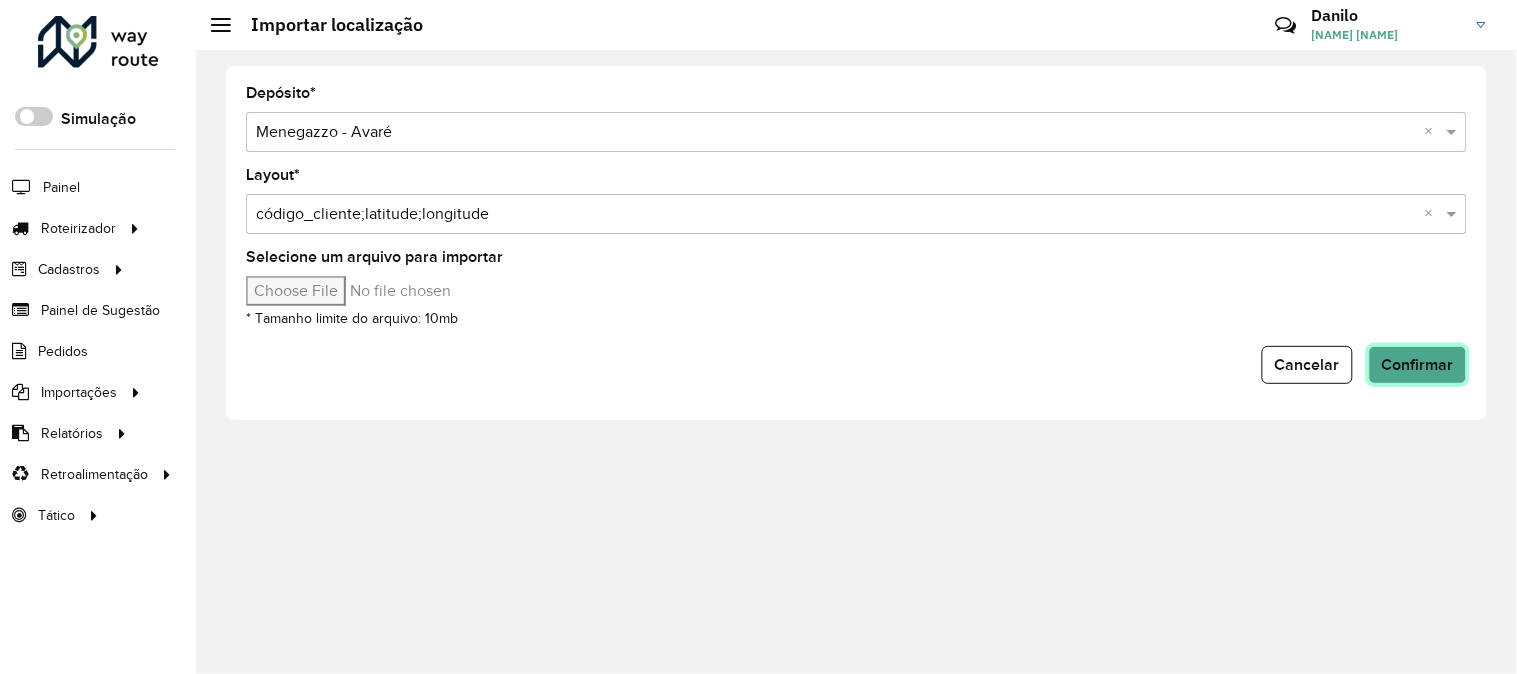 click on "Confirmar" 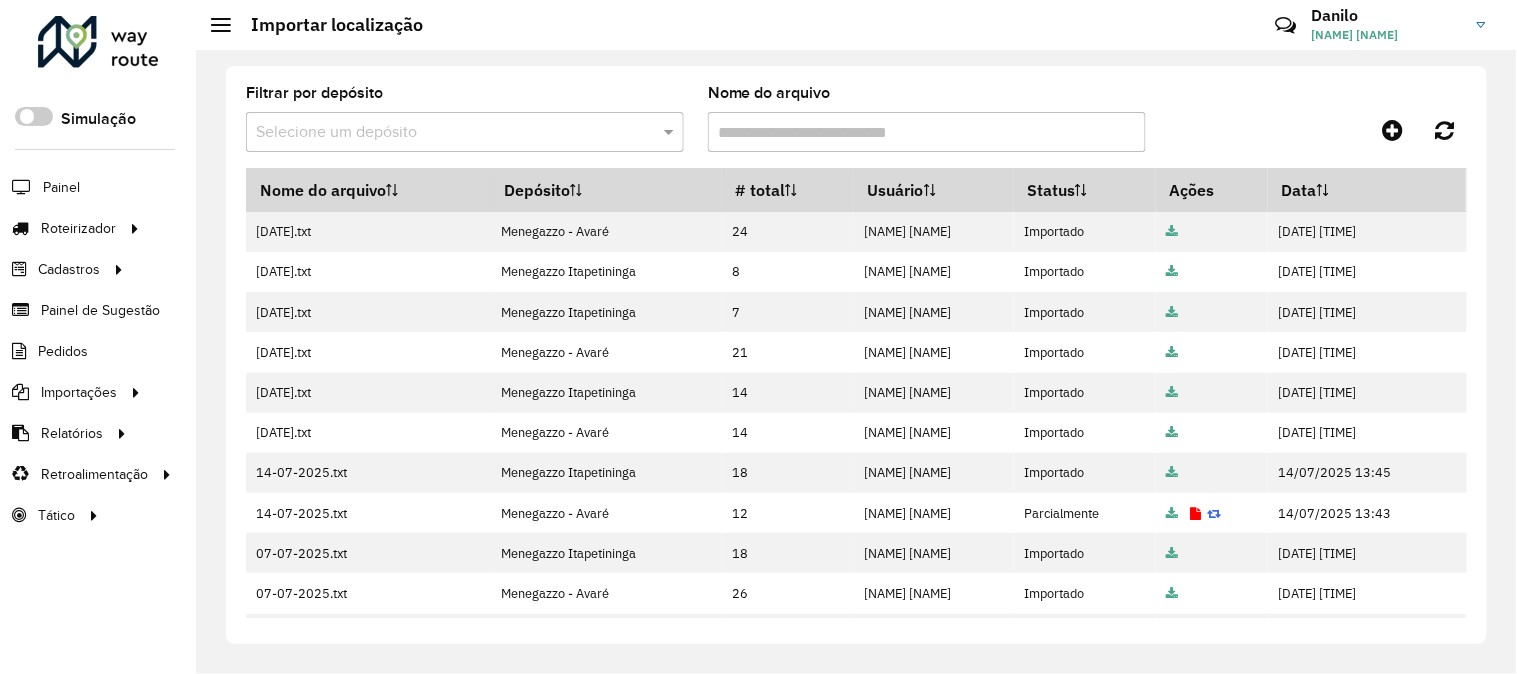 click 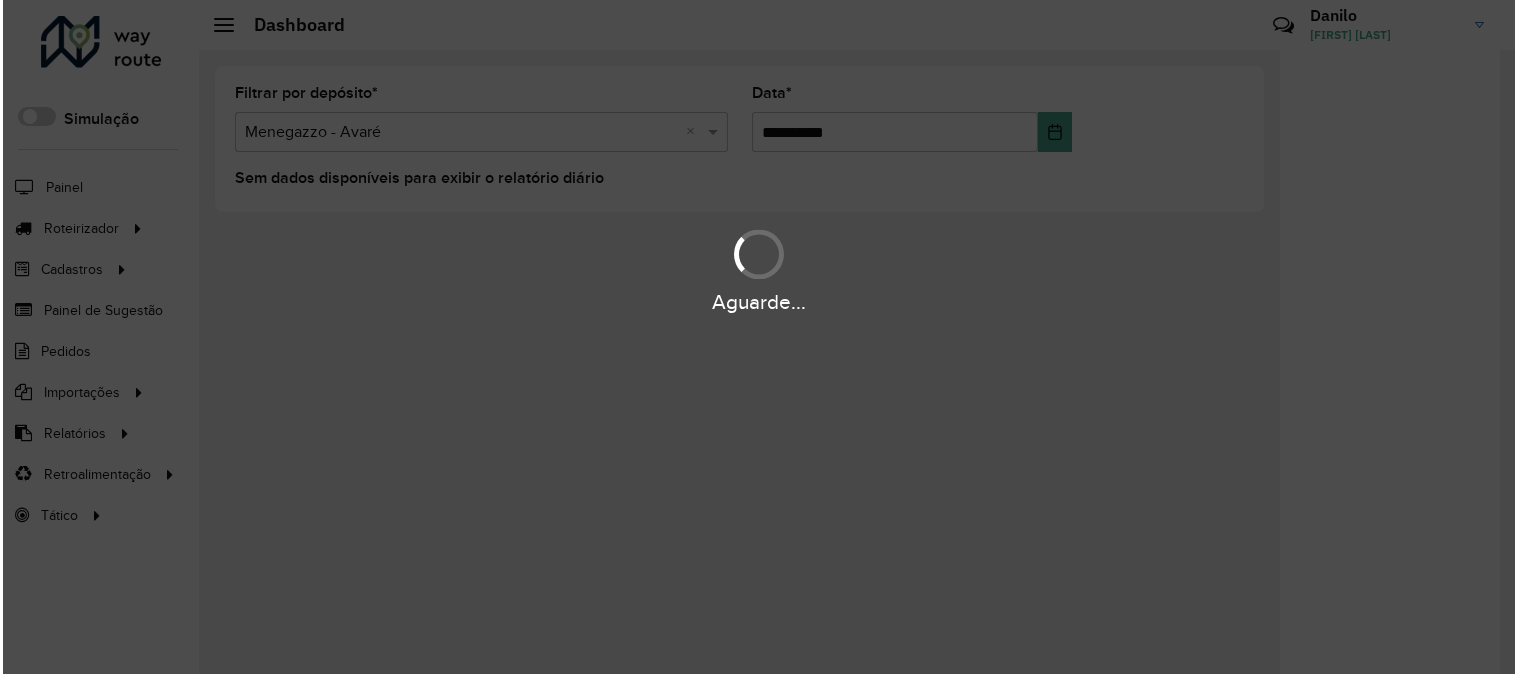 scroll, scrollTop: 0, scrollLeft: 0, axis: both 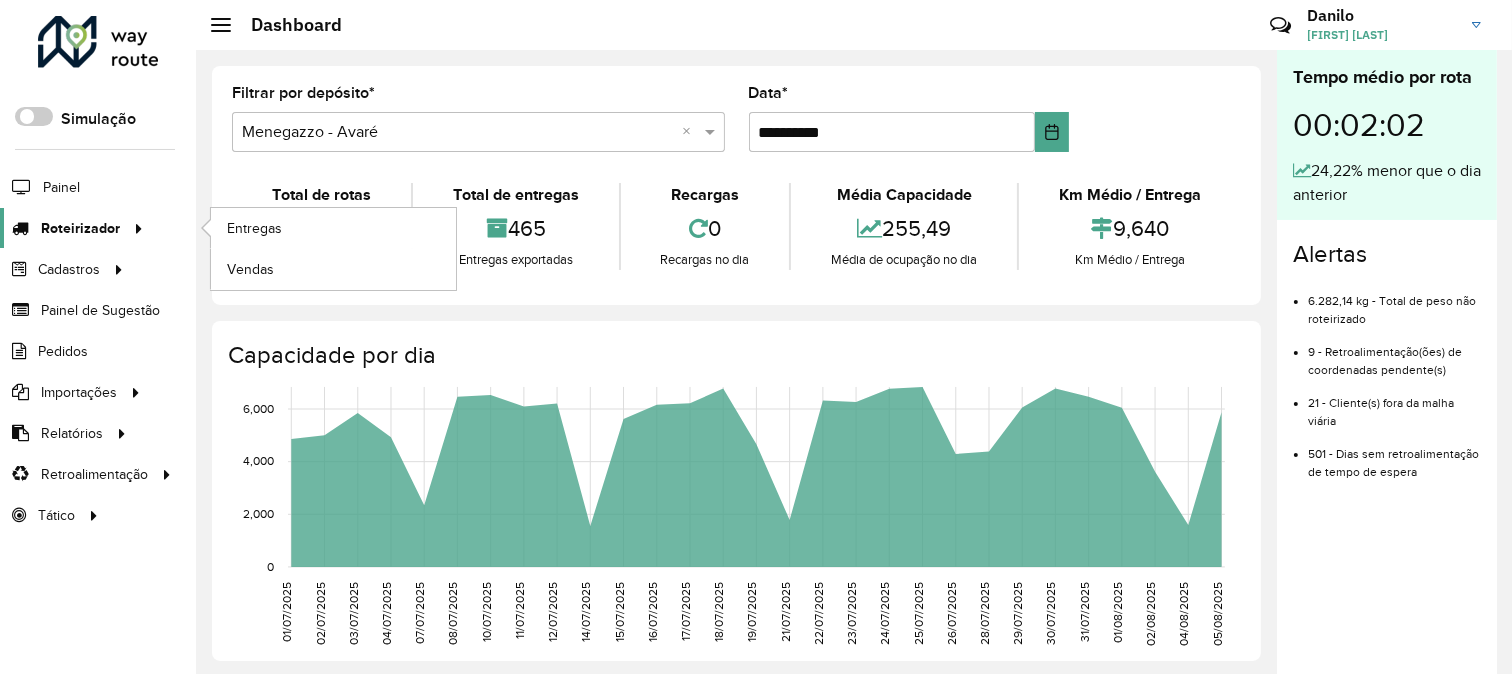 click 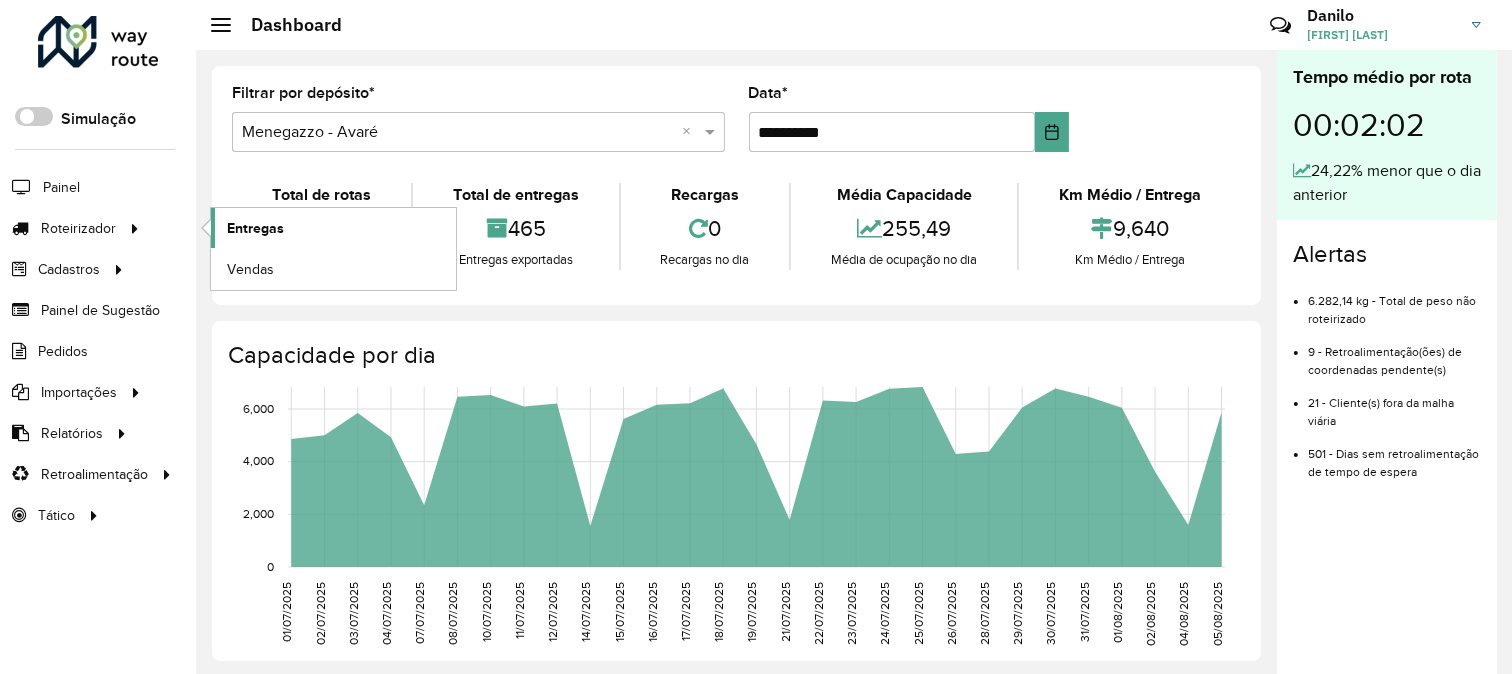 click on "Entregas" 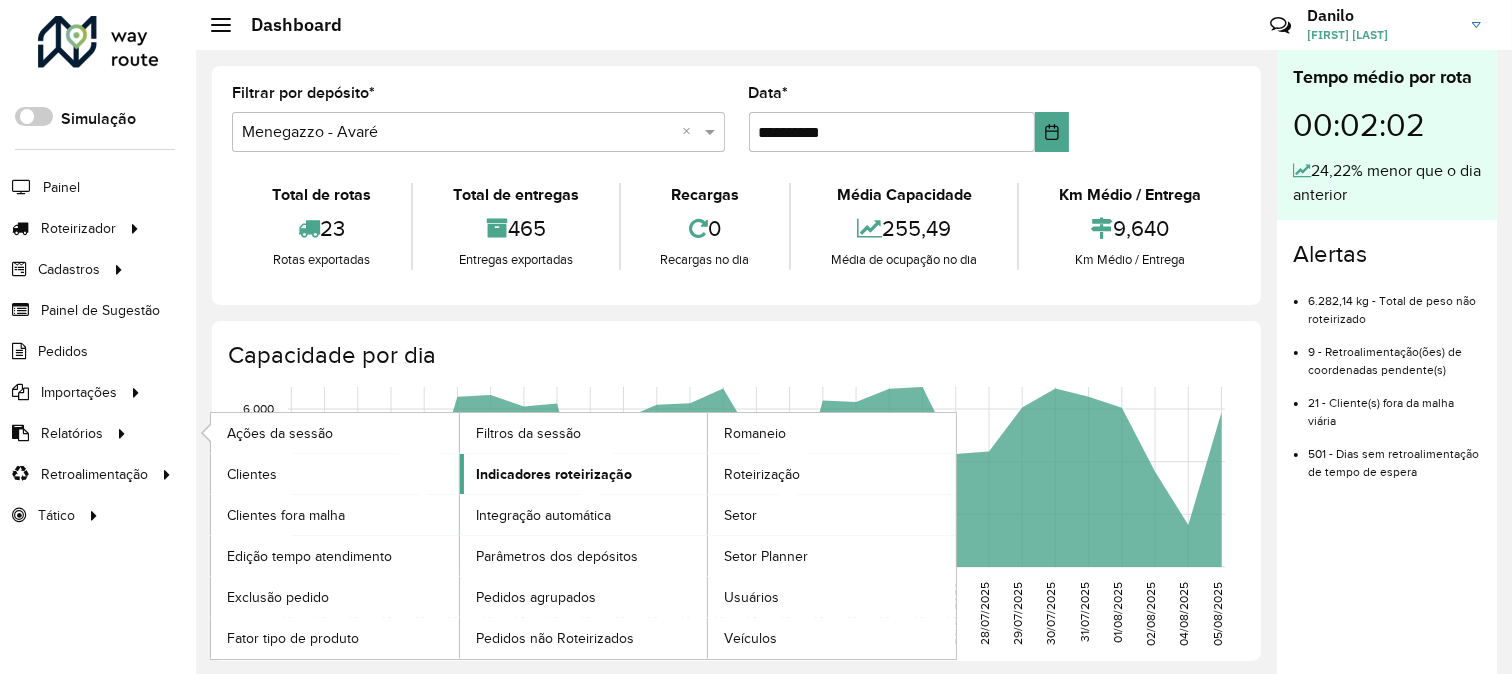 click on "Indicadores roteirização" 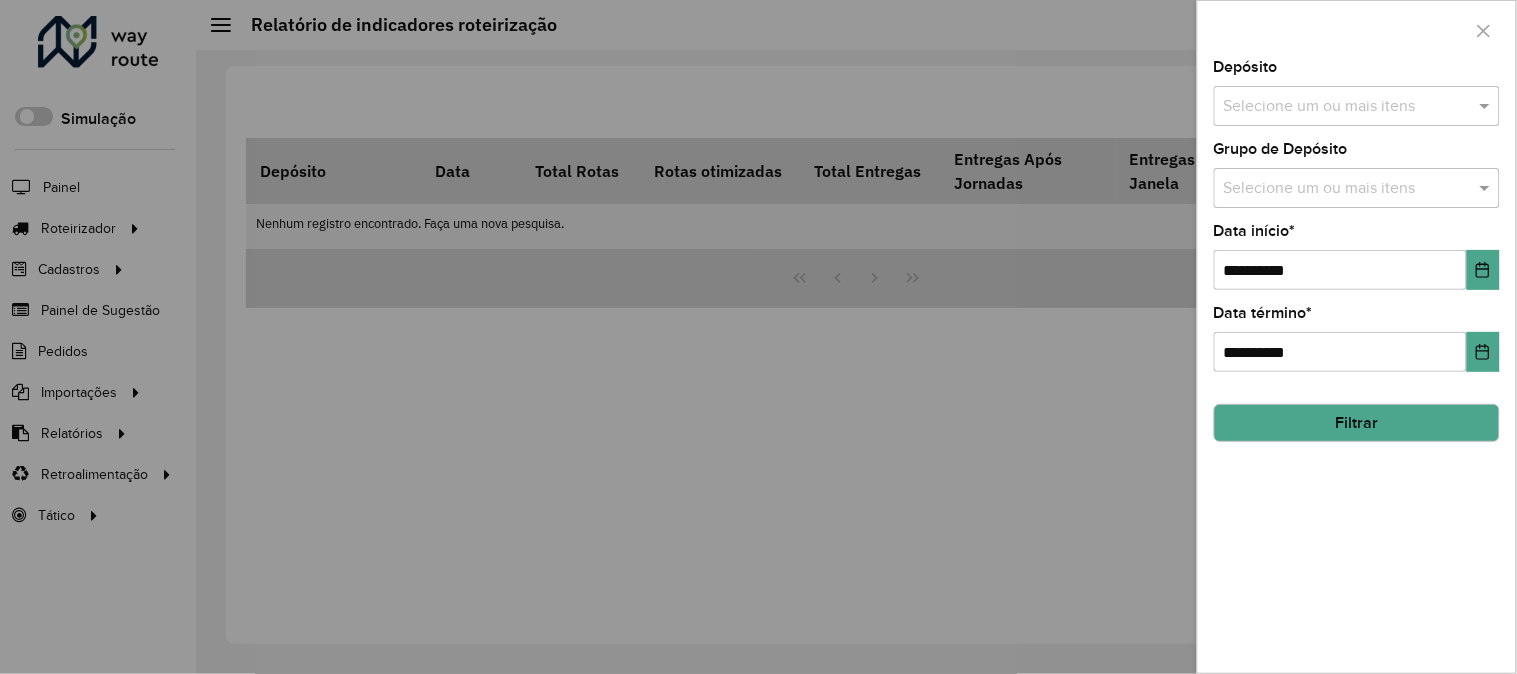 click on "Selecione um ou mais itens" at bounding box center [1357, 106] 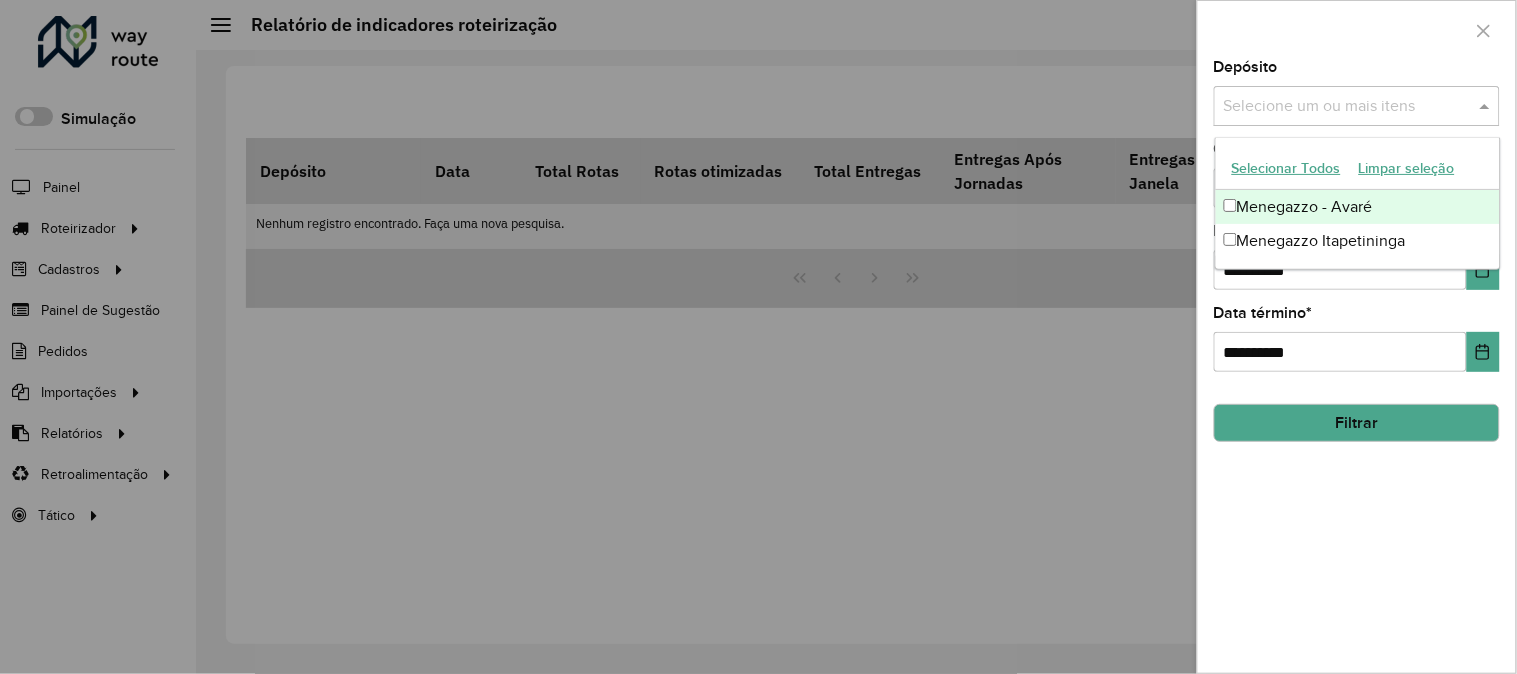 click at bounding box center [1347, 107] 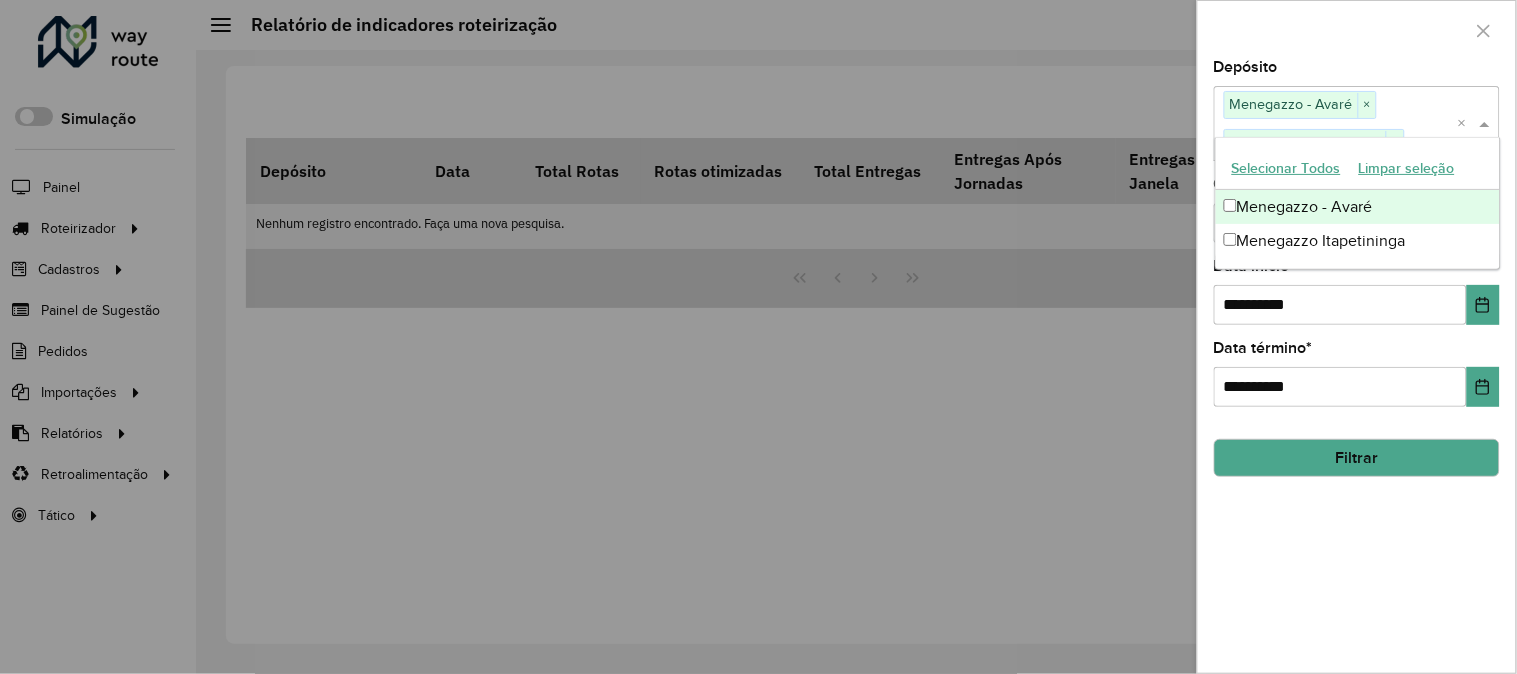 click on "**********" 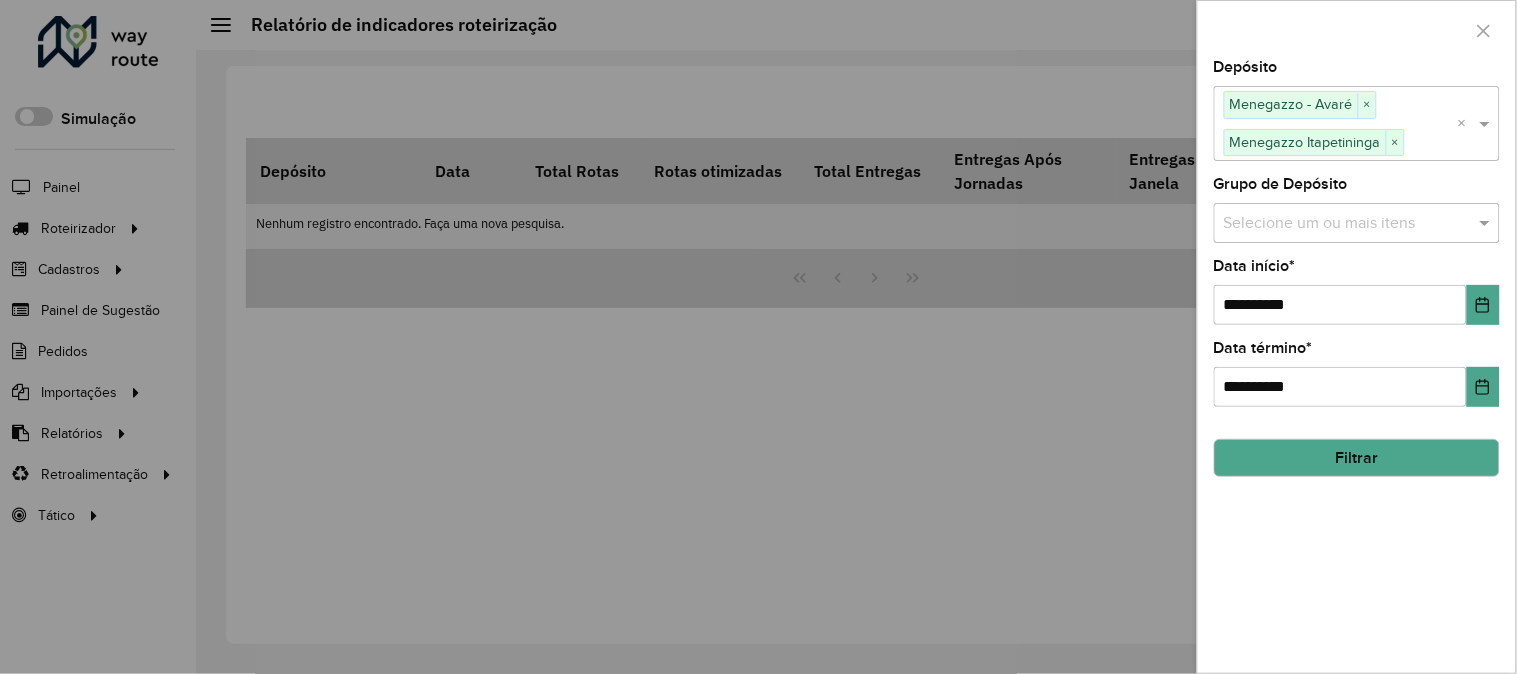 click on "Filtrar" 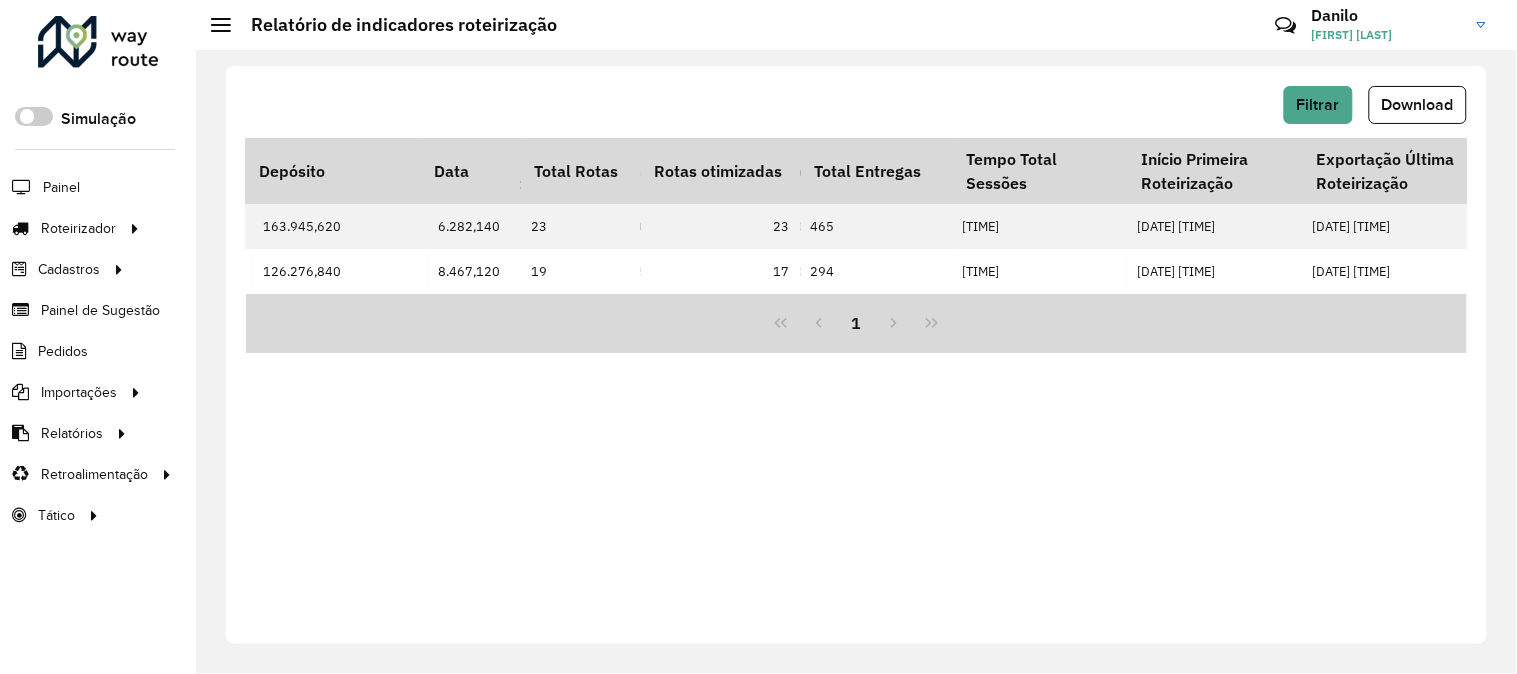 scroll, scrollTop: 0, scrollLeft: 4734, axis: horizontal 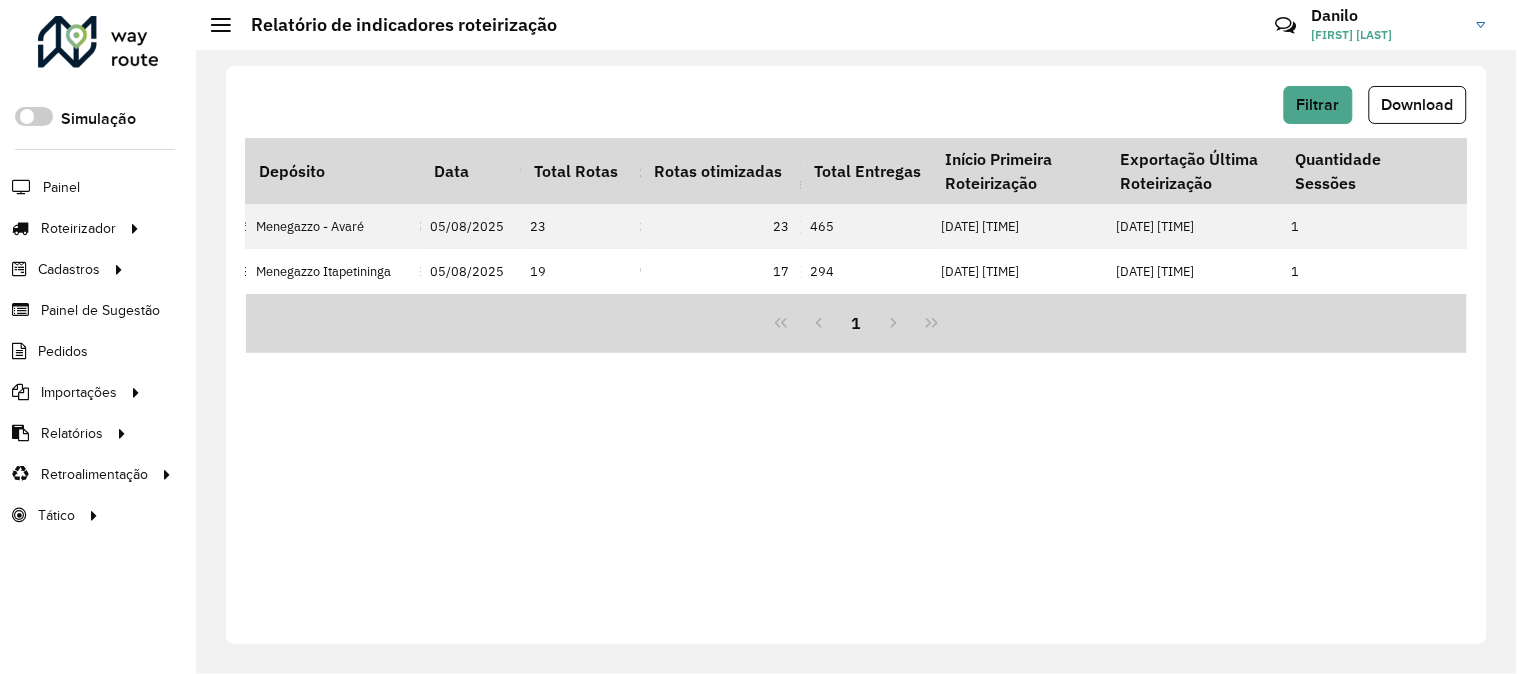 click on "Filtrar   Download   Depósito  Data  Total Rotas   Rotas otimizadas   Total Entregas   Entregas Após Jornadas   Entregas fora Janela  Recargas  Distância Total   Rotas Excesso Peso   Rotas Excesso Capacidade   Rotas Estouro Jornada   Rotas Improdutivas   Meta Ocupação (Capacidade)   Média Ocupação (Capacidade)   Média ocupação Mês (Capacidade)   Meta Ocupação (Peso)   Média Ocupação (Peso)   Média Ocupação Mês(Peso)   Meta Ocupação (Frota)   Média Ocupação (Frota)   Meta Caixas/viagem   Média Caixas/viagem   Capacidade Importada   Capacidade Roteirizada   Capacidade não Roteirizada   Peso Importado   Peso Roteirizado   Peso Não Roteirizado   Km Médio/Entrega   Tempo Médio/Rota   Tempo Total Sessões   Início Primeira Roteirização   Exportação Última Roteirização   Quantidade Sessões   Tempo Líquido Sessão   Tempo Líquido / Rota   Tempo Setup   Tempo Setup / Sessão   Pedidos Roteirizados   Pedidos Não Roteirizados   Pedidos Importados  Menegazzo - Avaré  23   23" 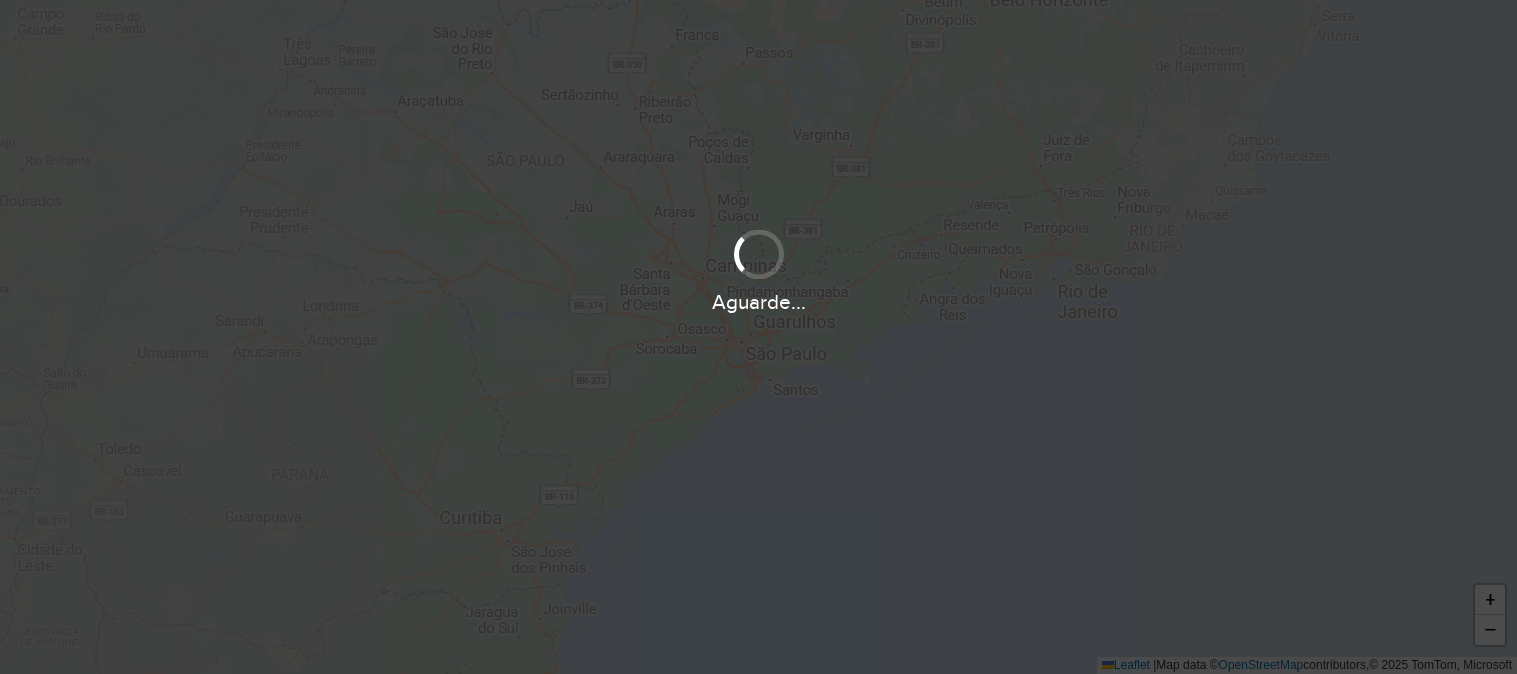 scroll, scrollTop: 0, scrollLeft: 0, axis: both 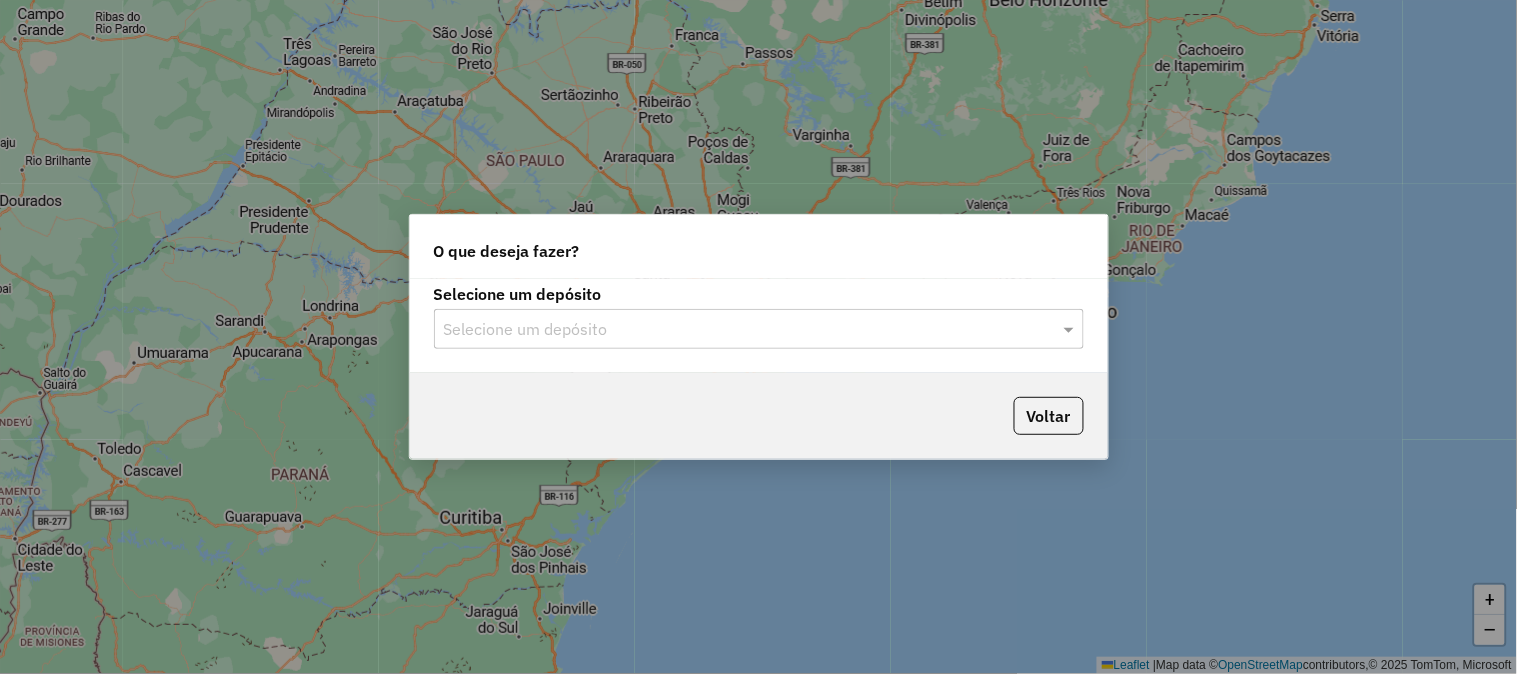 click 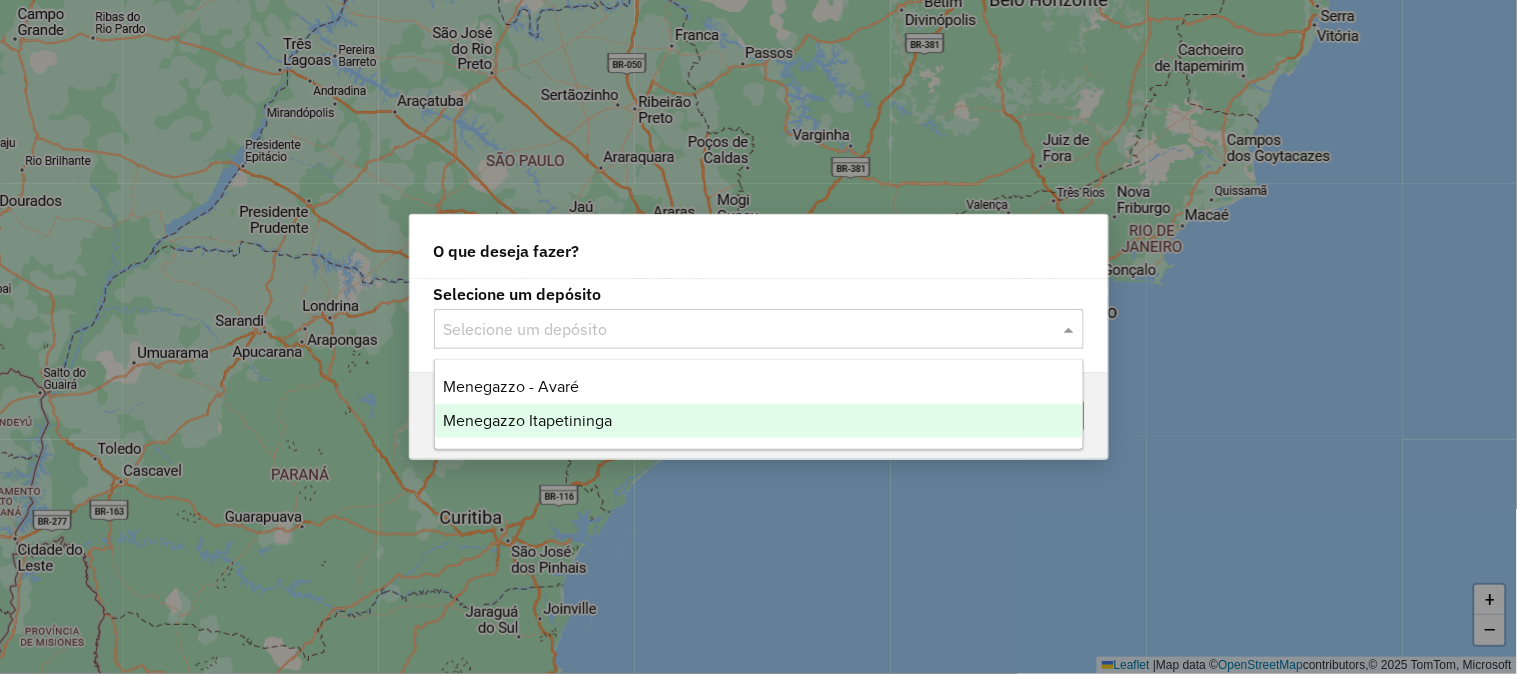 click on "Menegazzo Itapetininga" at bounding box center [527, 420] 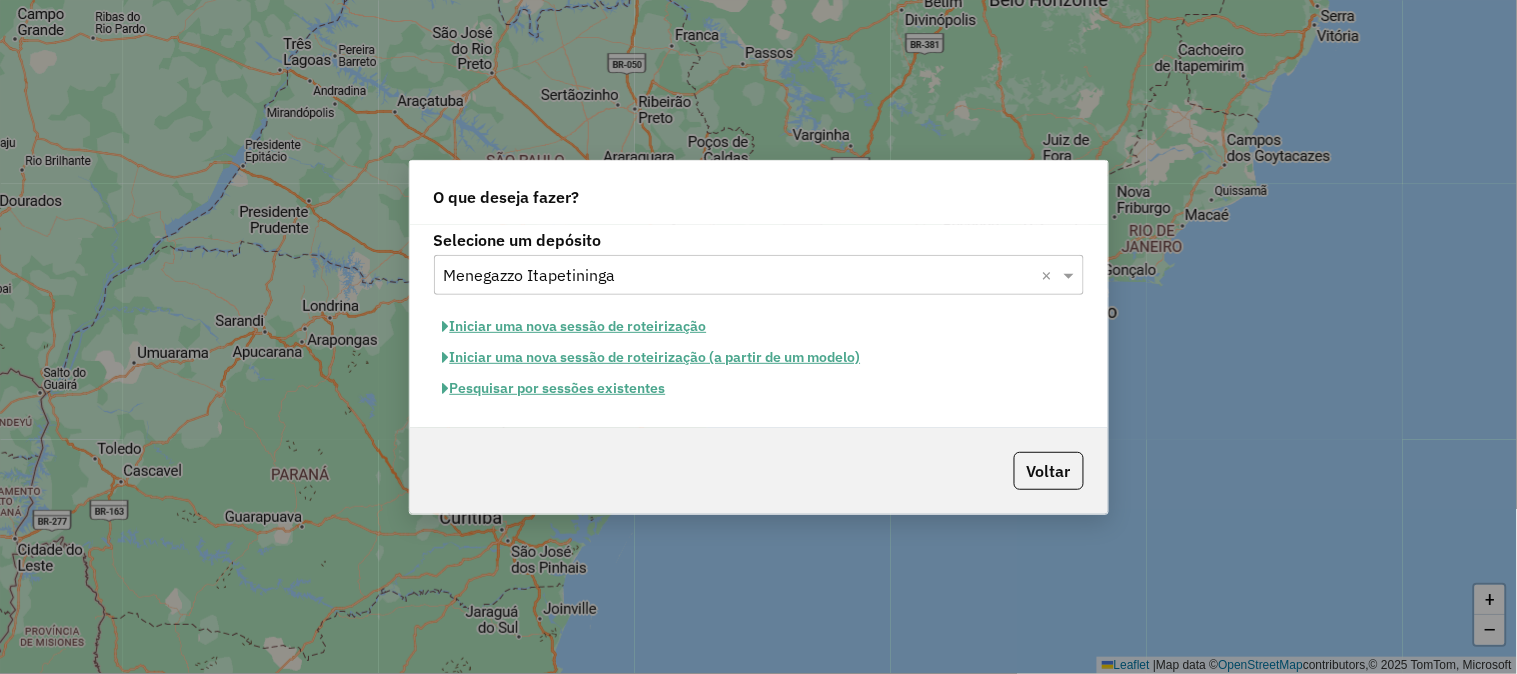 click on "Pesquisar por sessões existentes" 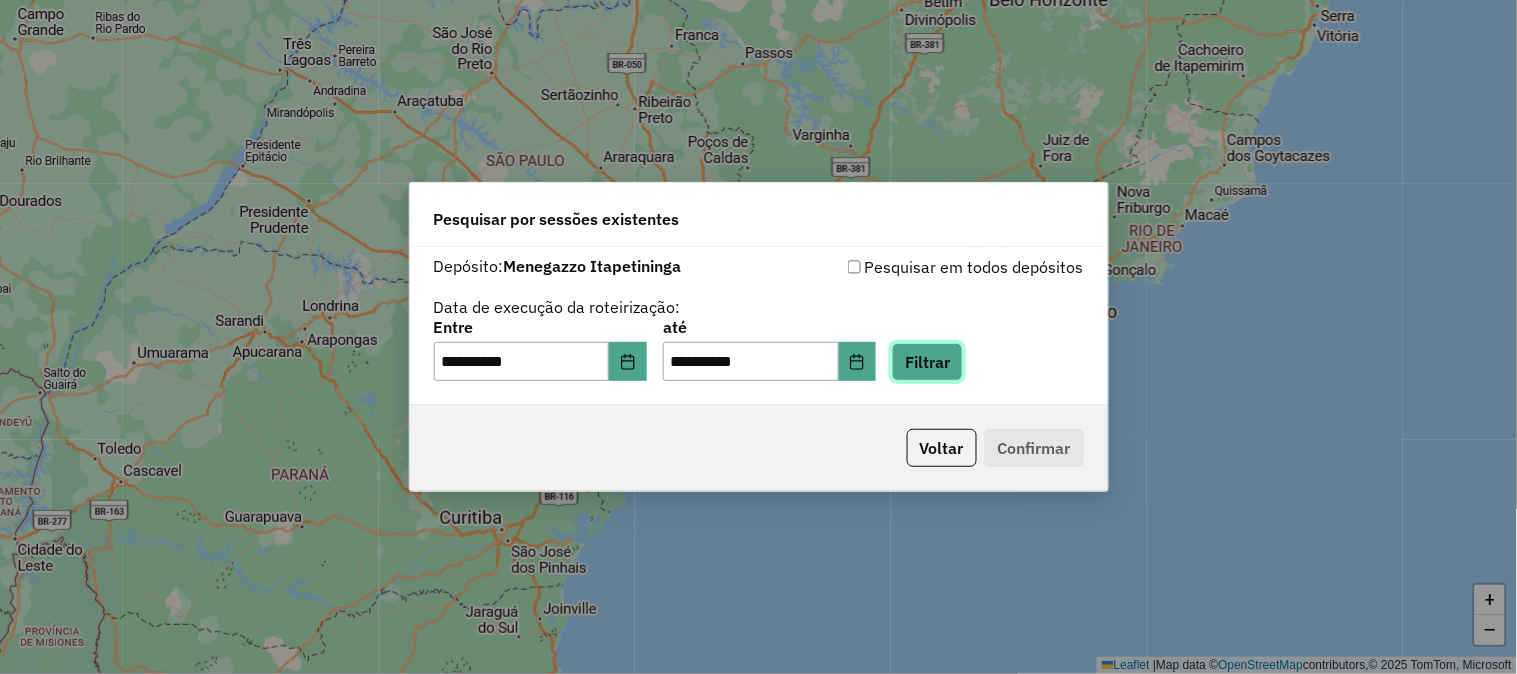 click on "Filtrar" 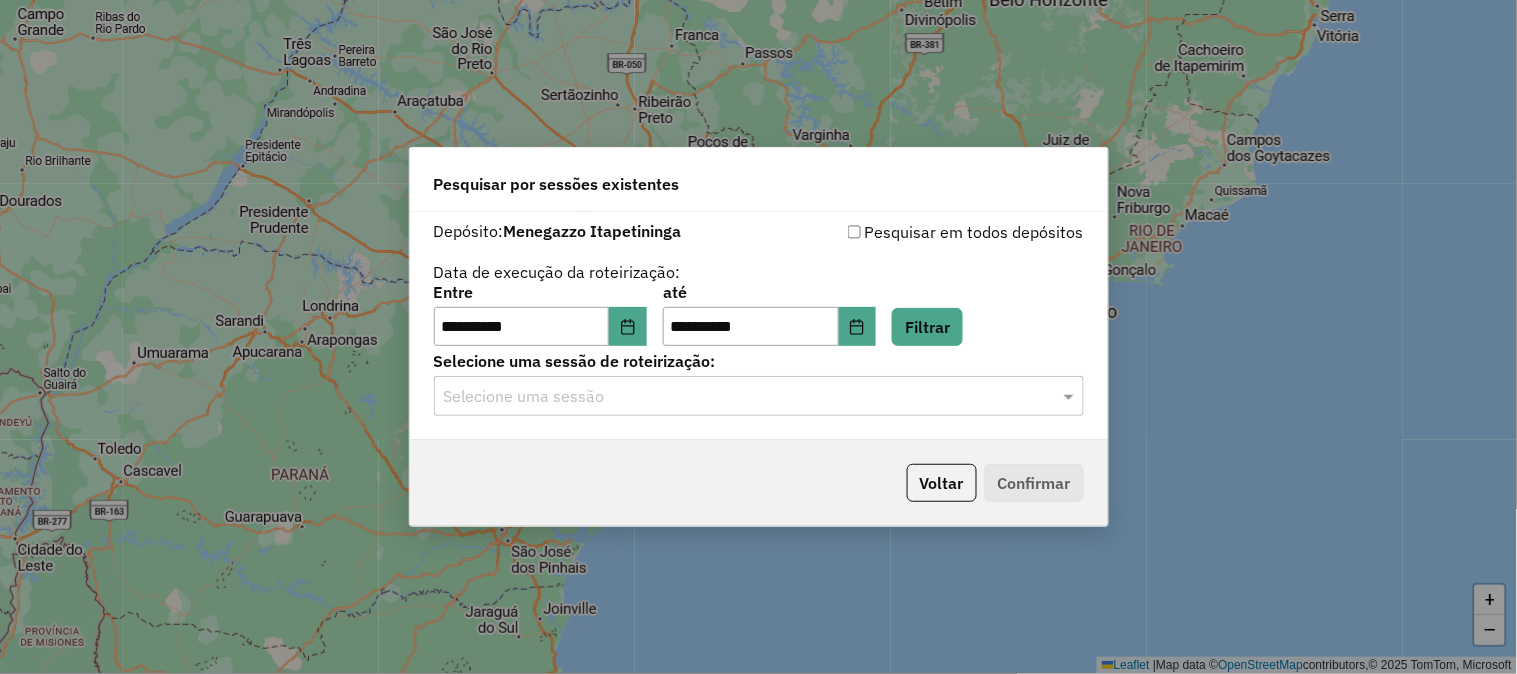 click 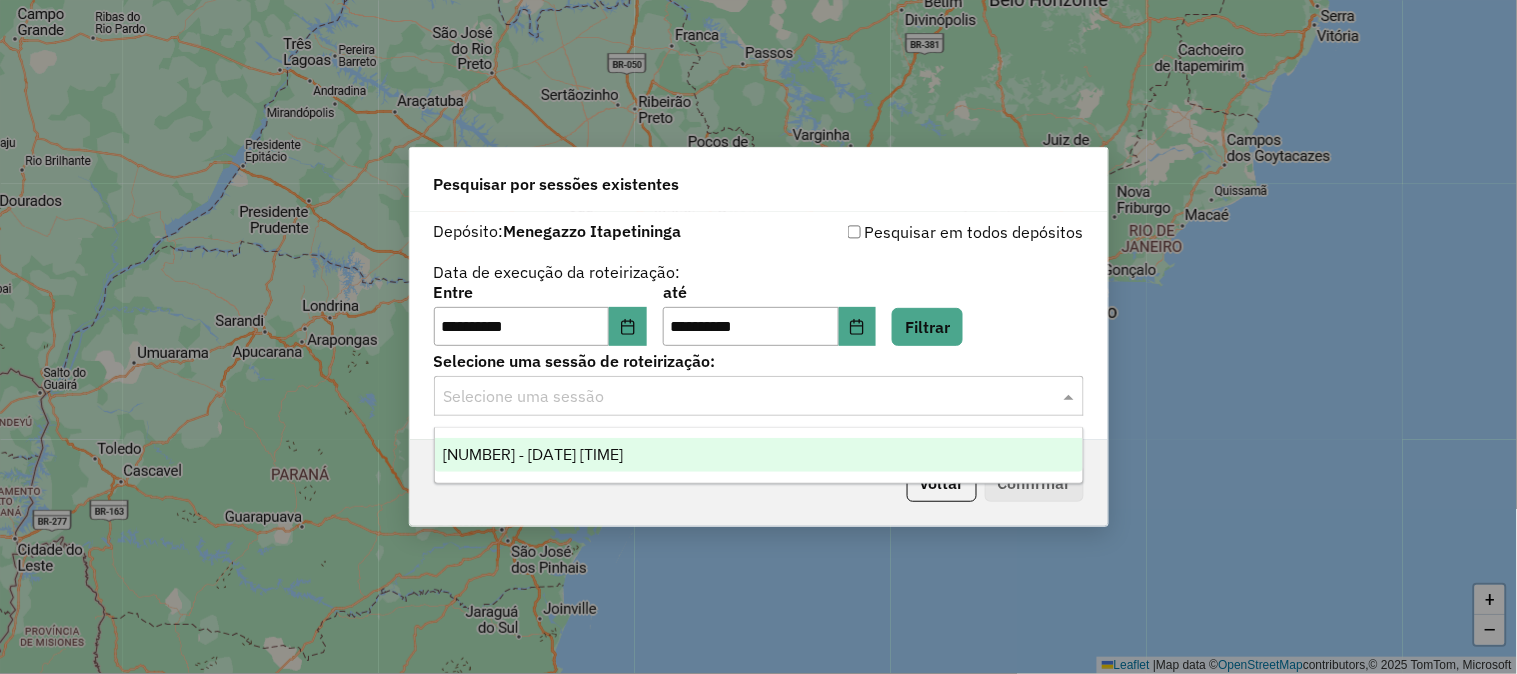 click on "[NUMBER] - [DATE] [TIME]" at bounding box center [759, 455] 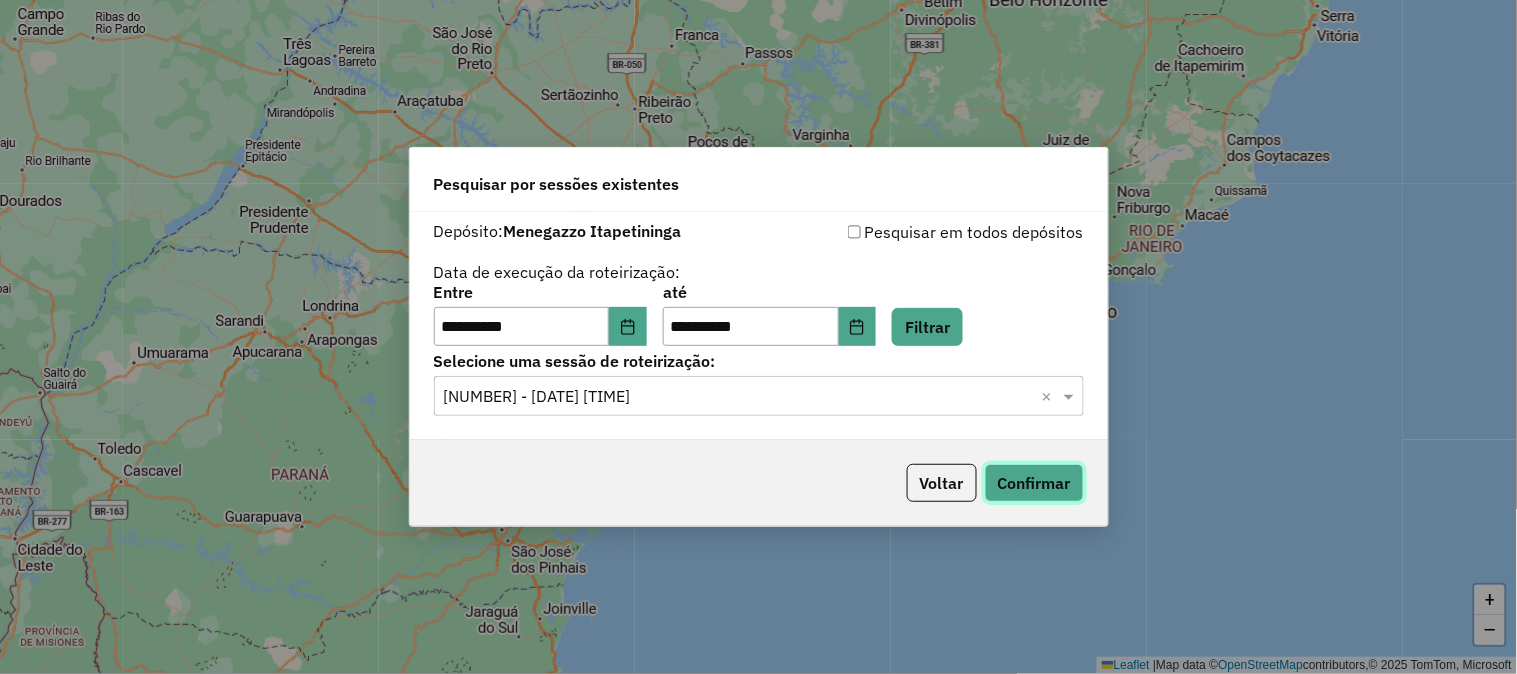 click on "Confirmar" 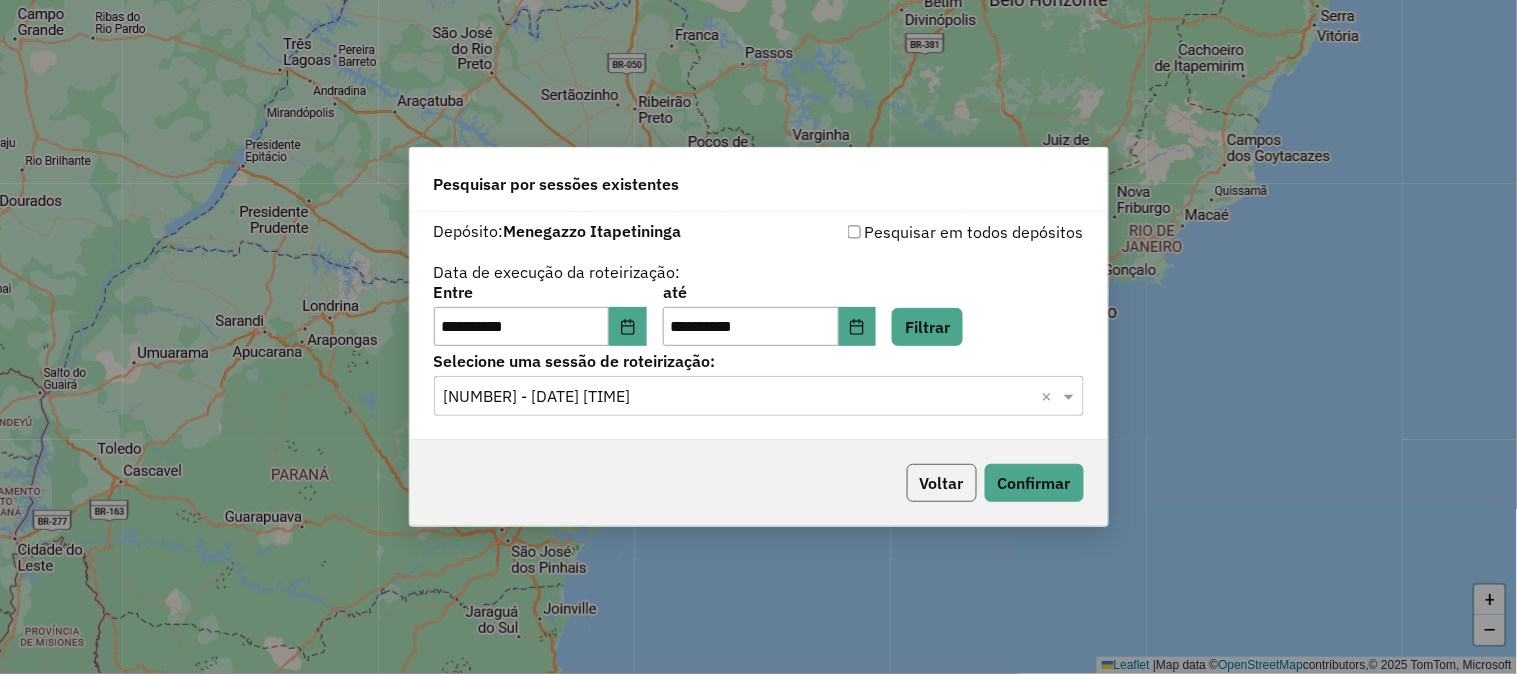 click on "Voltar" 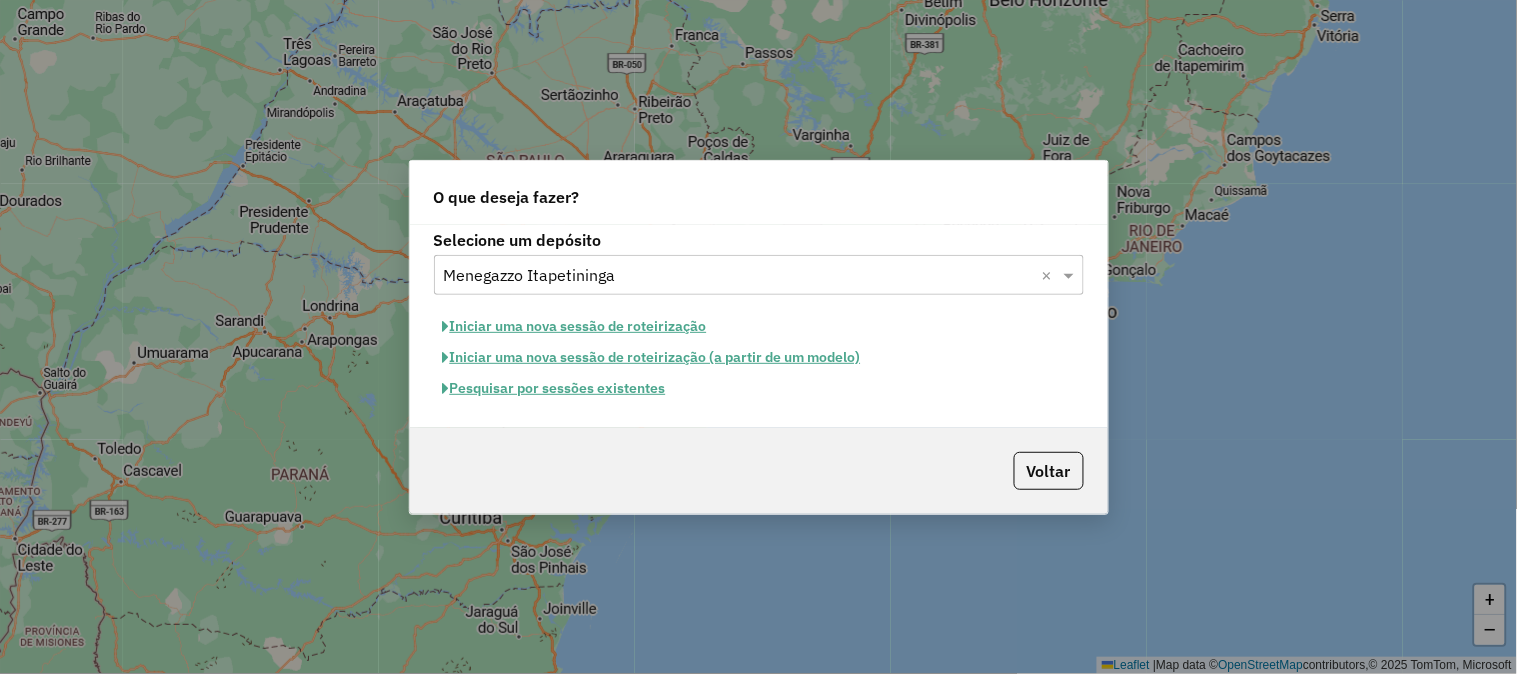 click 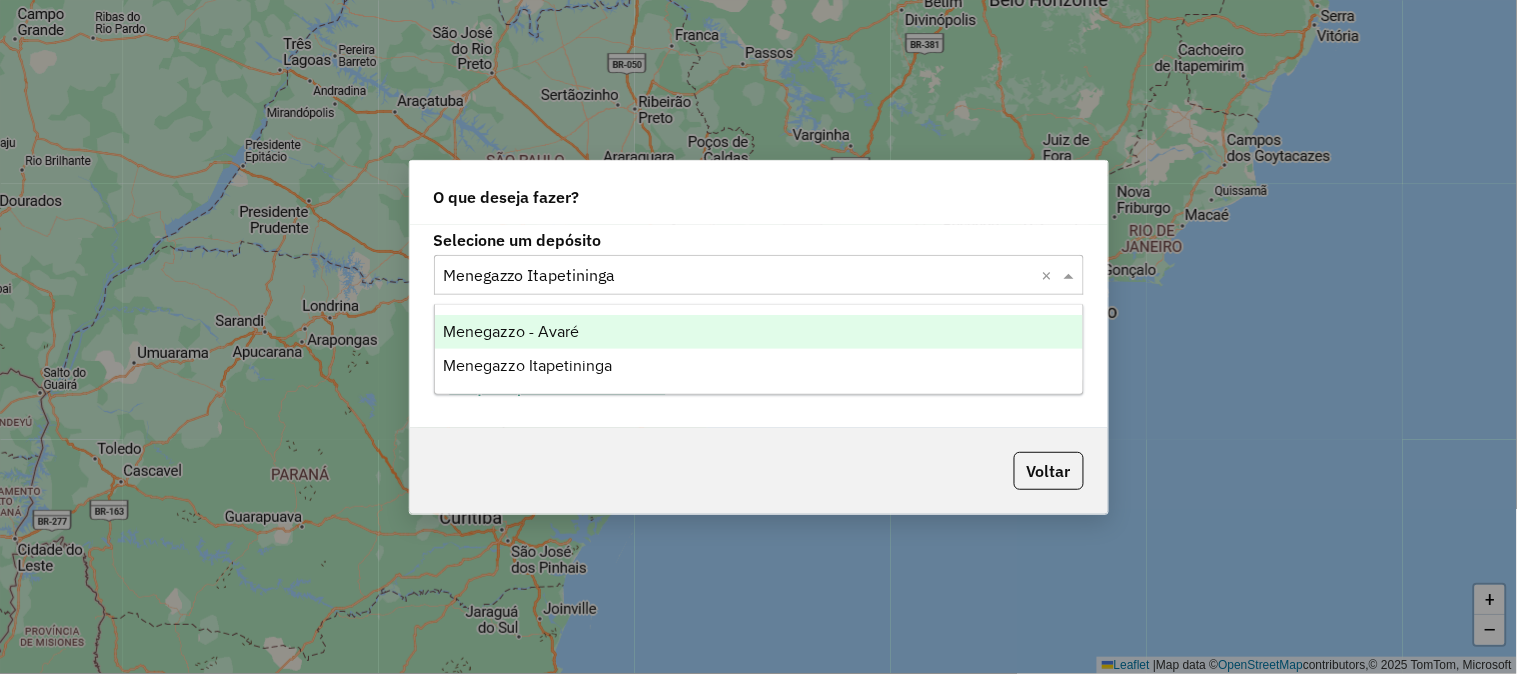 click on "Menegazzo - Avaré" at bounding box center [759, 332] 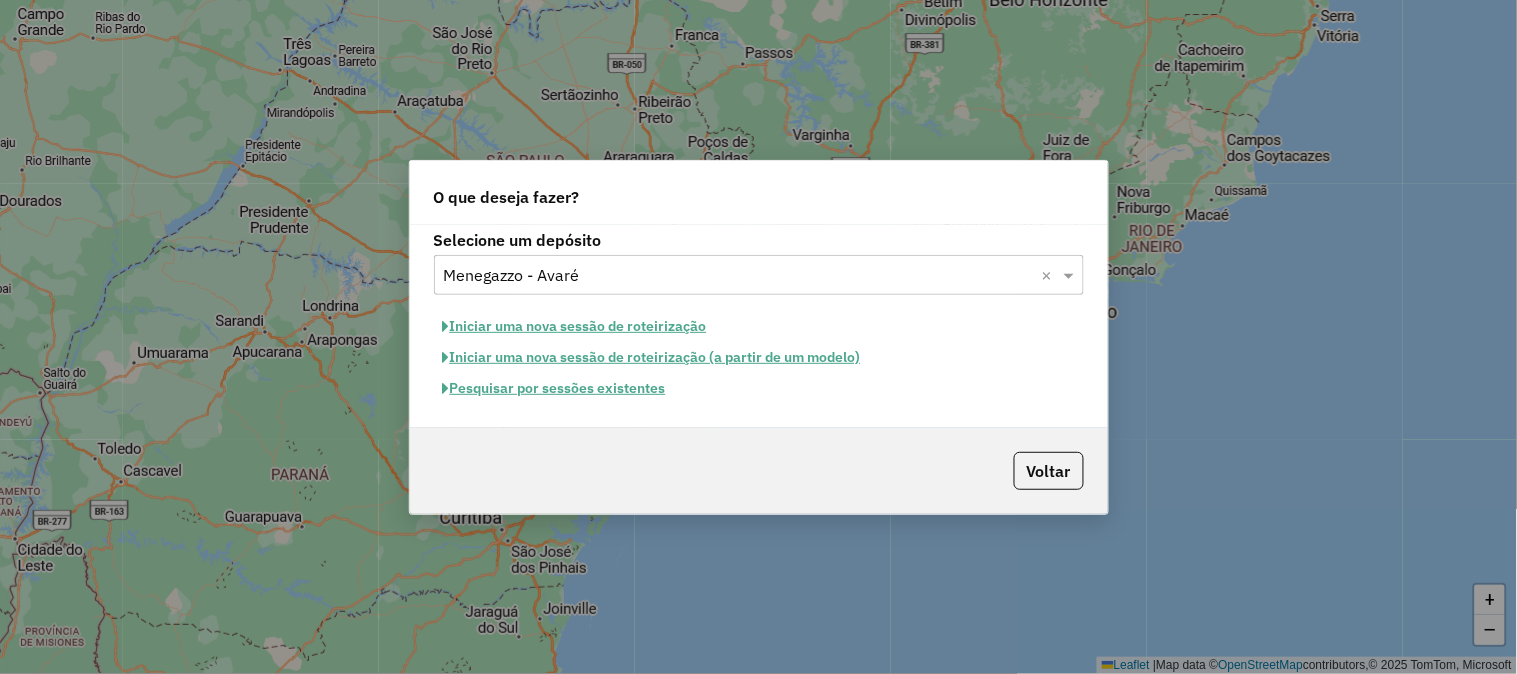 click on "Pesquisar por sessões existentes" 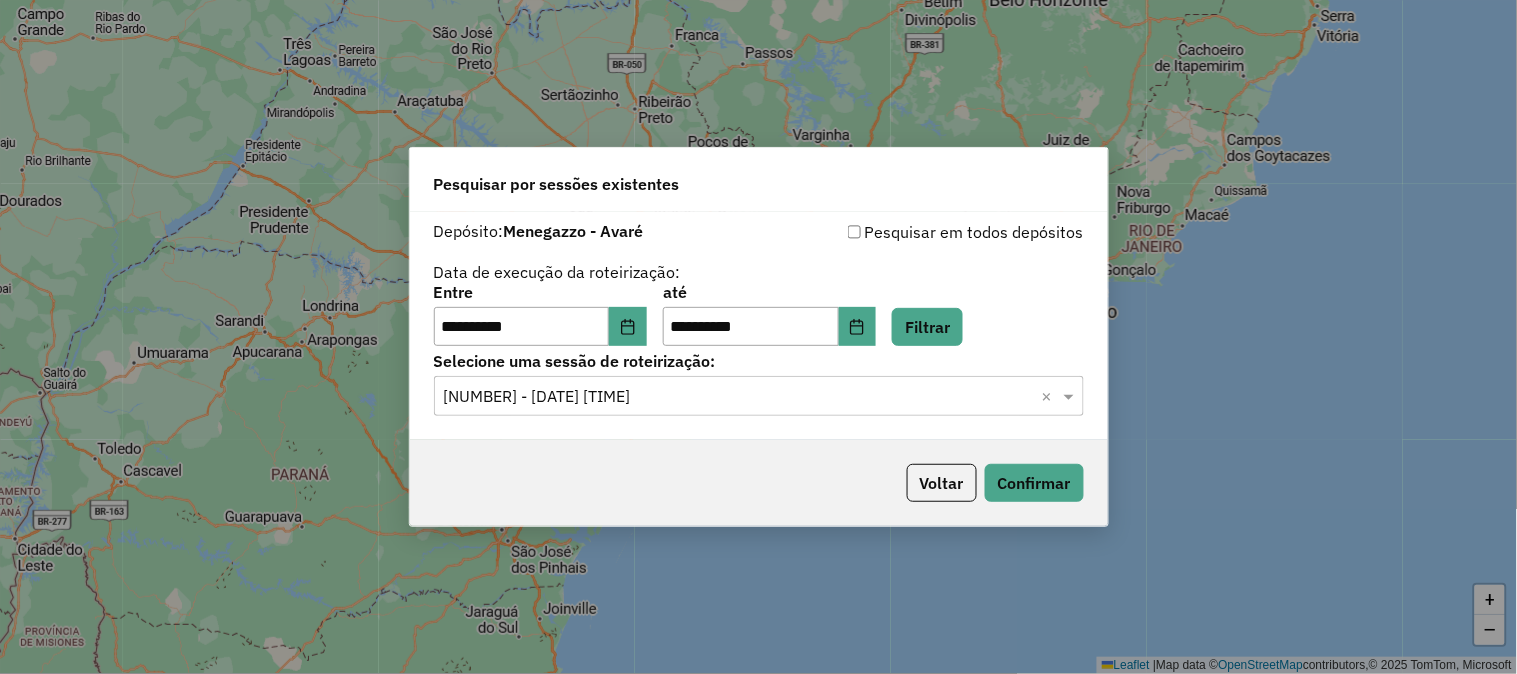 click on "**********" 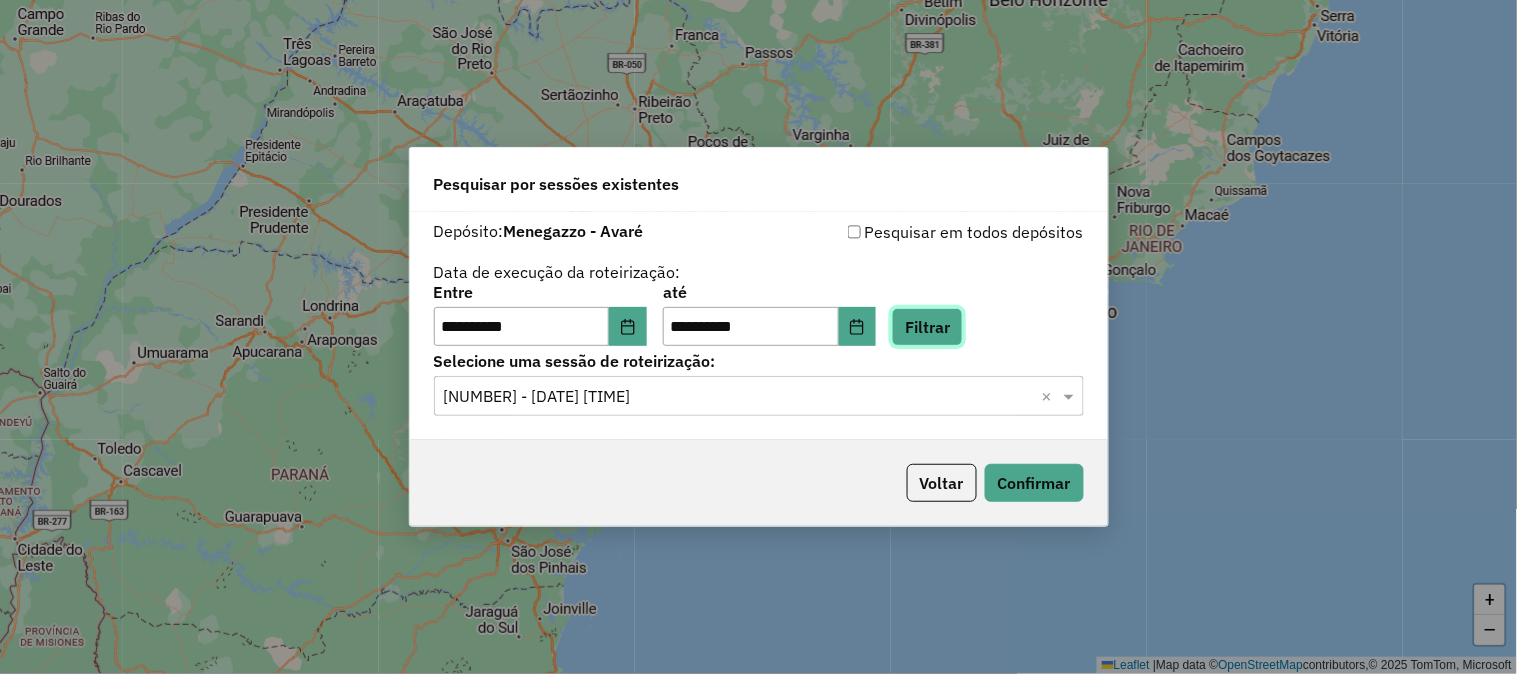 click on "Filtrar" 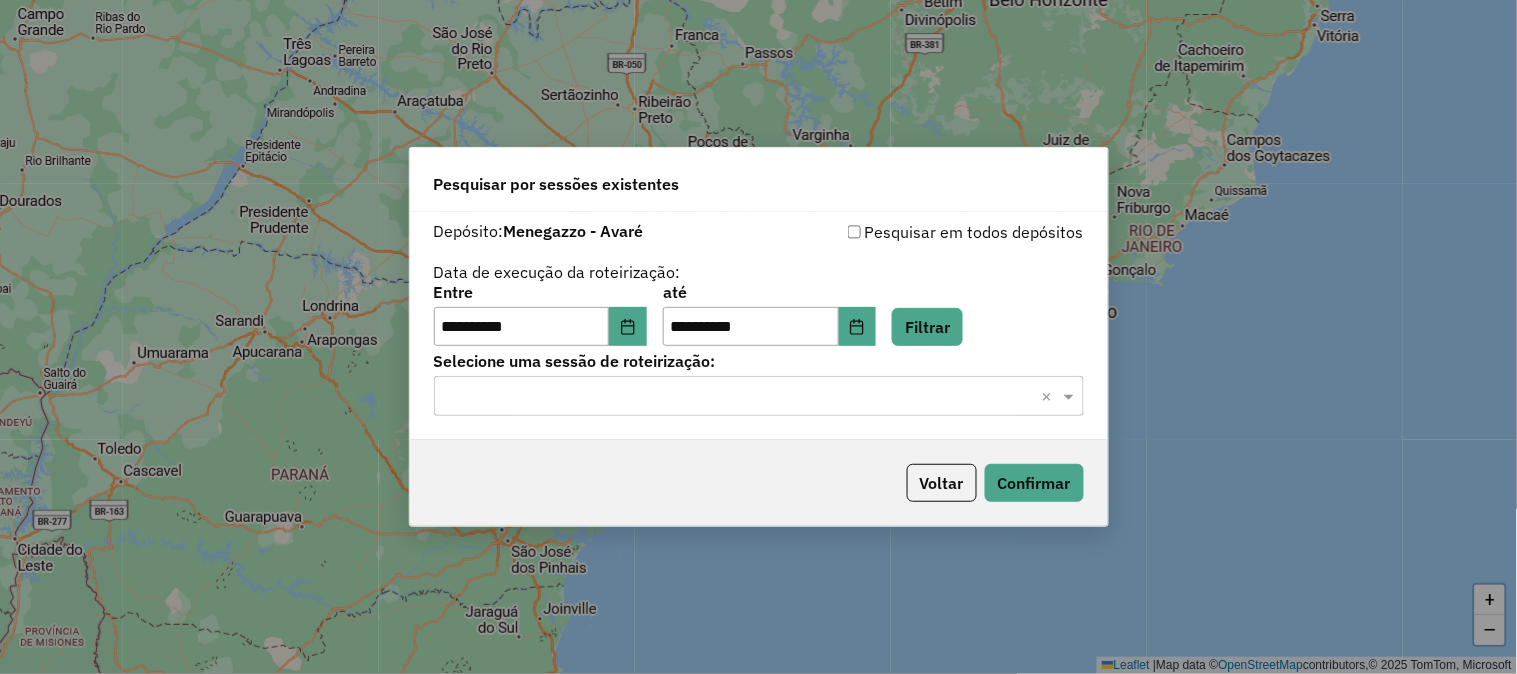 click 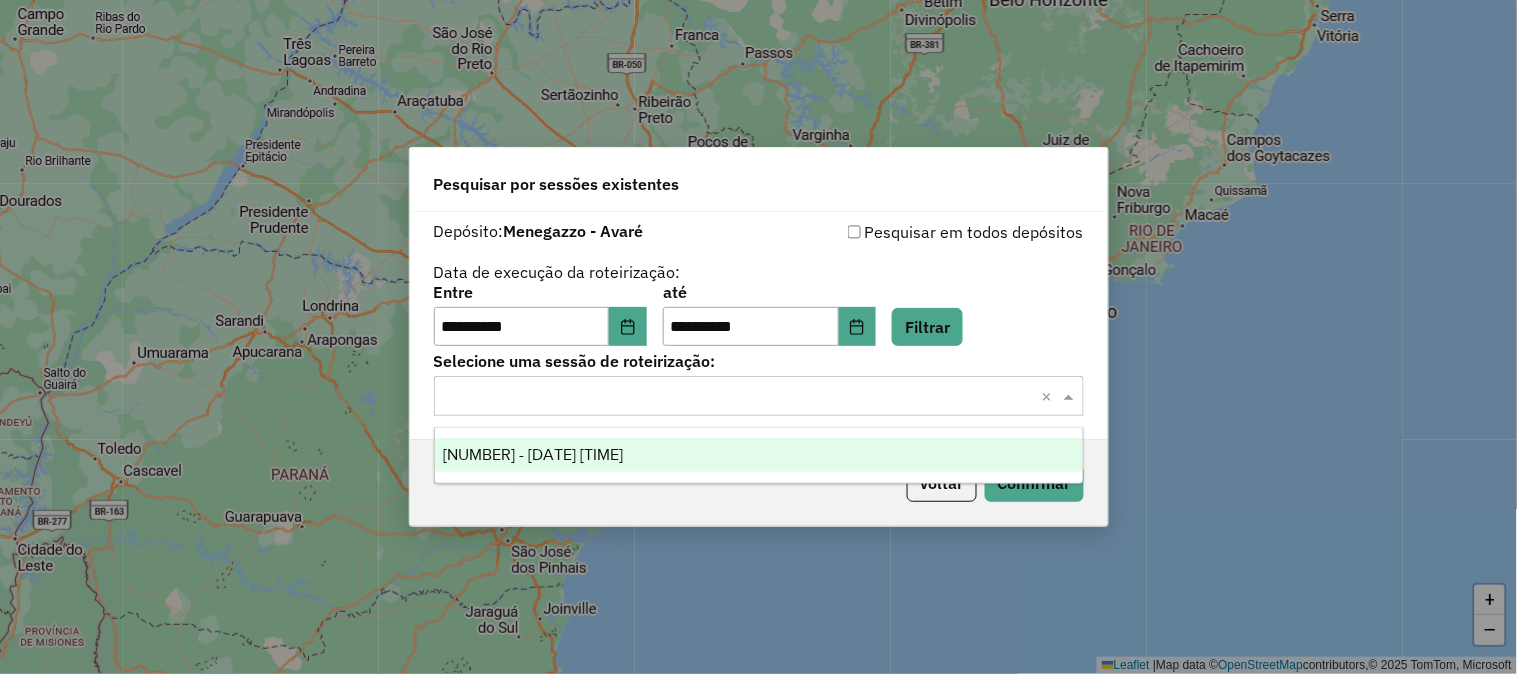 click on "975046 - 05/08/2025 19:16" at bounding box center [759, 455] 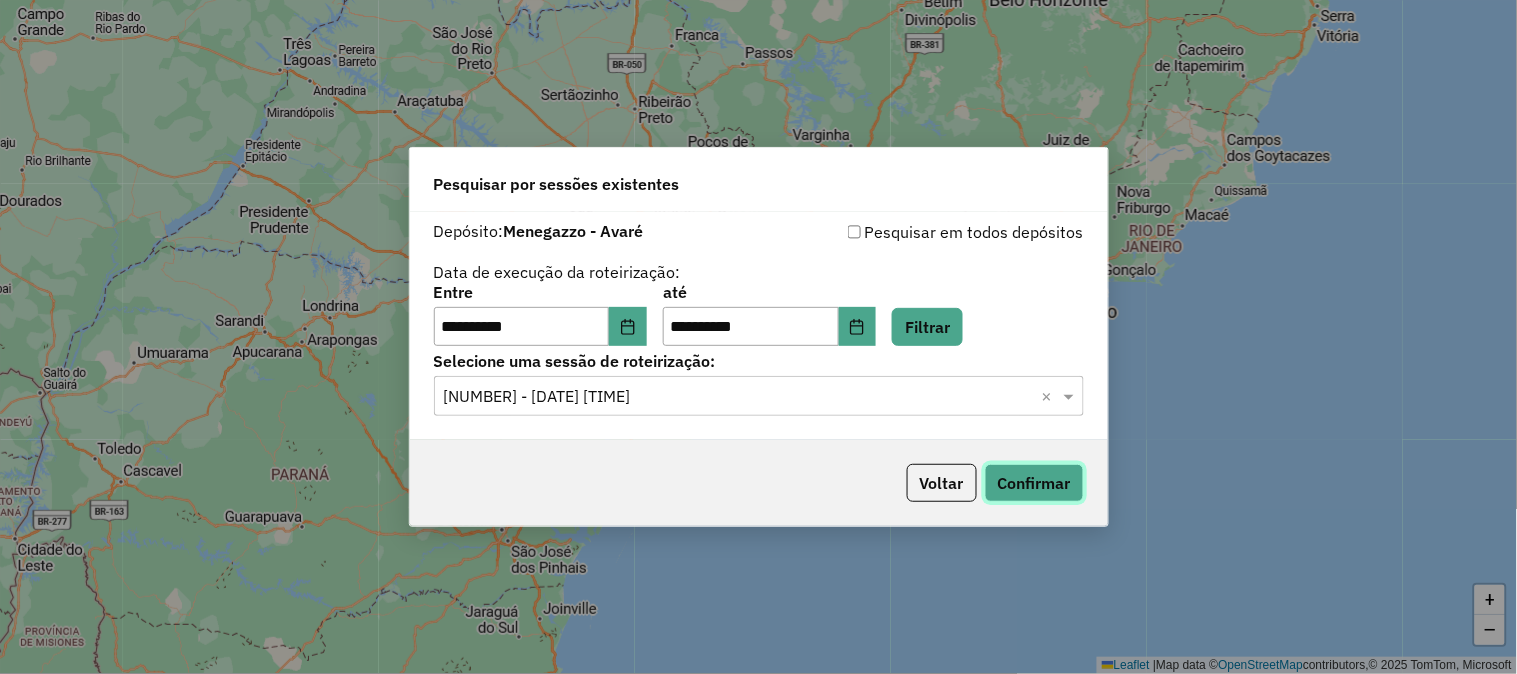 click on "Confirmar" 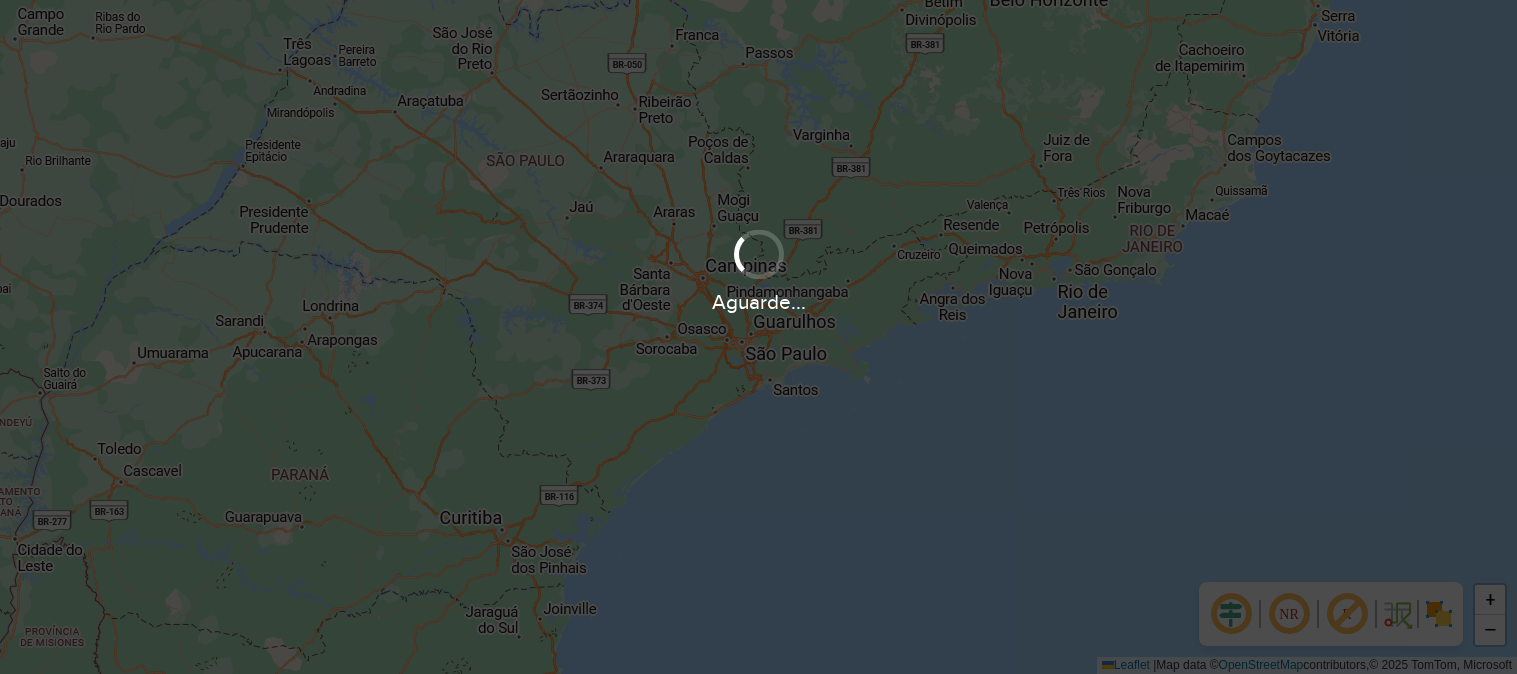 scroll, scrollTop: 0, scrollLeft: 0, axis: both 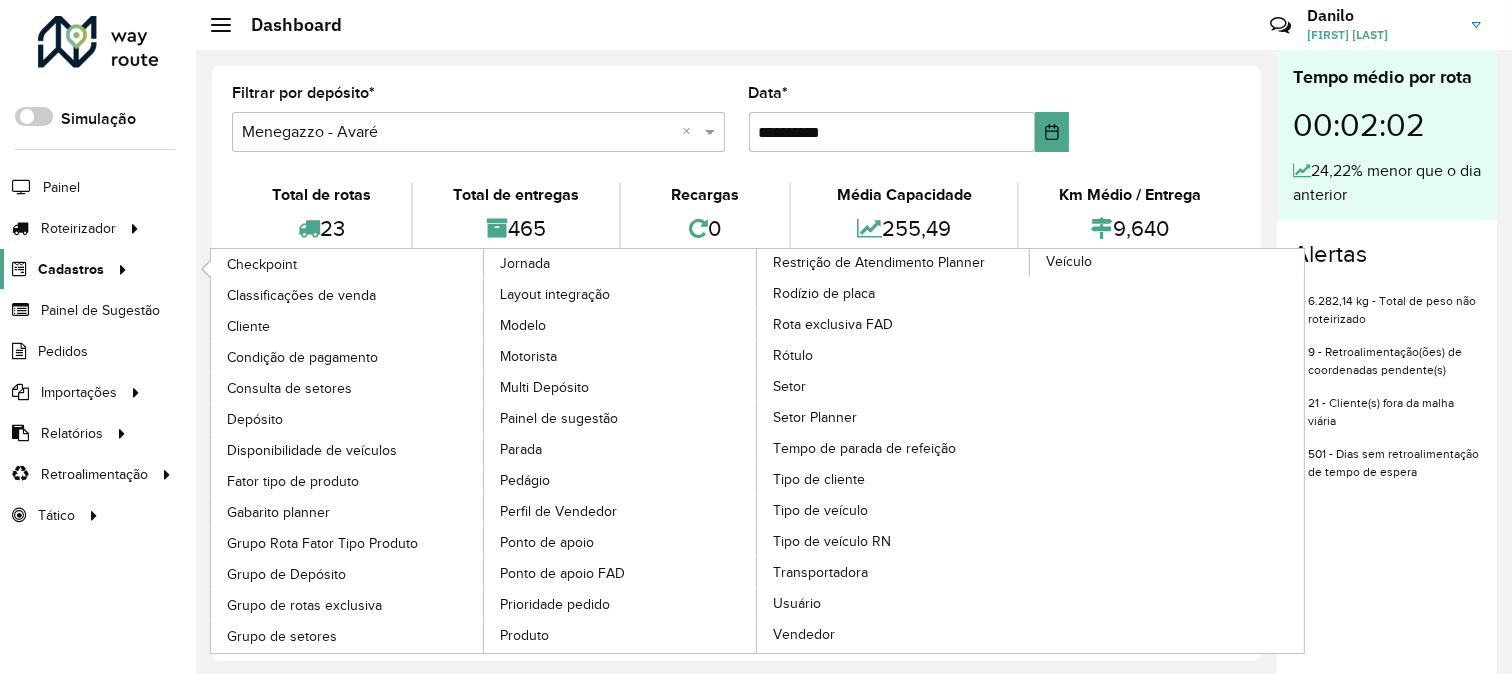 click 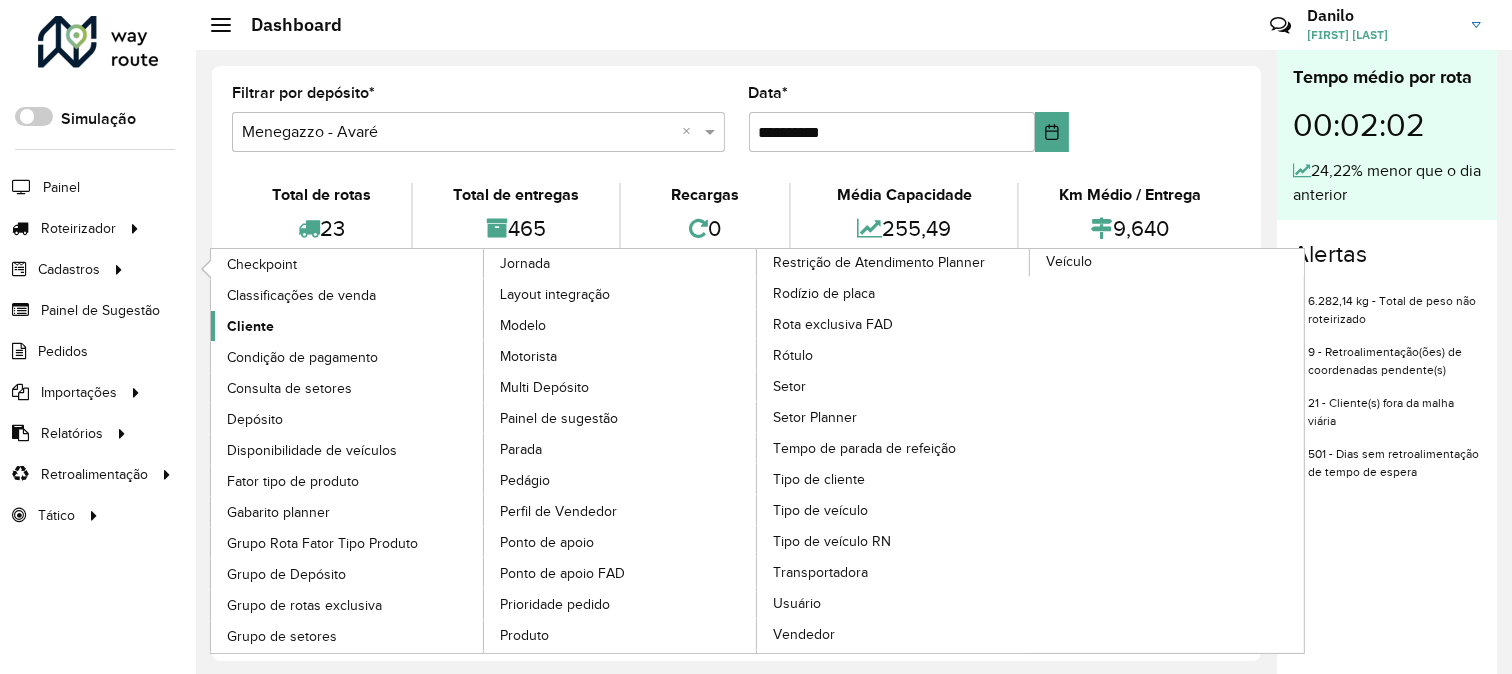 click on "Cliente" 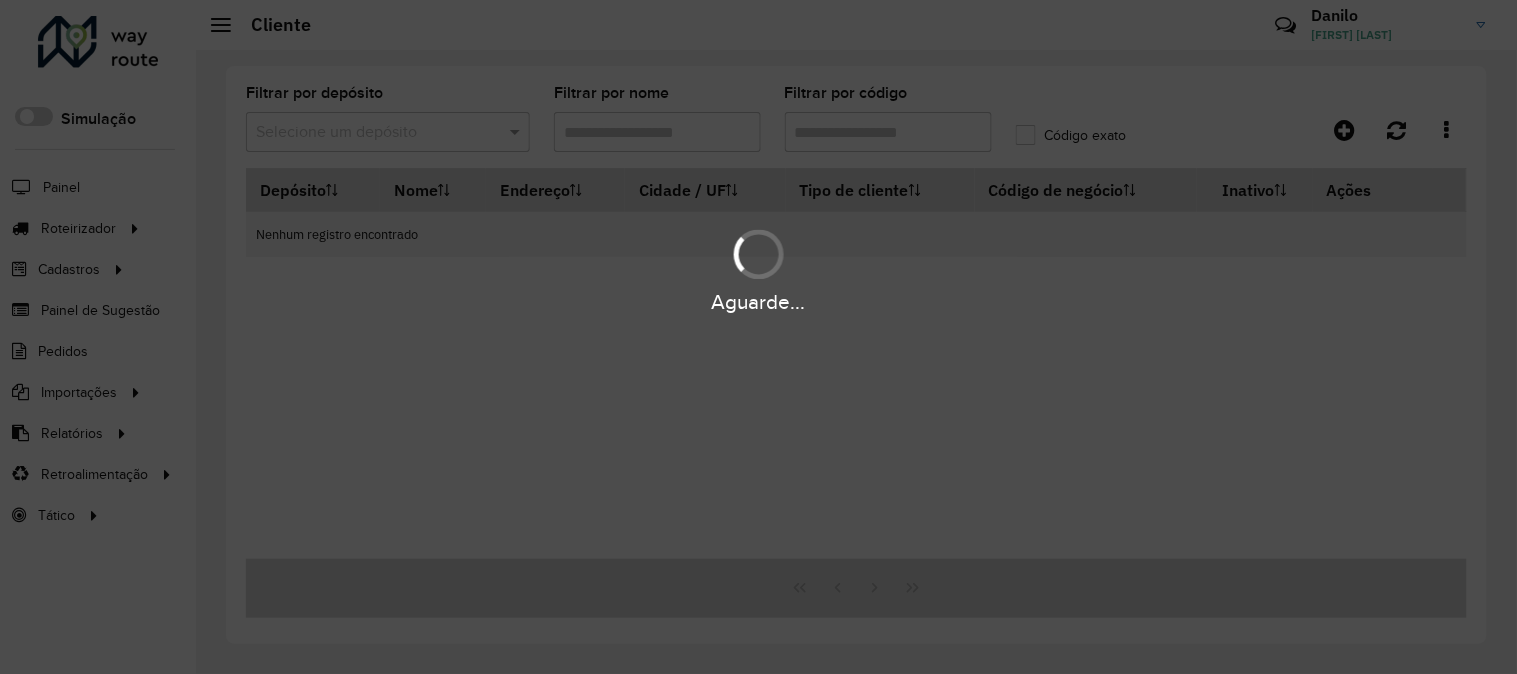 type on "****" 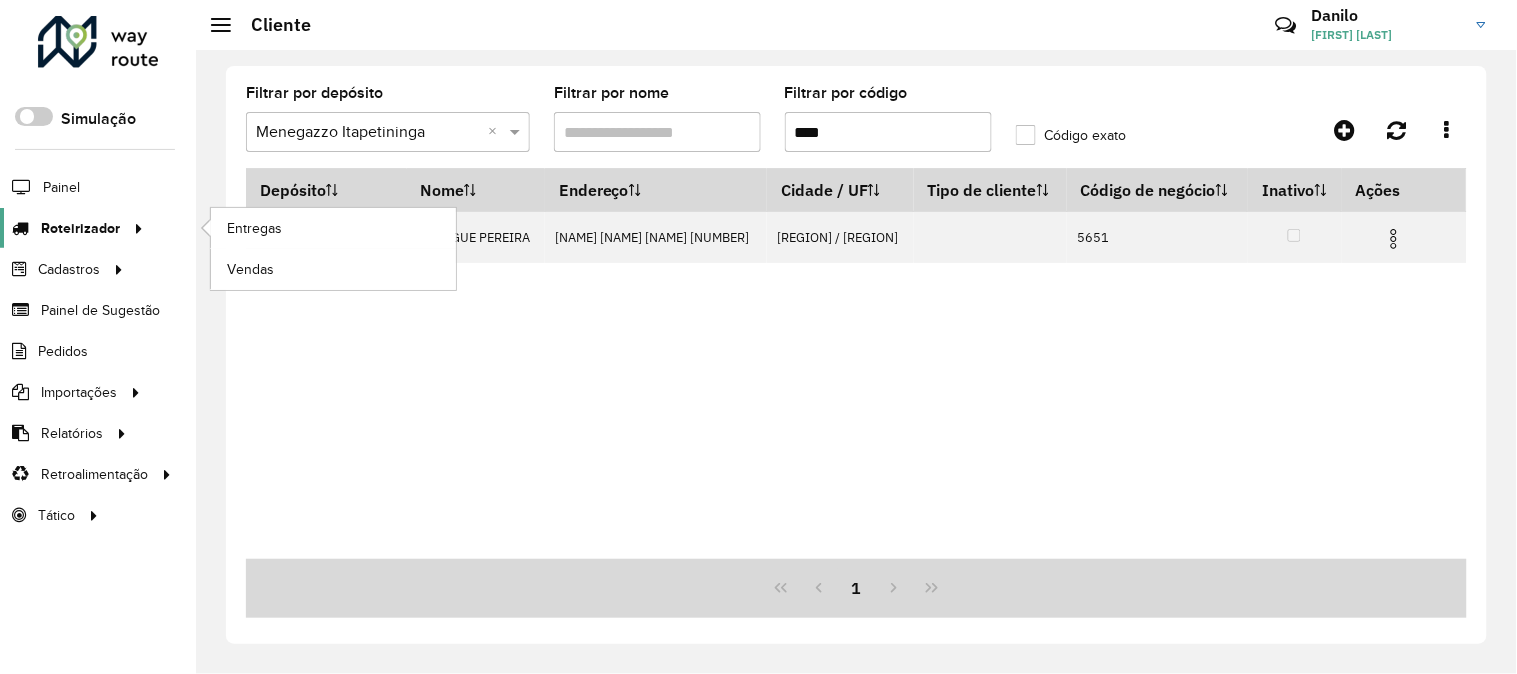 click on "Roteirizador" 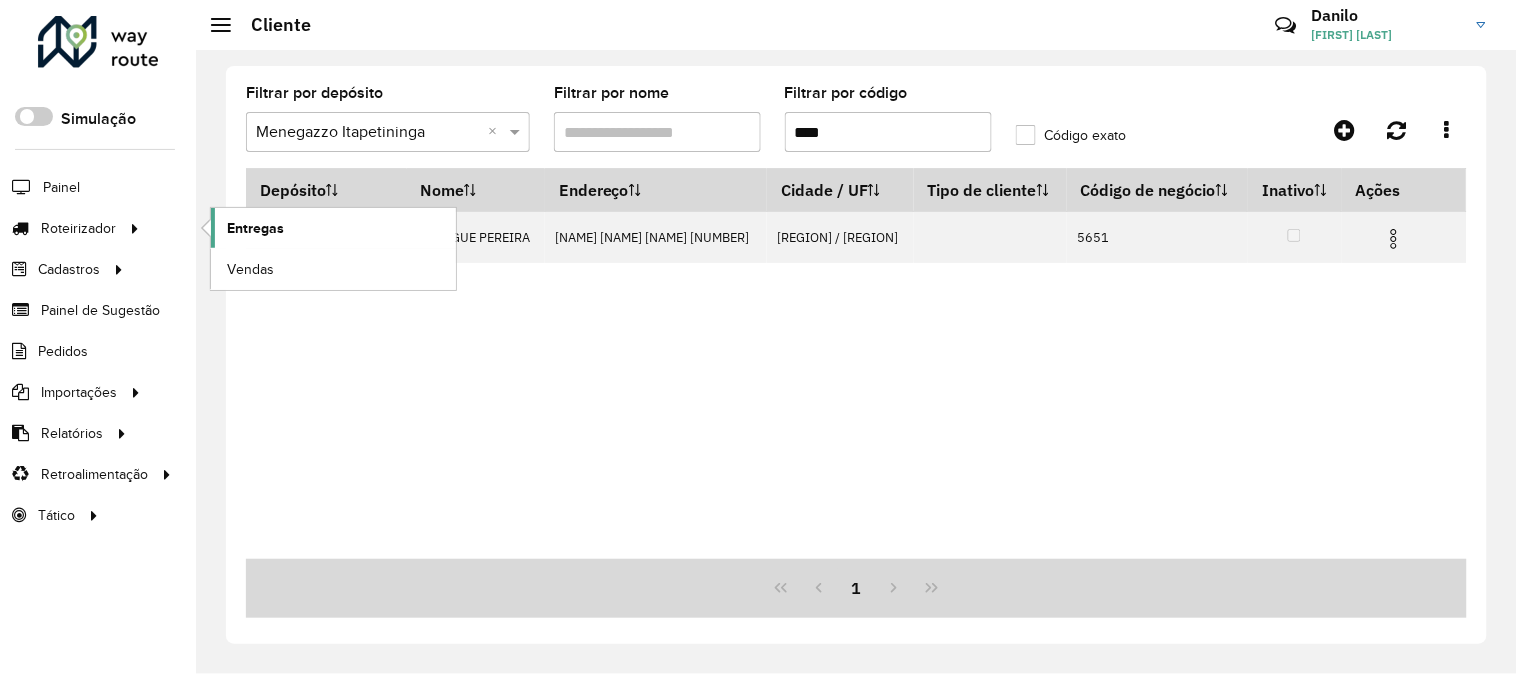 click on "Entregas" 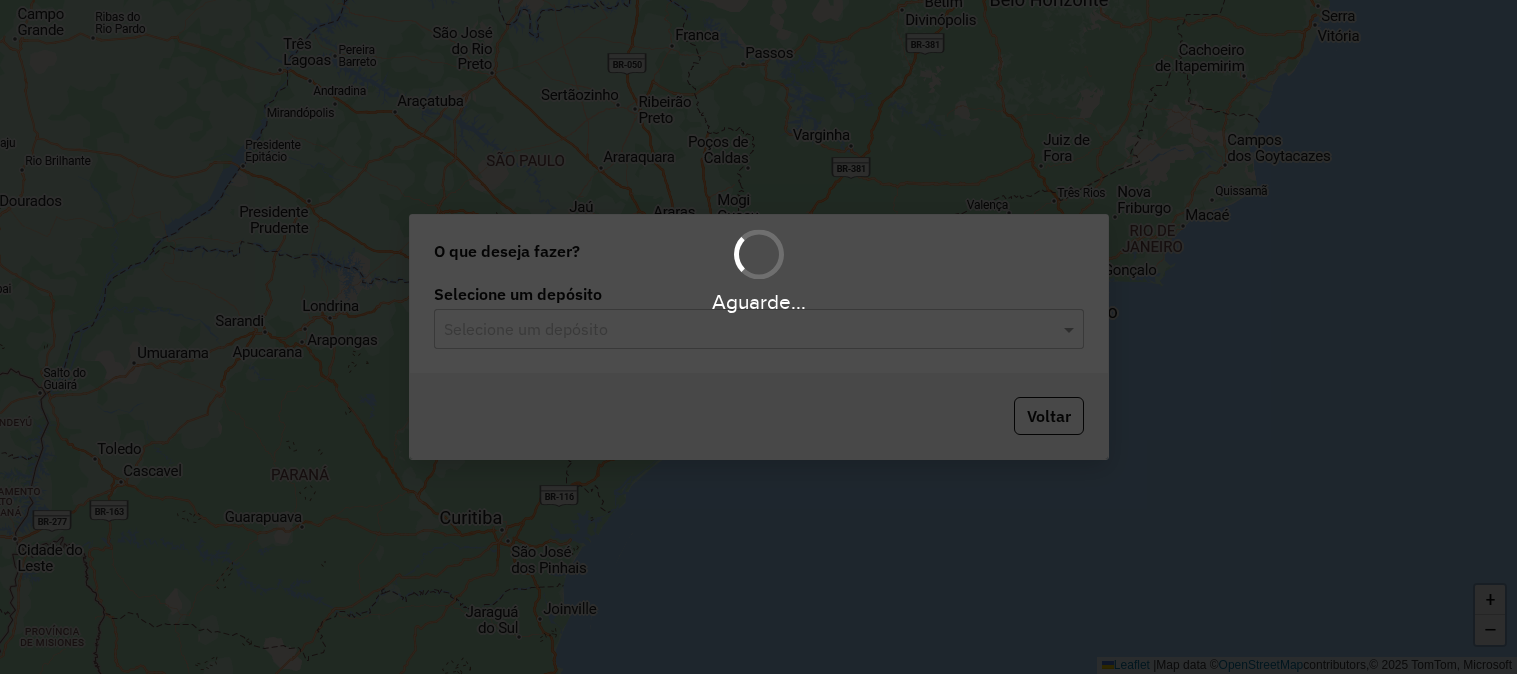 scroll, scrollTop: 0, scrollLeft: 0, axis: both 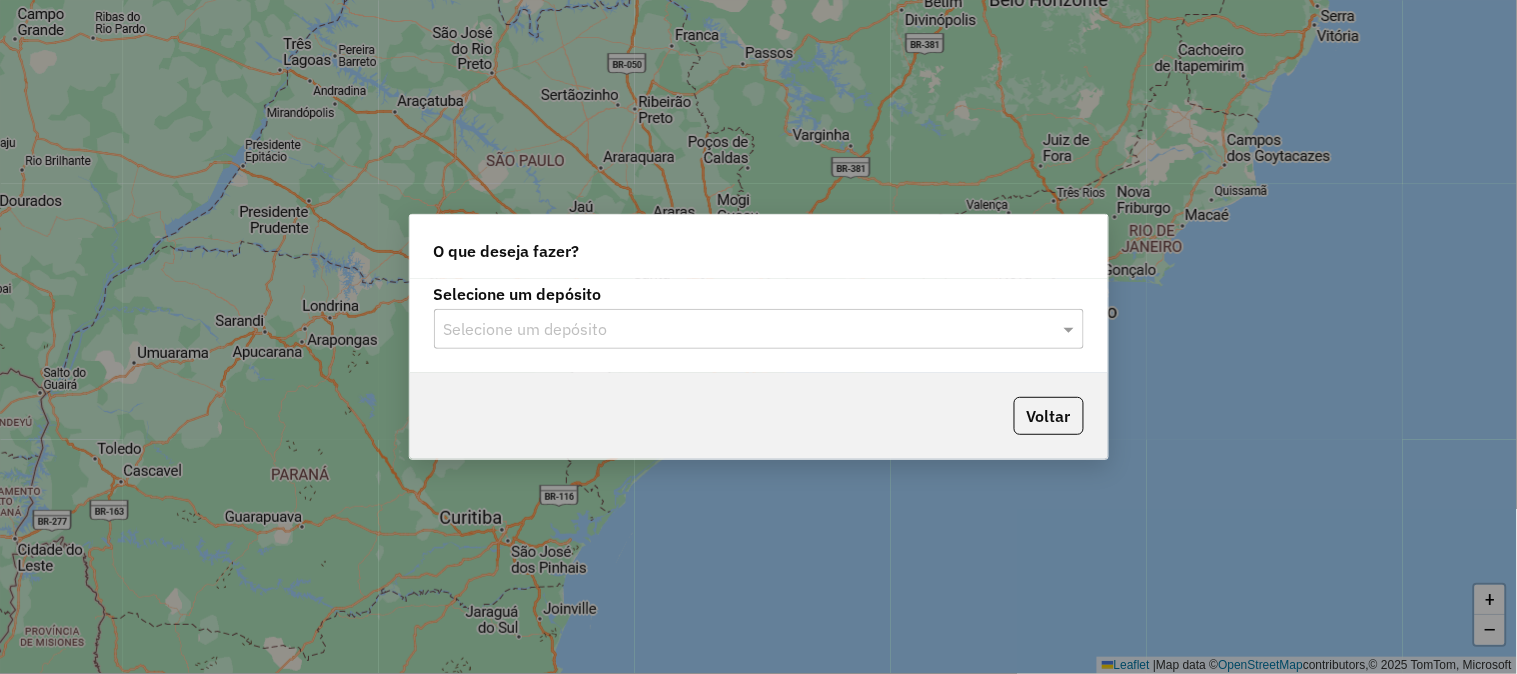 click 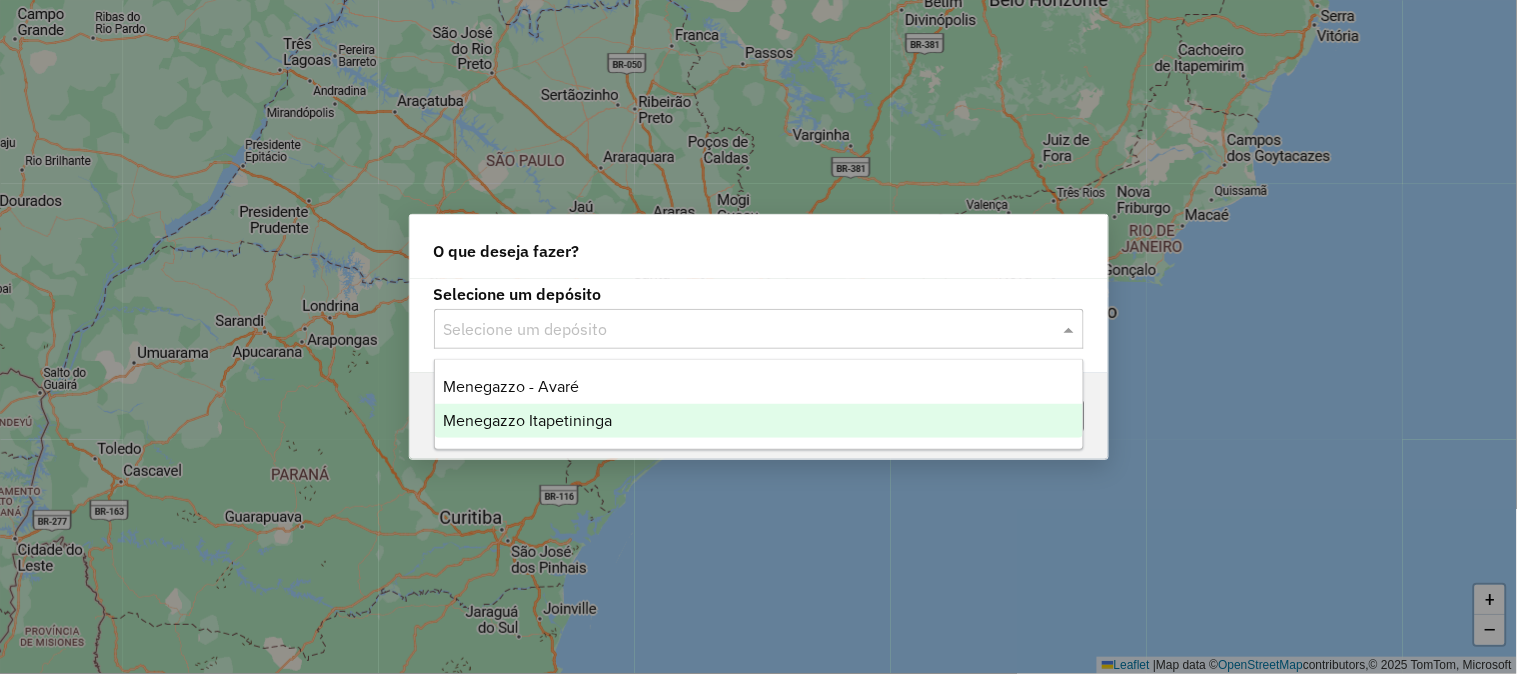 click on "Menegazzo Itapetininga" at bounding box center [759, 421] 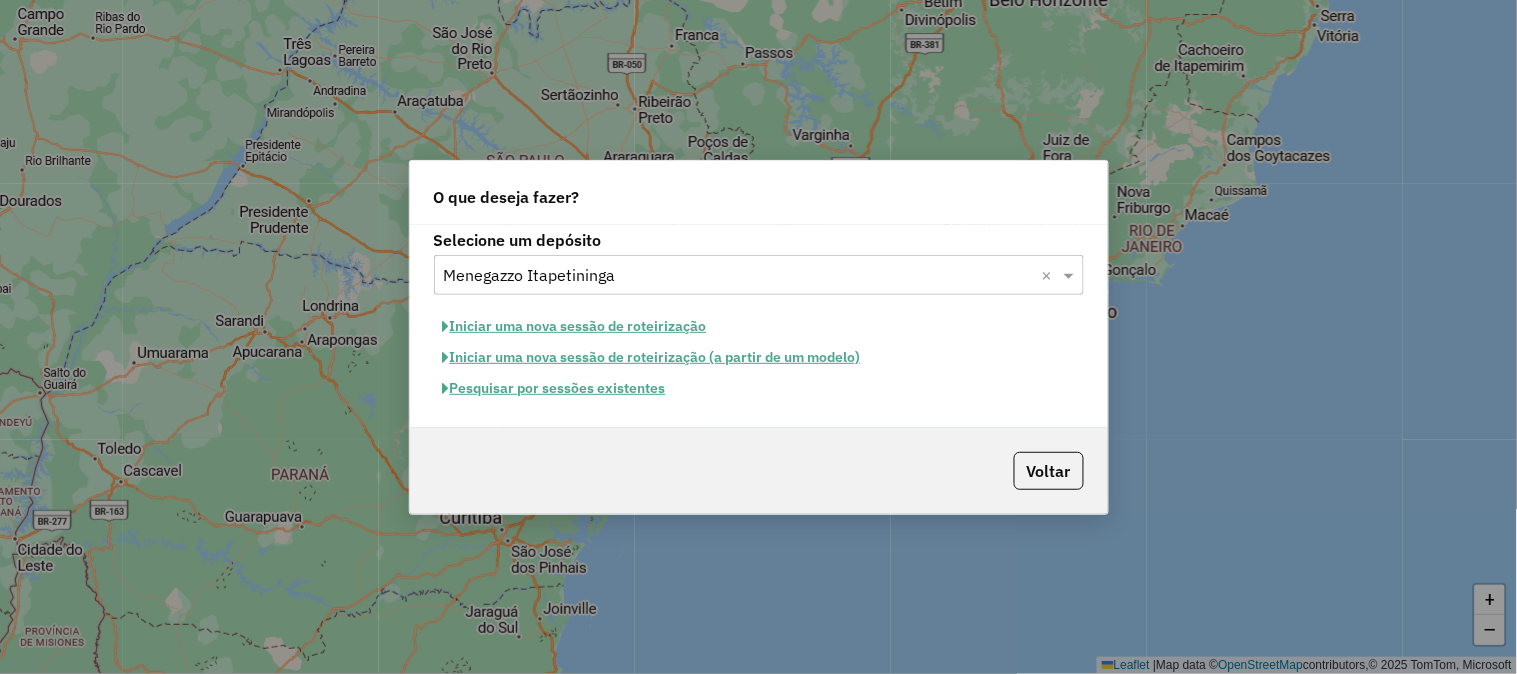 click on "Pesquisar por sessões existentes" 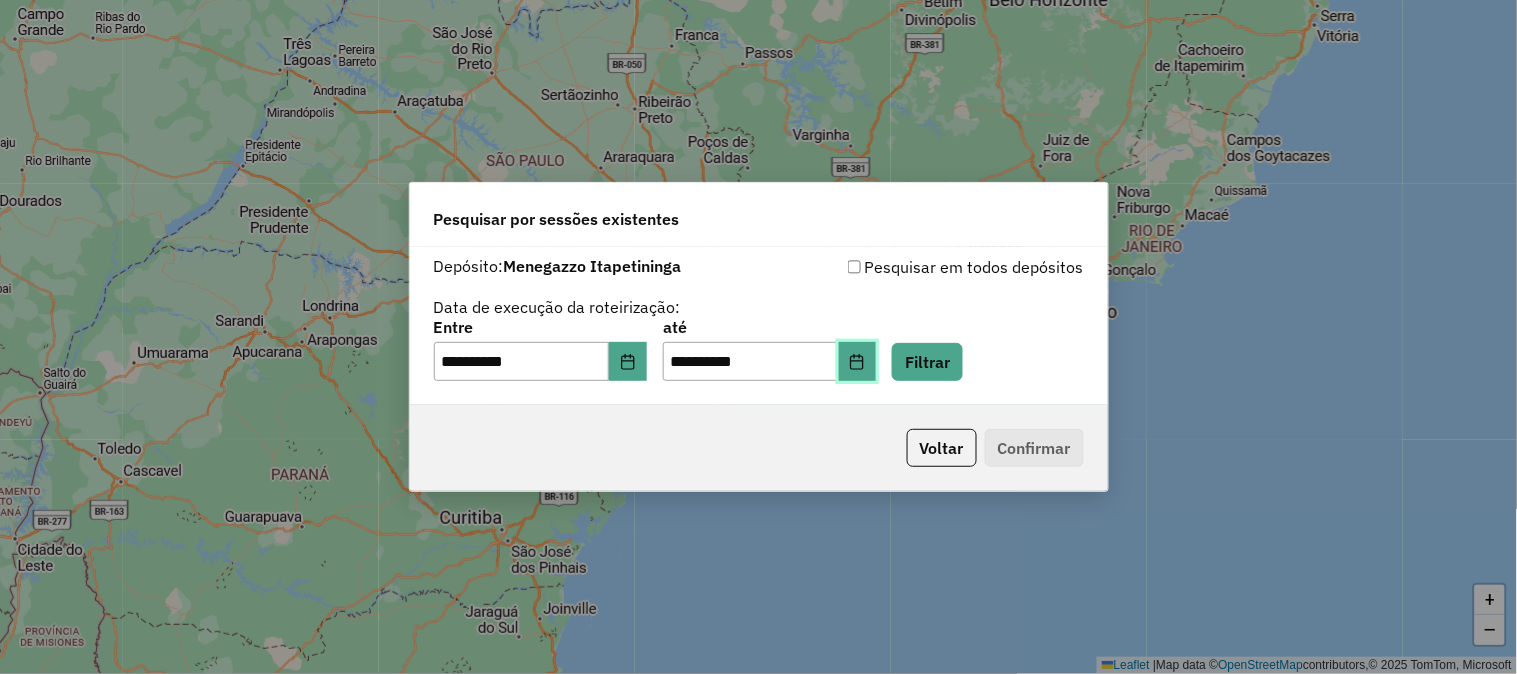 click at bounding box center (858, 362) 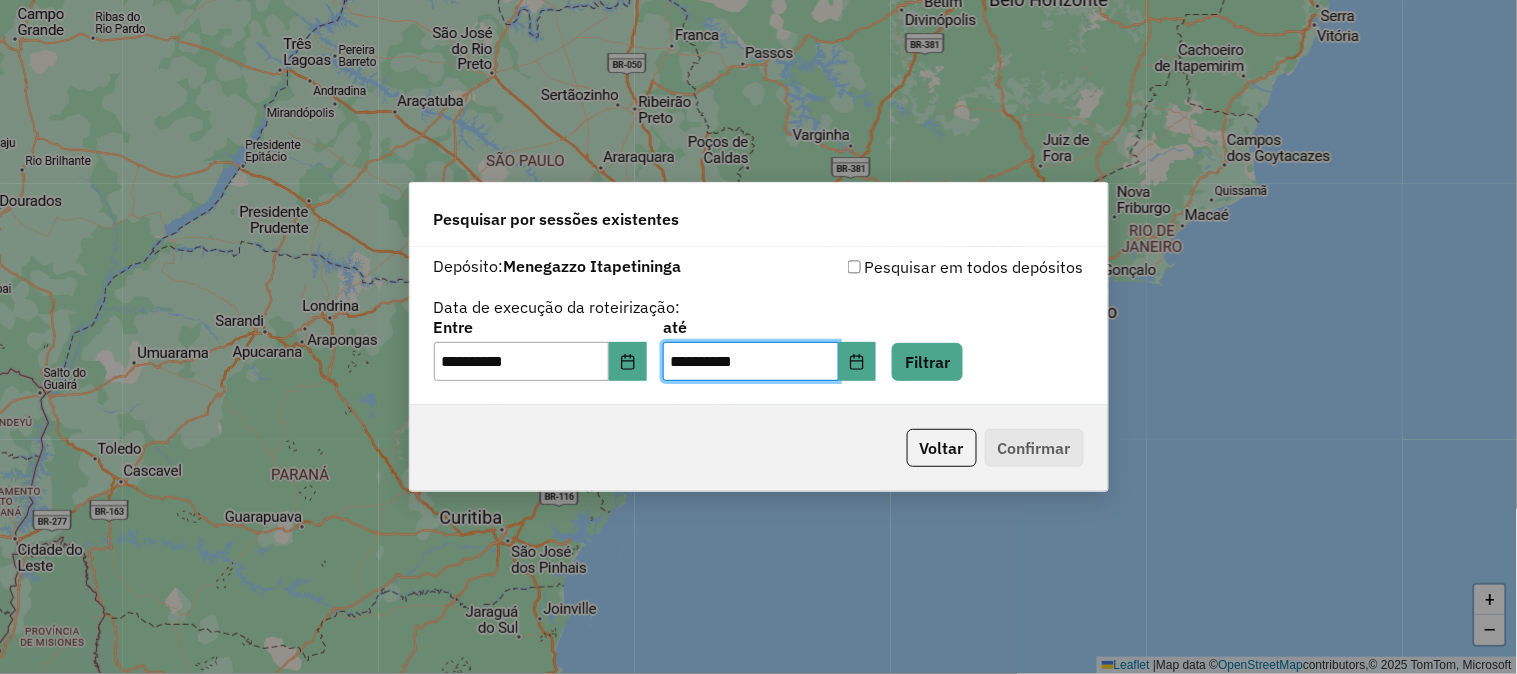click on "Entre" 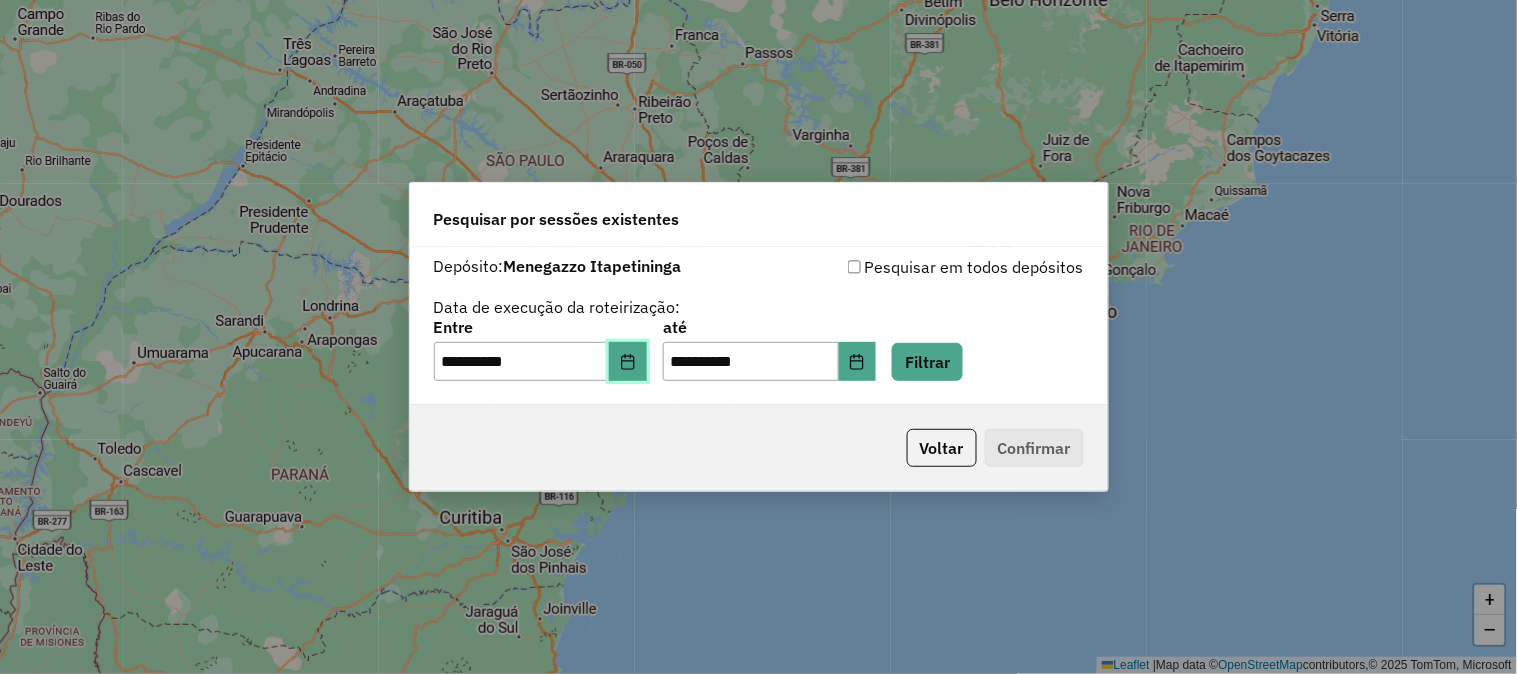 click at bounding box center (628, 362) 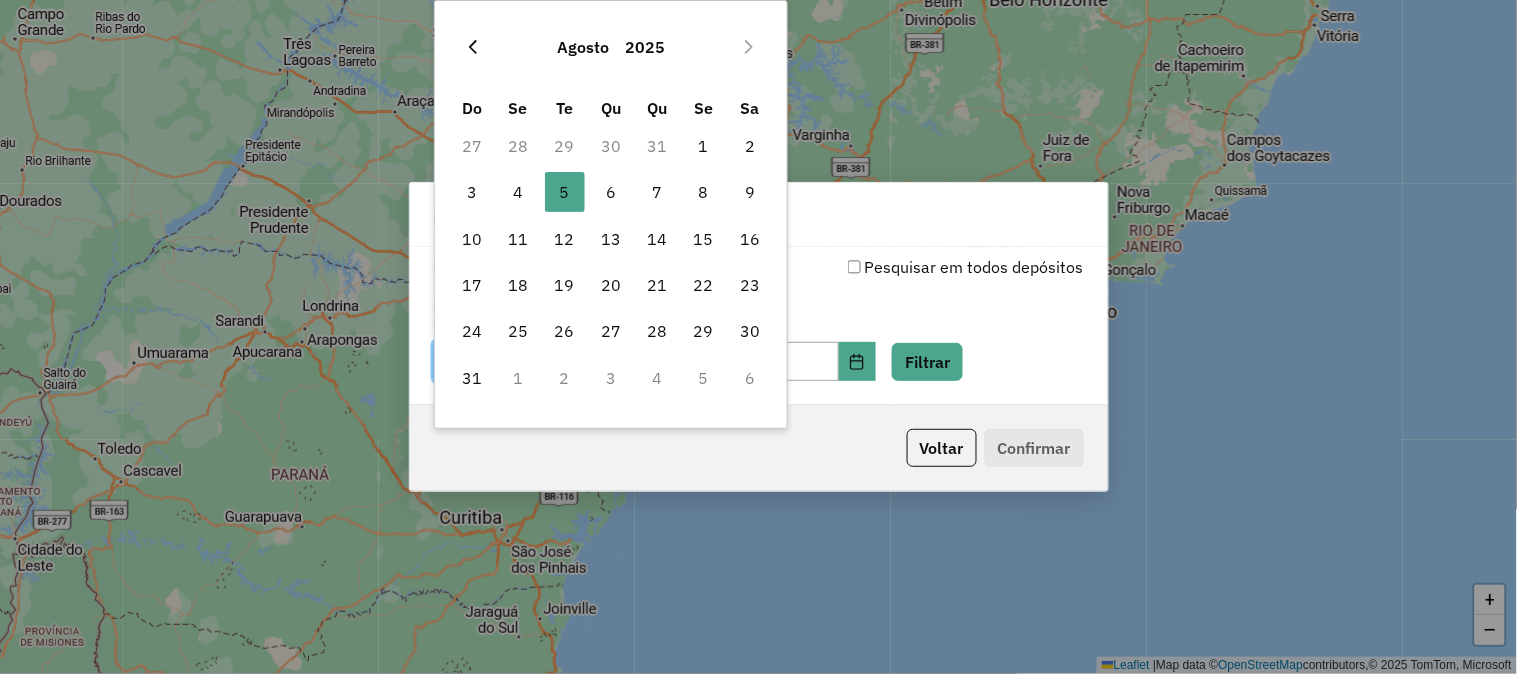 click at bounding box center [473, 47] 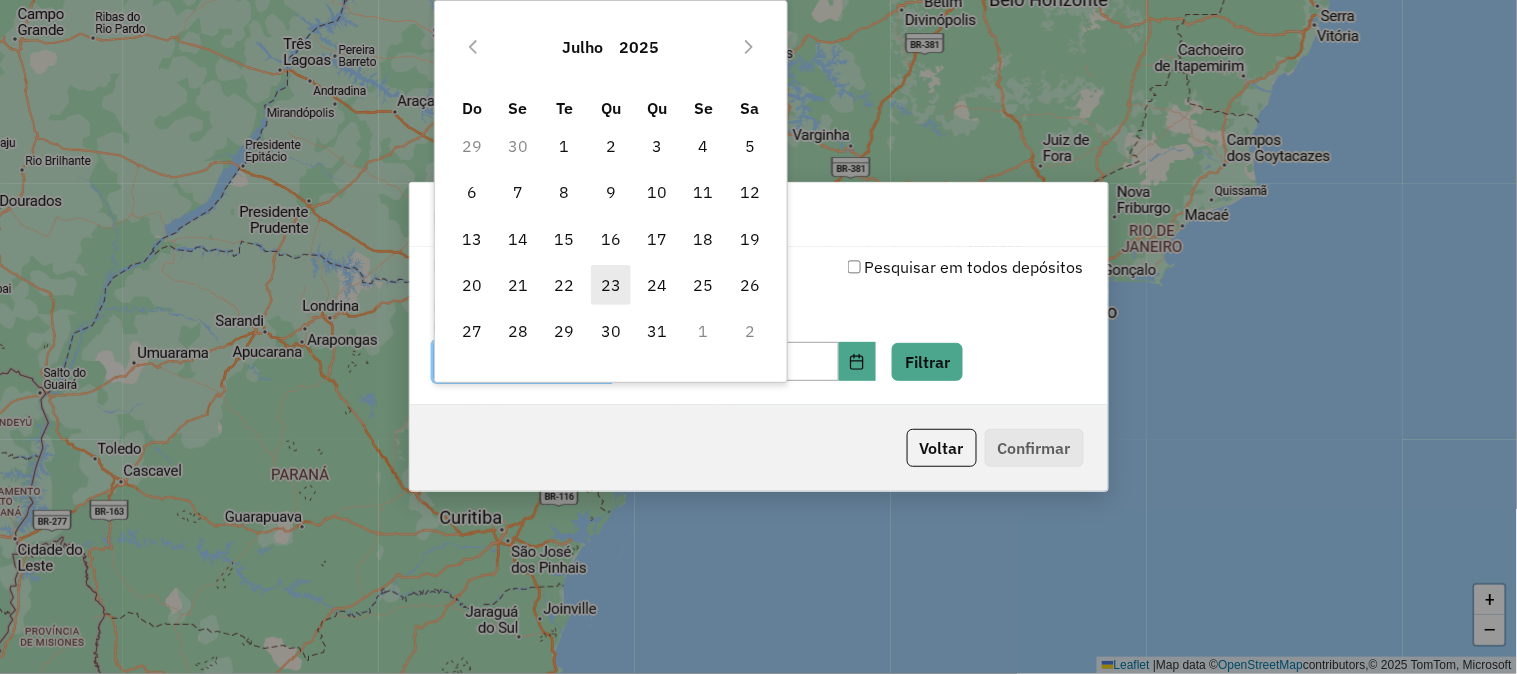 click on "23" at bounding box center [611, 285] 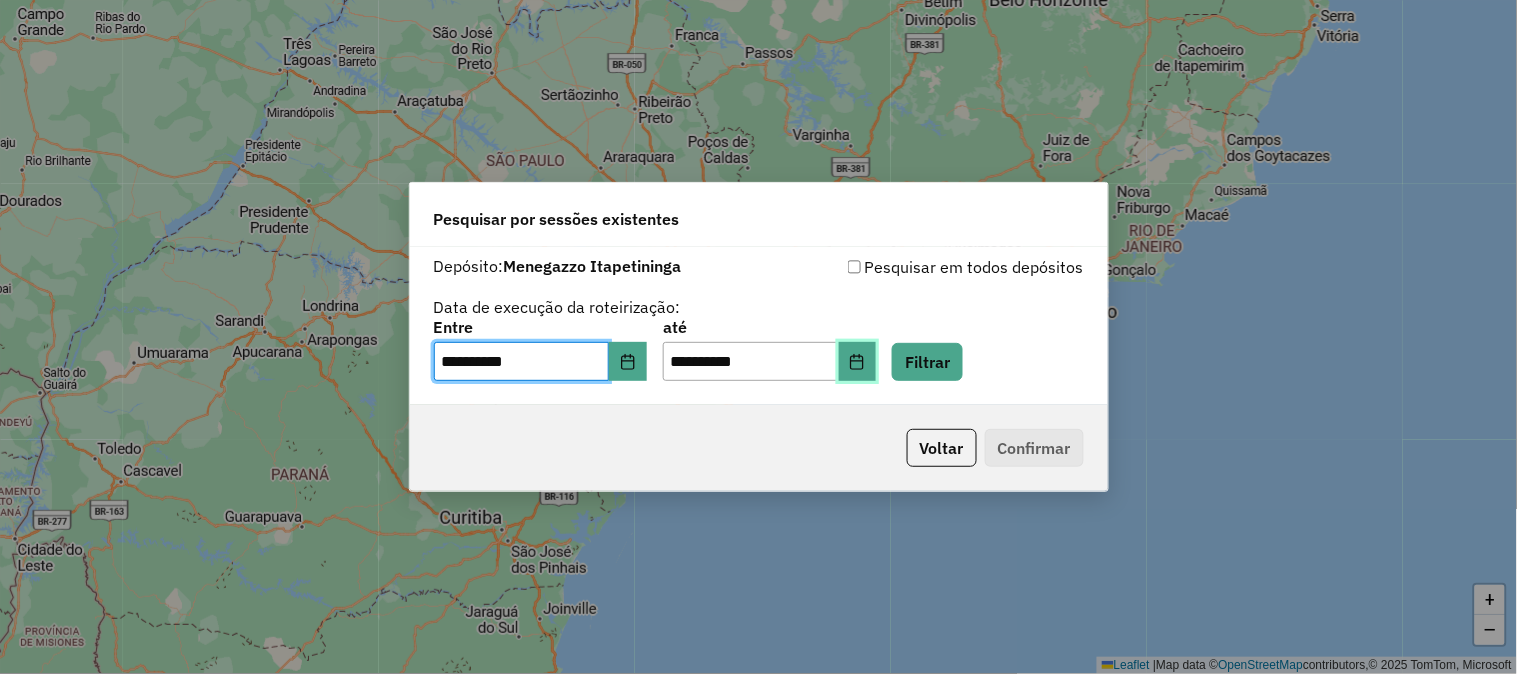 click 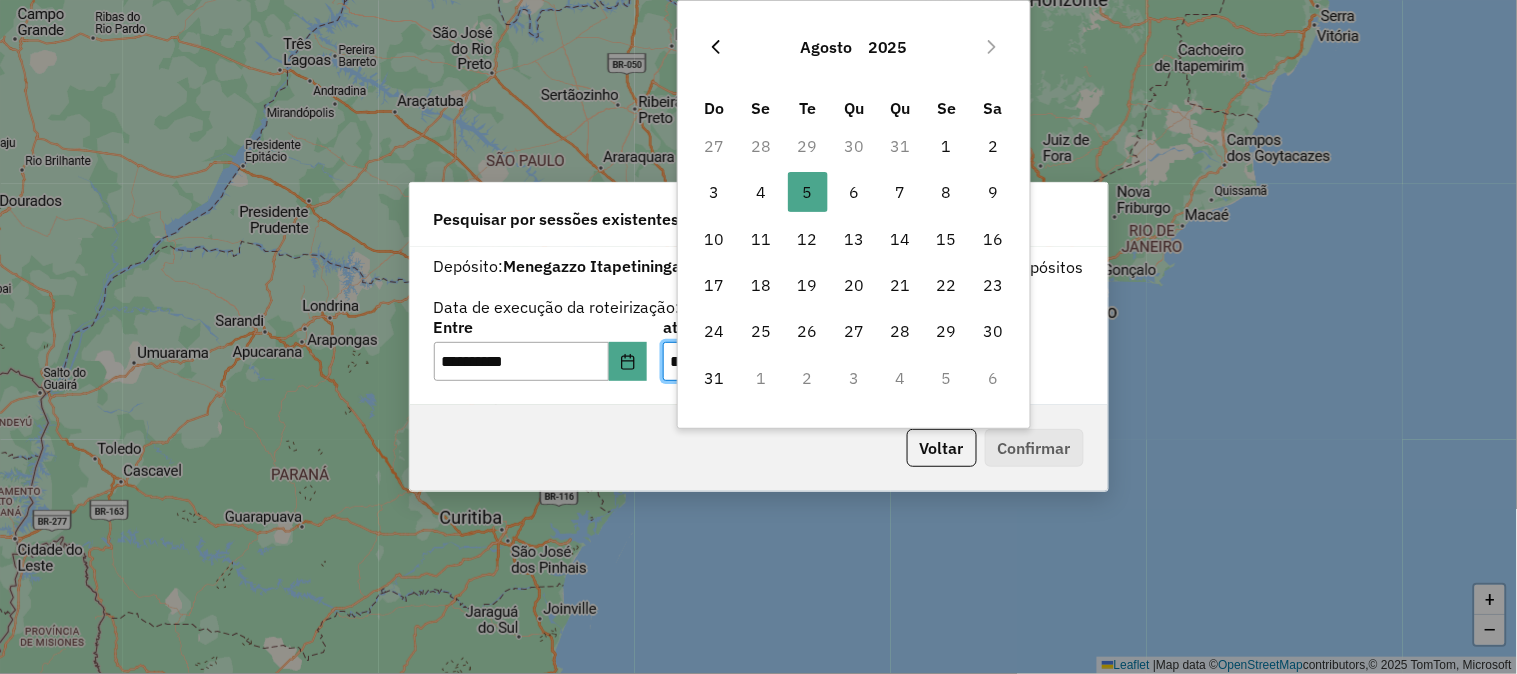click at bounding box center (716, 47) 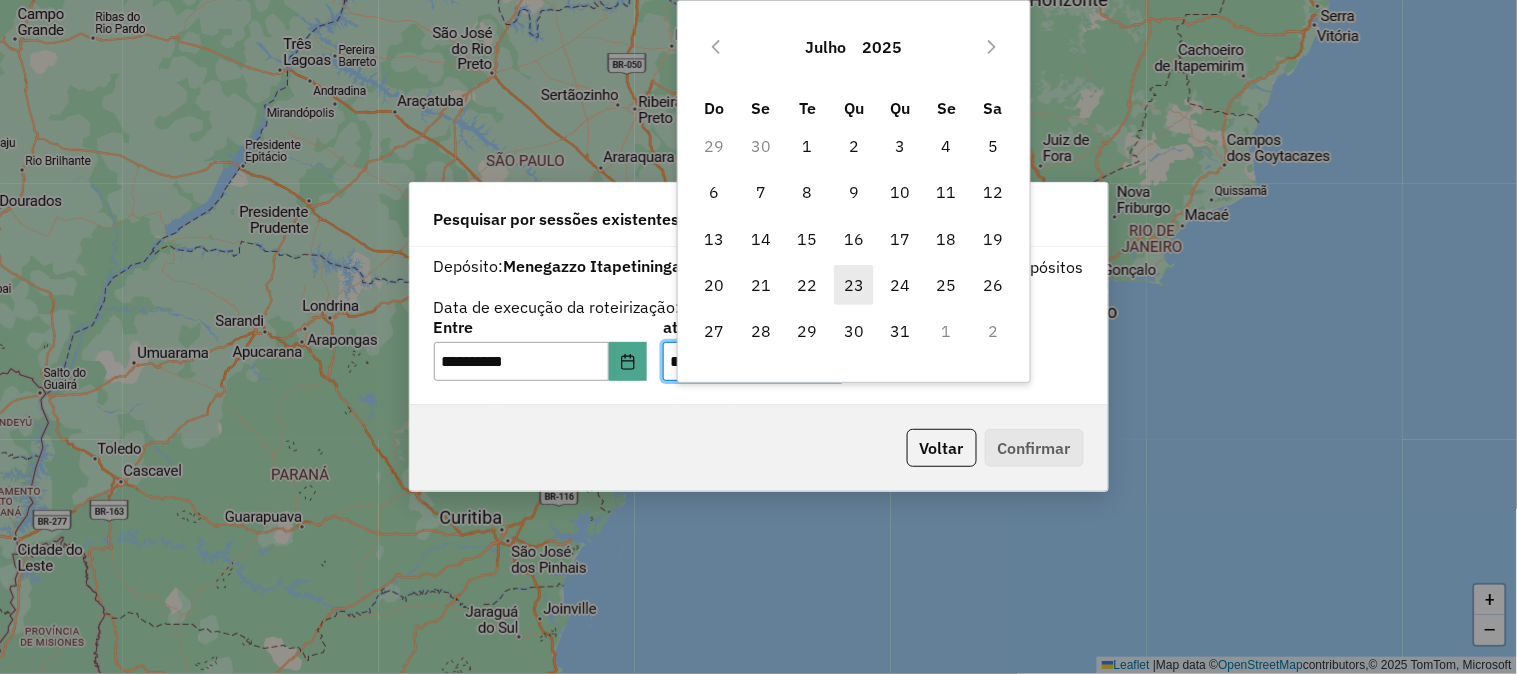 click on "23" at bounding box center (854, 285) 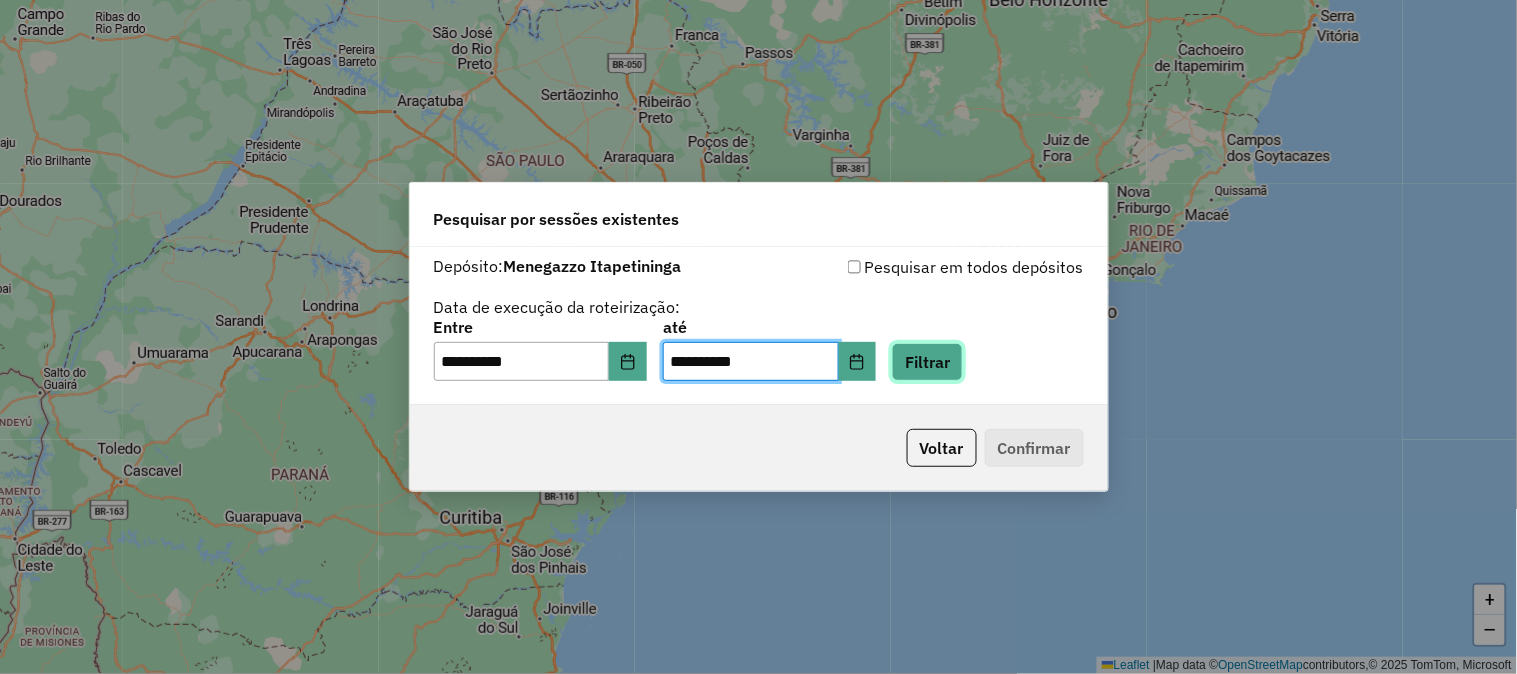 click on "Filtrar" 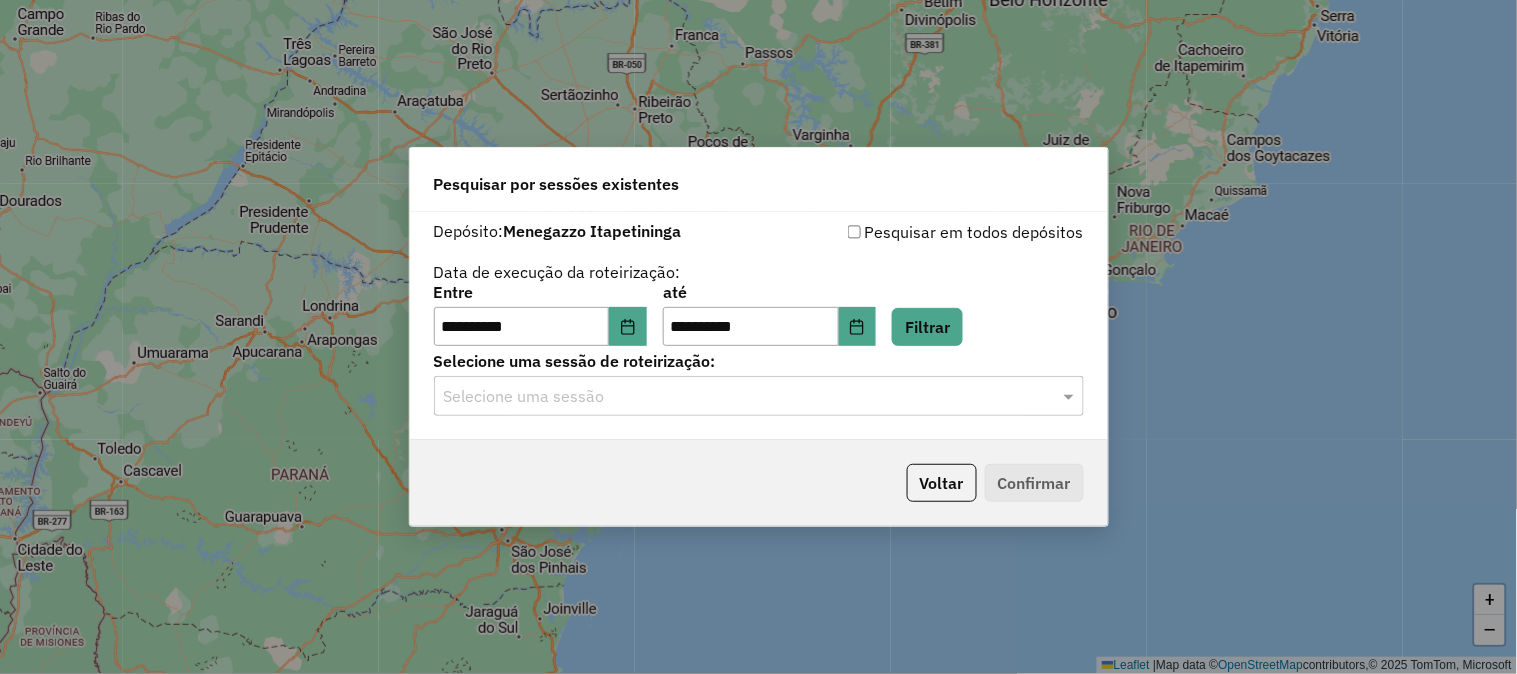 click on "Selecione uma sessão" 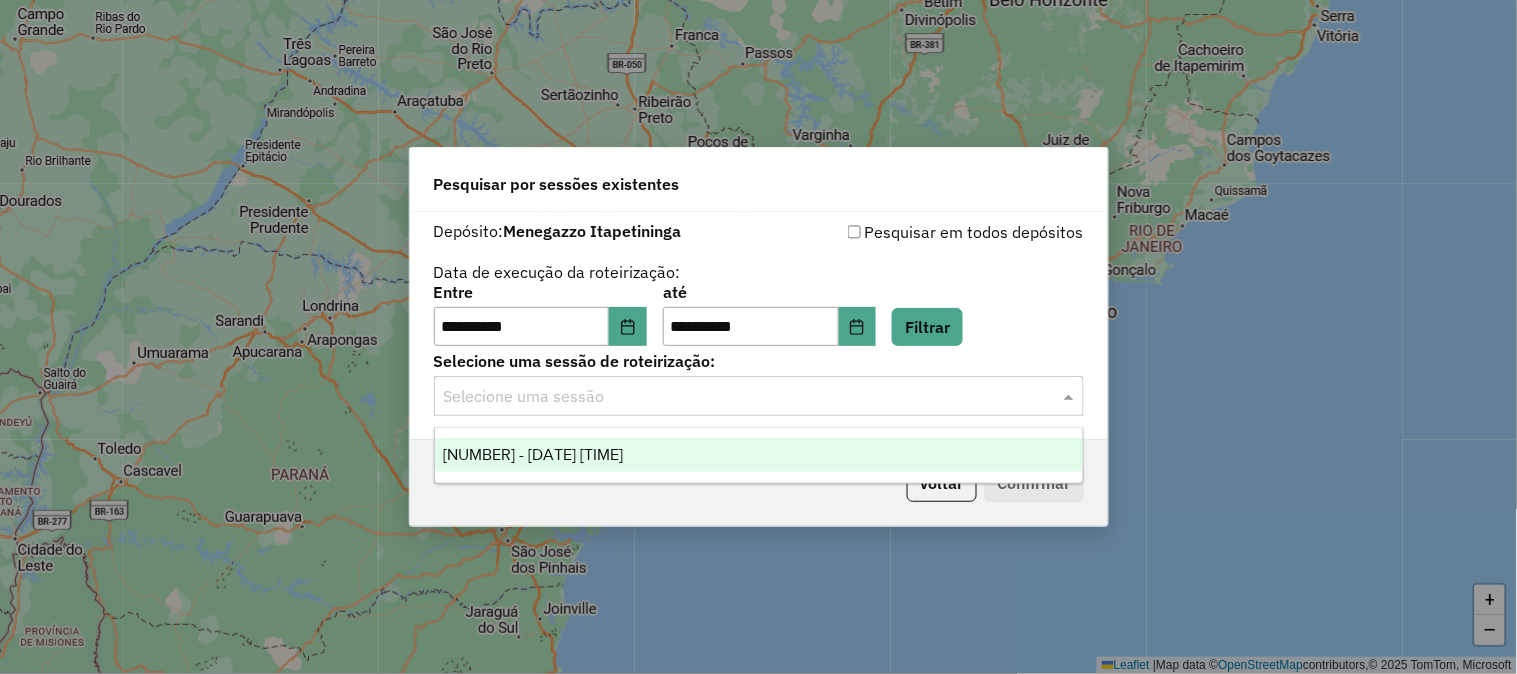 click on "968803 - 23/07/2025 17:39" at bounding box center [759, 455] 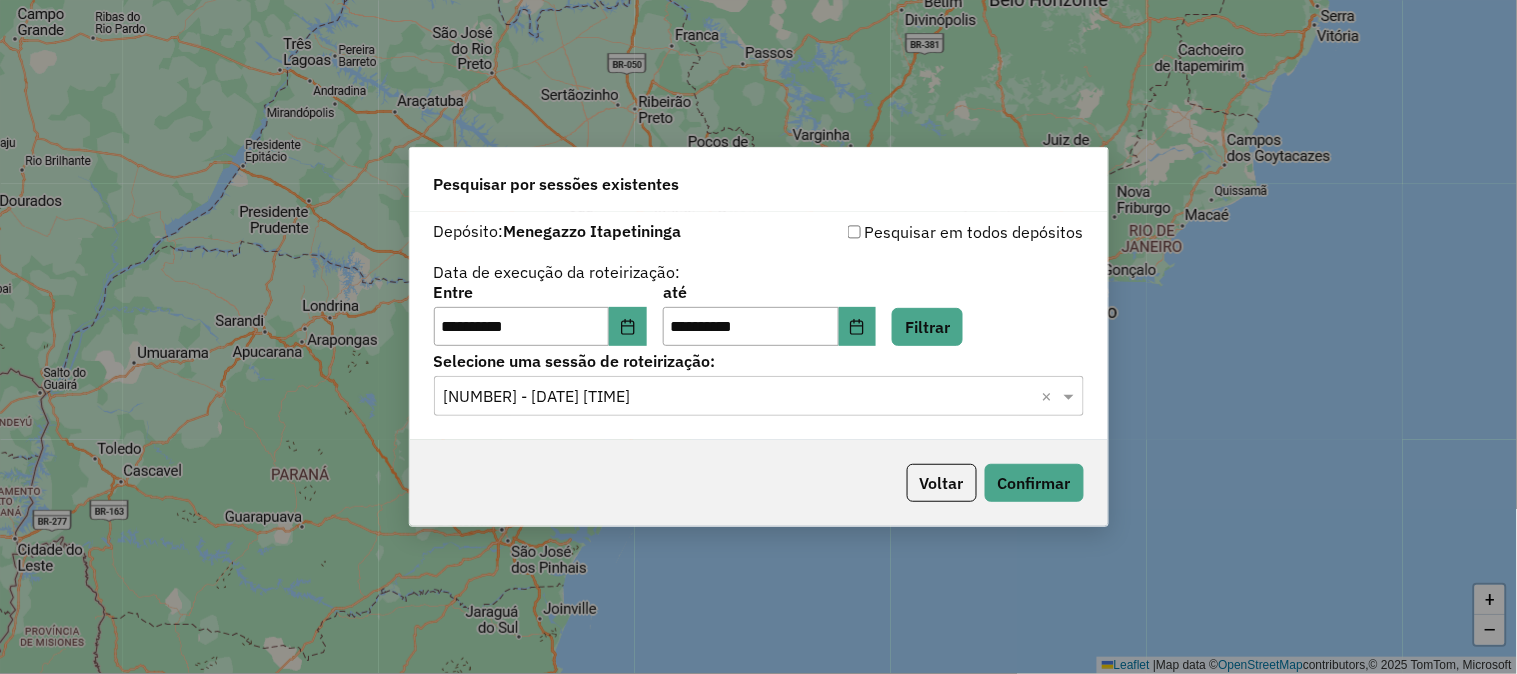 click on "Voltar   Confirmar" 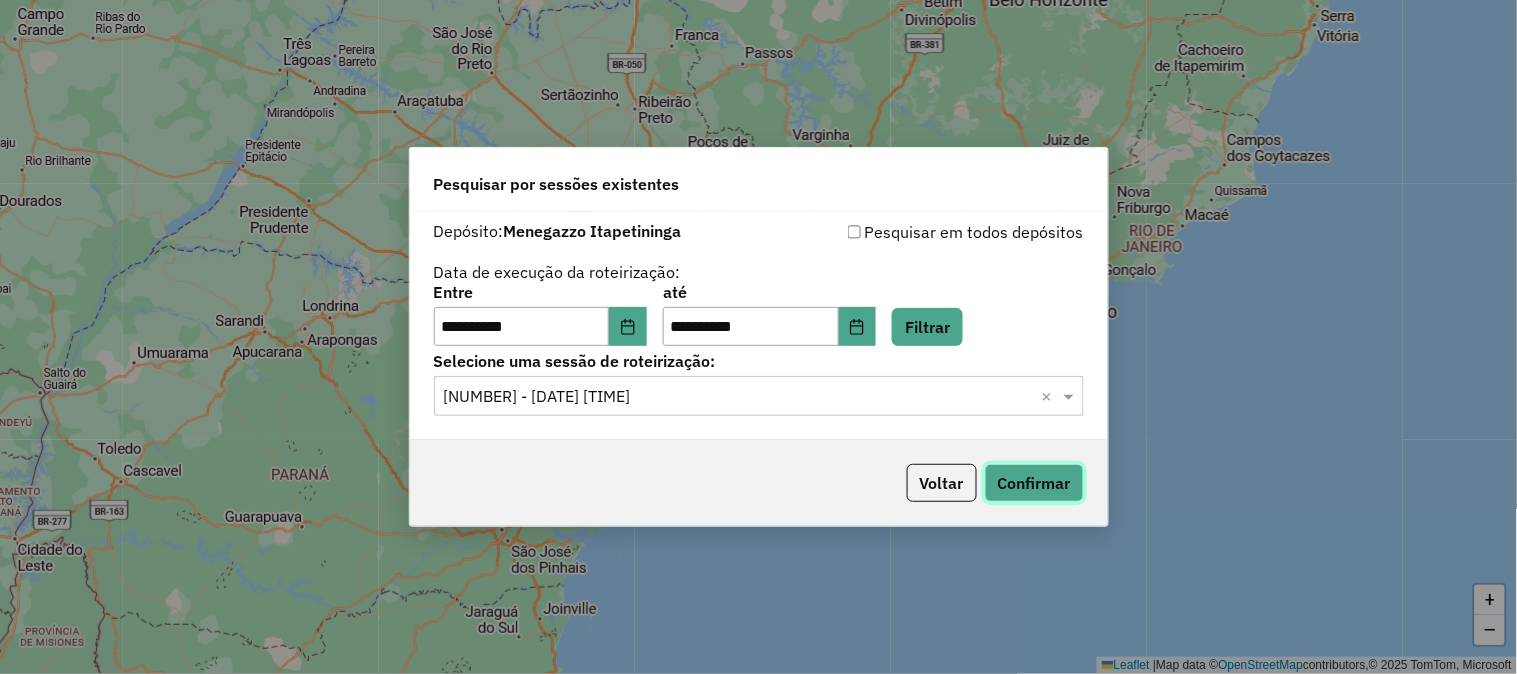 click on "Confirmar" 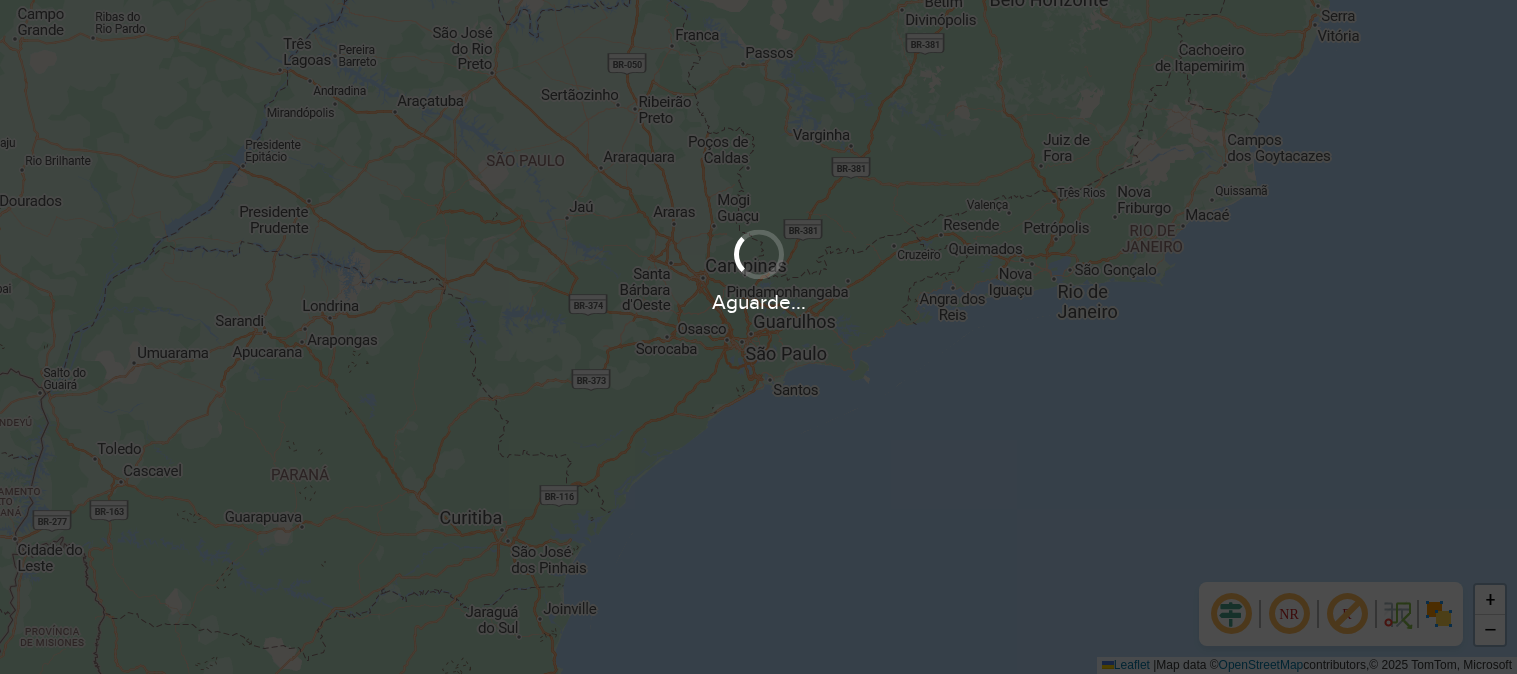 scroll, scrollTop: 0, scrollLeft: 0, axis: both 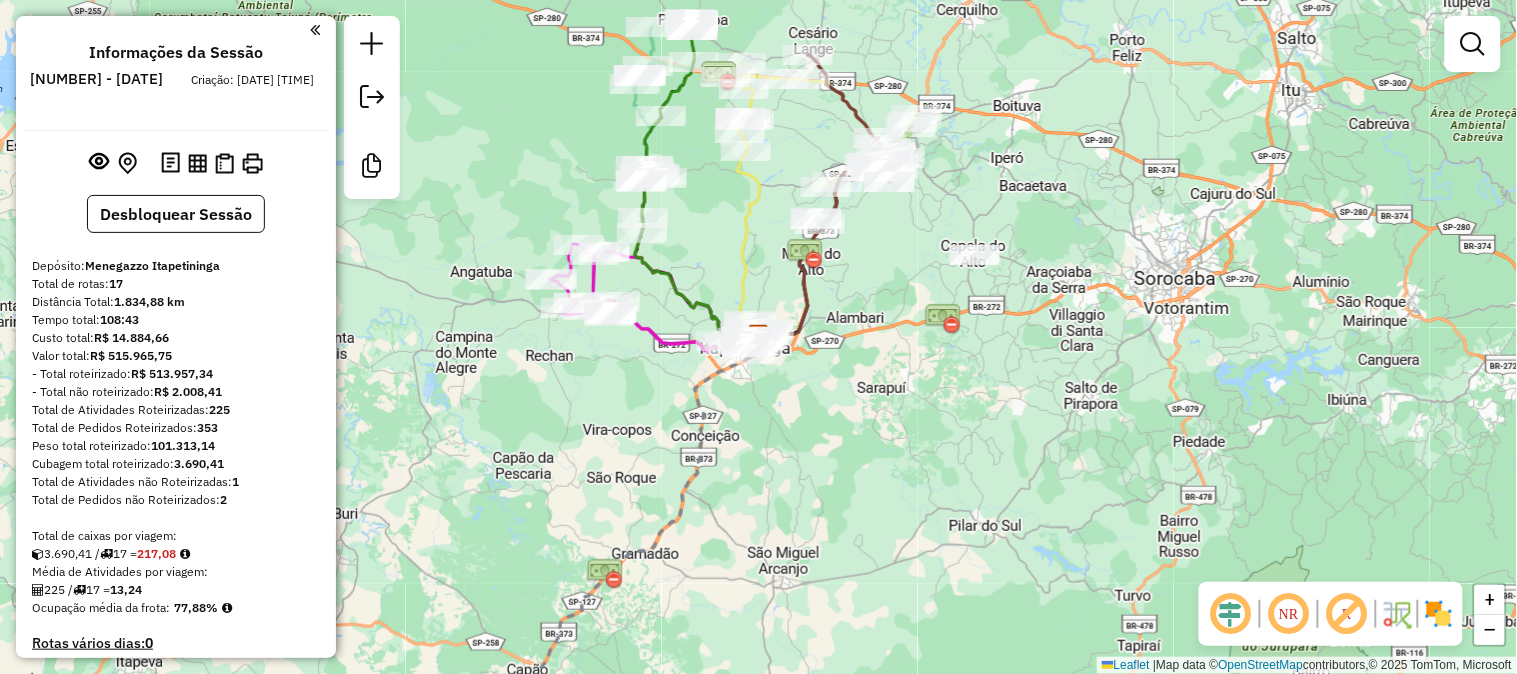 click on "Depósito: Menegazzo Itapetininga Total de rotas: 17 Distância Total: 1.834,88 km Tempo total: 108:43 Custo total: R$ 14.884,66 Valor total: R$ 515.965,75 - Total roteirizado: R$ 513.957,34 - Total não roteirizado: R$ 2.008,41 Total de Atividades Roteirizadas: 225 Total de Pedidos Roteirizados: 353 Peso total roteirizado: 101.313,14 Cubagem total roteirizado: 3.690,41 Total de Atividades não Roteirizadas: 1 Total de Pedidos não Roteirizados: 2 Total de caixas por viagem: 3.690,41 / 17 = 217,08 Média de Atividades por viagem: 225 / 17 = 13,24 Ocupação média da frota: 77,88% Rotas vários dias: 0 Clientes Priorizados NR: 0 Transportadoras Rotas Recargas: 0 Ver rotas Ver veículos 1 - GBZ6G24 | Apiaí [NUMBER], Apiaí [NUMBER] 330,77 KM 63,38% / 15 59,97% = 22,05 KM 05:56 2 - GFT8A71 | Apiaí [NUMBER], Apiaí [NUMBER] 351,49 KM 73,02% / 10 67,87% = 35,15 KM 04:48 3 - FHU4B05 | Guarei [NUMBER], Torre de Pedra / Porangaba 63,66%" at bounding box center [176, 1490] 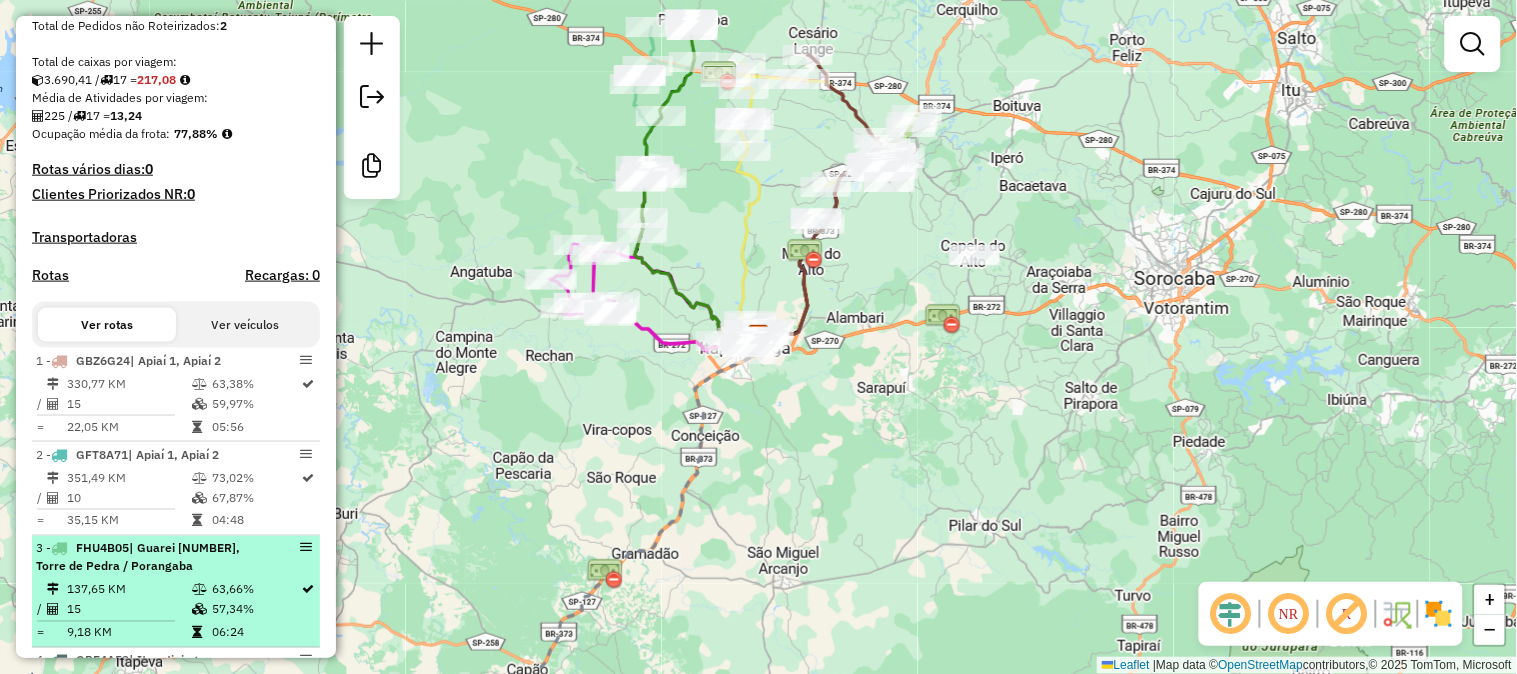 scroll, scrollTop: 790, scrollLeft: 0, axis: vertical 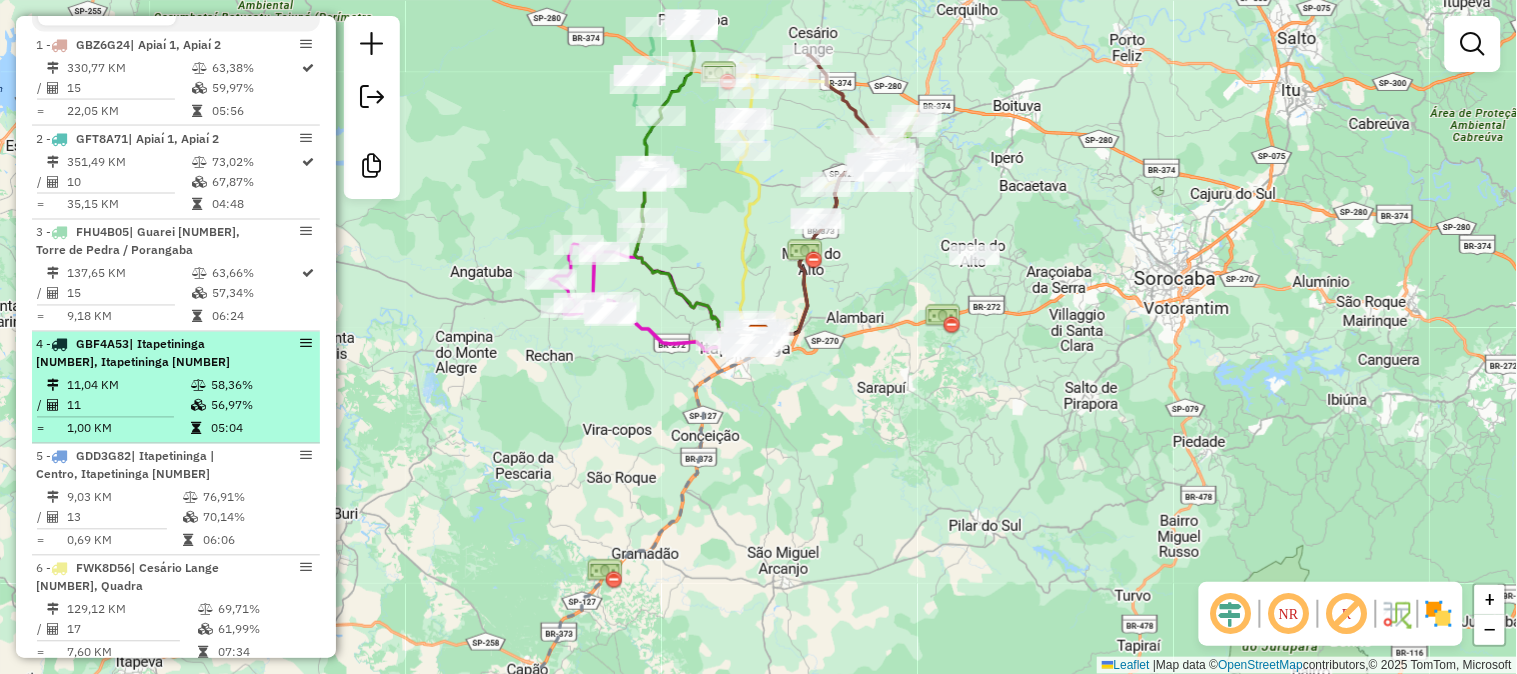 click on "| Itapetininga [NUMBER], Itapetininga [NUMBER]" at bounding box center (133, 353) 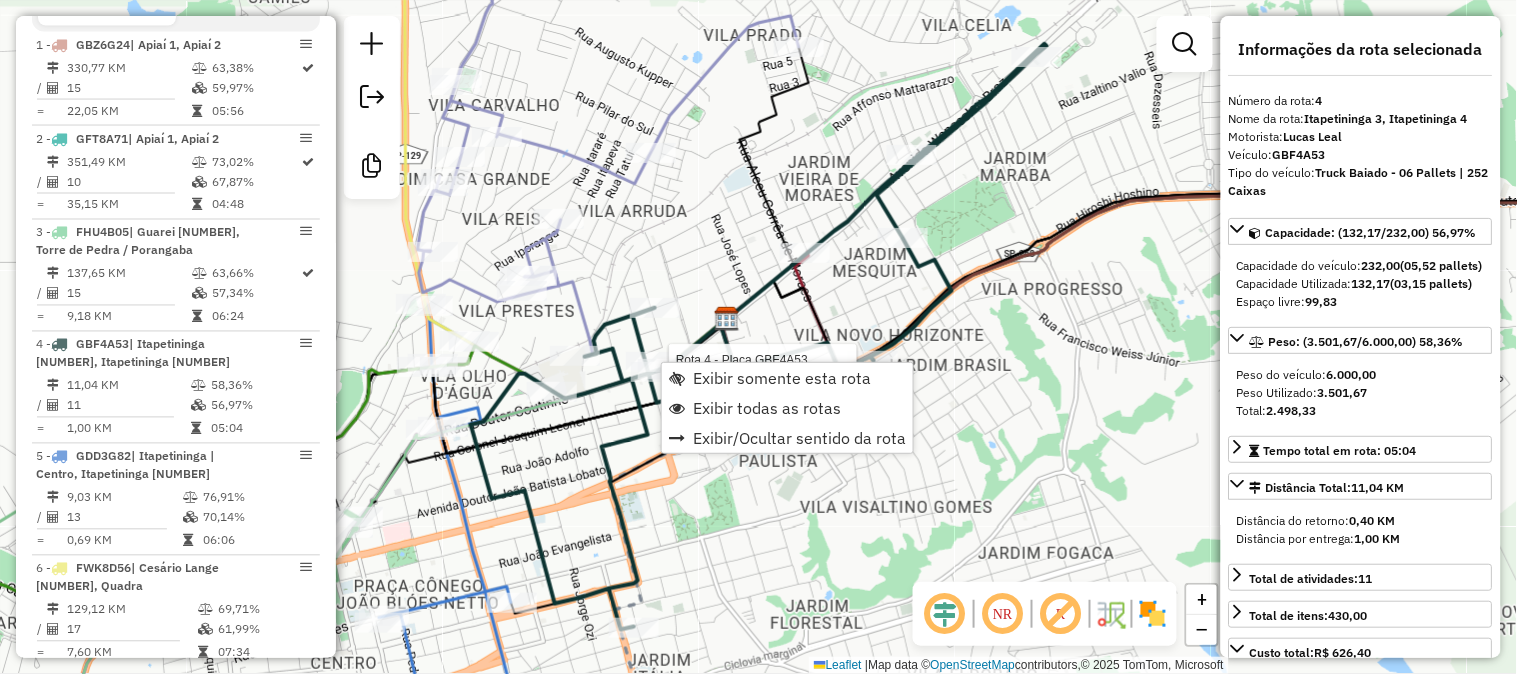 scroll, scrollTop: 1105, scrollLeft: 0, axis: vertical 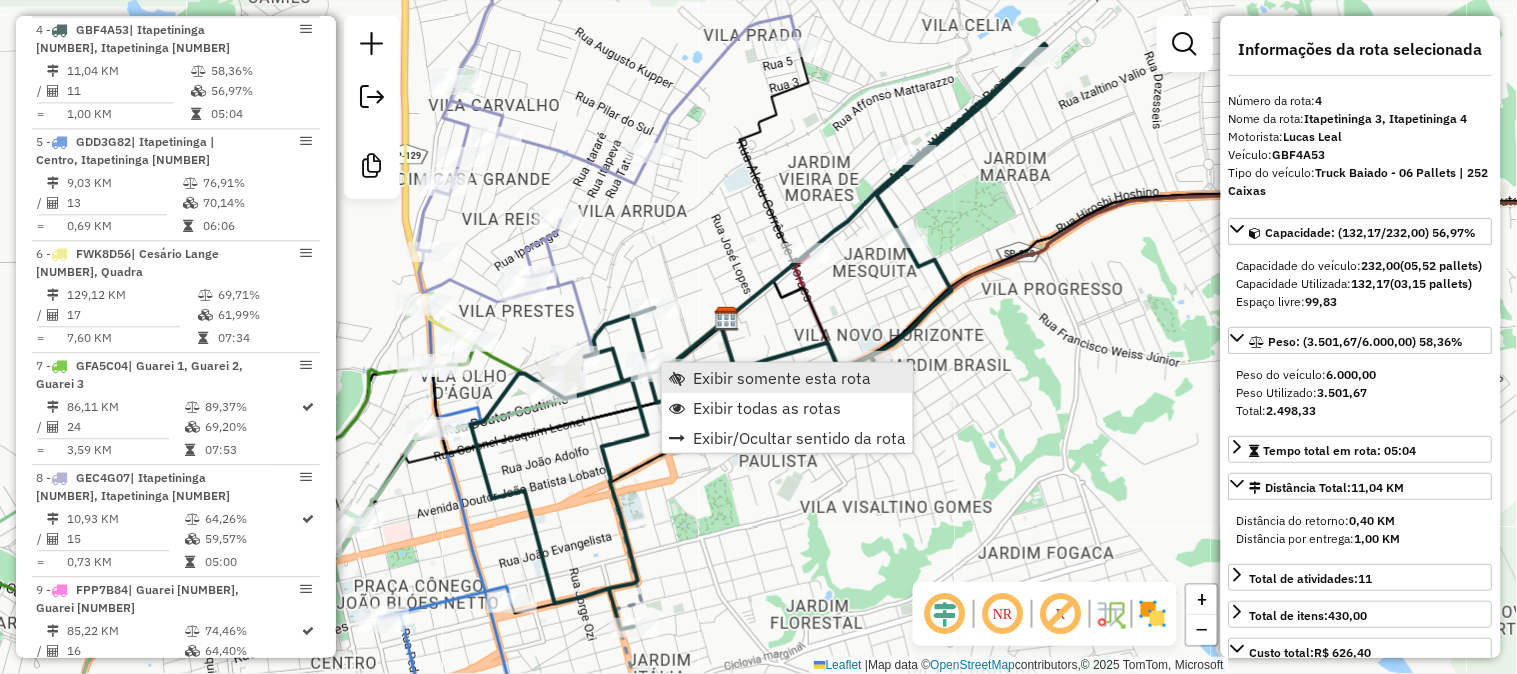 click on "Exibir somente esta rota" at bounding box center (782, 378) 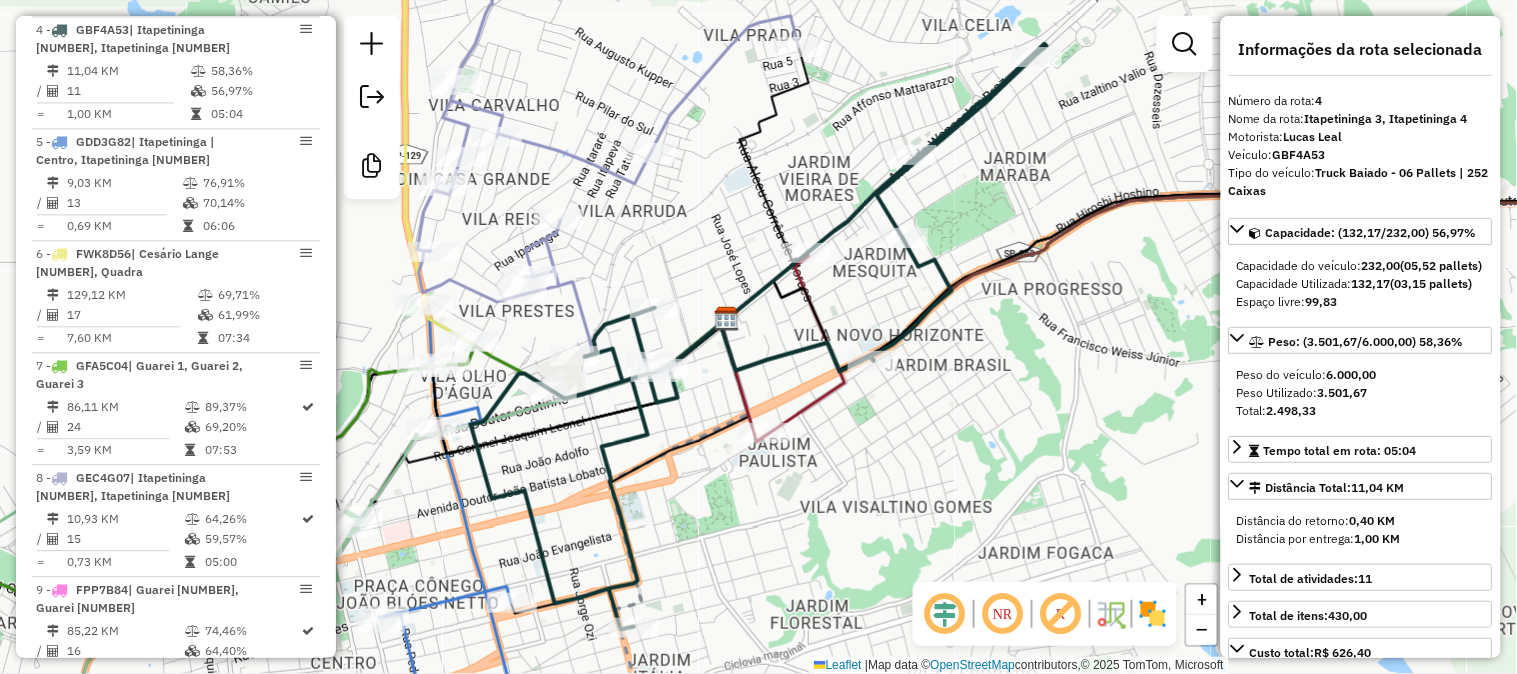 click on "Exibir somente esta rota" at bounding box center [782, 378] 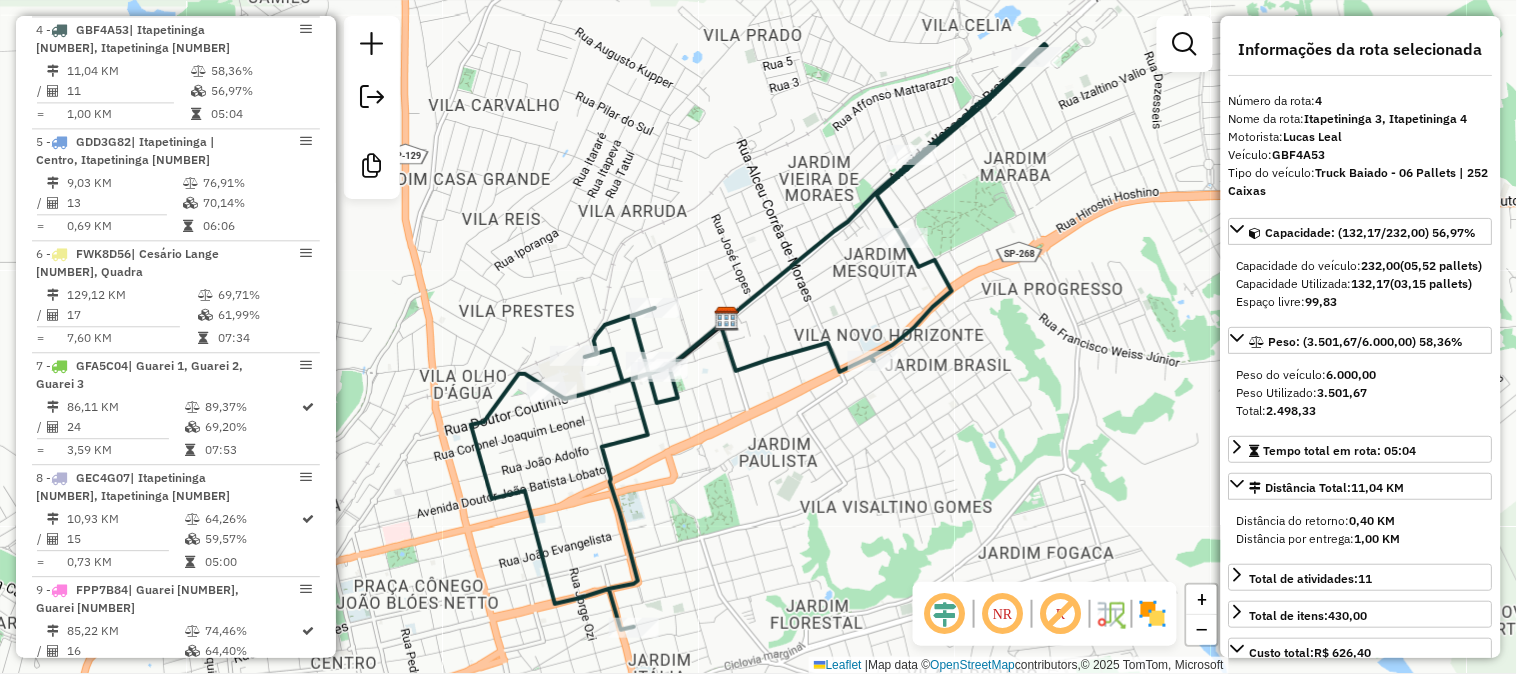 click on "Janela de atendimento Grade de atendimento Capacidade Transportadoras Veículos Cliente Pedidos  Rotas Selecione os dias de semana para filtrar as janelas de atendimento  Seg   Ter   Qua   Qui   Sex   Sáb   Dom  Informe o período da janela de atendimento: De: Até:  Filtrar exatamente a janela do cliente  Considerar janela de atendimento padrão  Selecione os dias de semana para filtrar as grades de atendimento  Seg   Ter   Qua   Qui   Sex   Sáb   Dom   Considerar clientes sem dia de atendimento cadastrado  Clientes fora do dia de atendimento selecionado Filtrar as atividades entre os valores definidos abaixo:  Peso mínimo:   Peso máximo:   Cubagem mínima:   Cubagem máxima:   De:   Até:  Filtrar as atividades entre o tempo de atendimento definido abaixo:  De:   Até:   Considerar capacidade total dos clientes não roteirizados Transportadora: Selecione um ou mais itens Tipo de veículo: Selecione um ou mais itens Veículo: Selecione um ou mais itens Motorista: Selecione um ou mais itens Nome: Rótulo:" 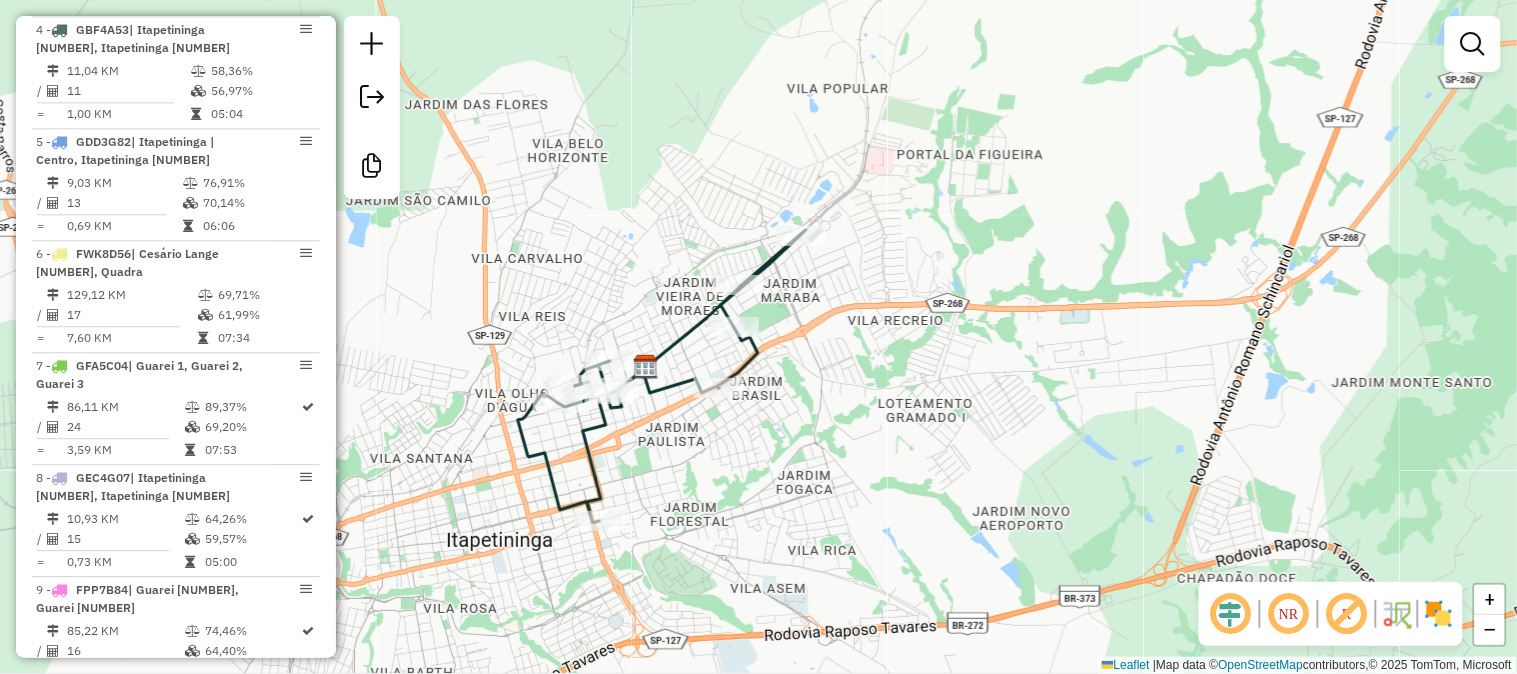 drag, startPoint x: 985, startPoint y: 518, endPoint x: 843, endPoint y: 444, distance: 160.12495 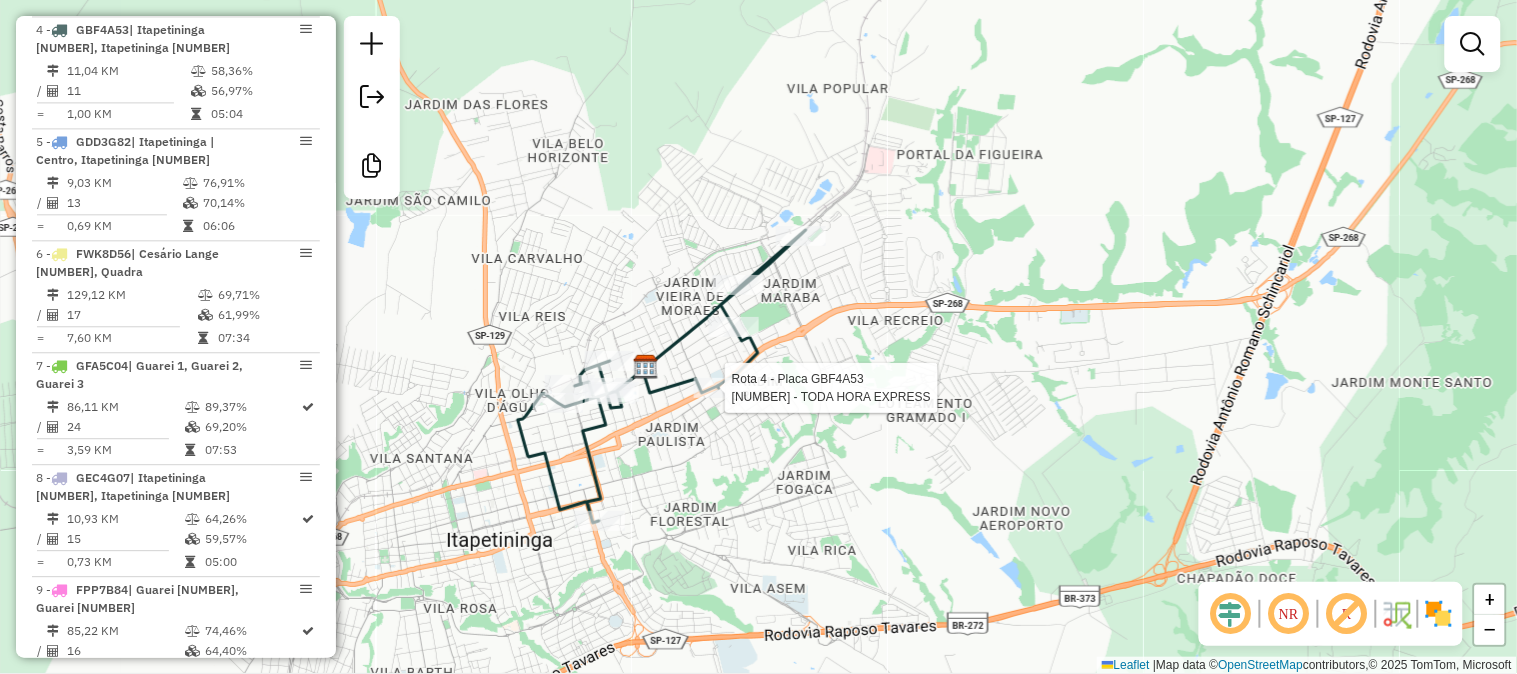 select on "**********" 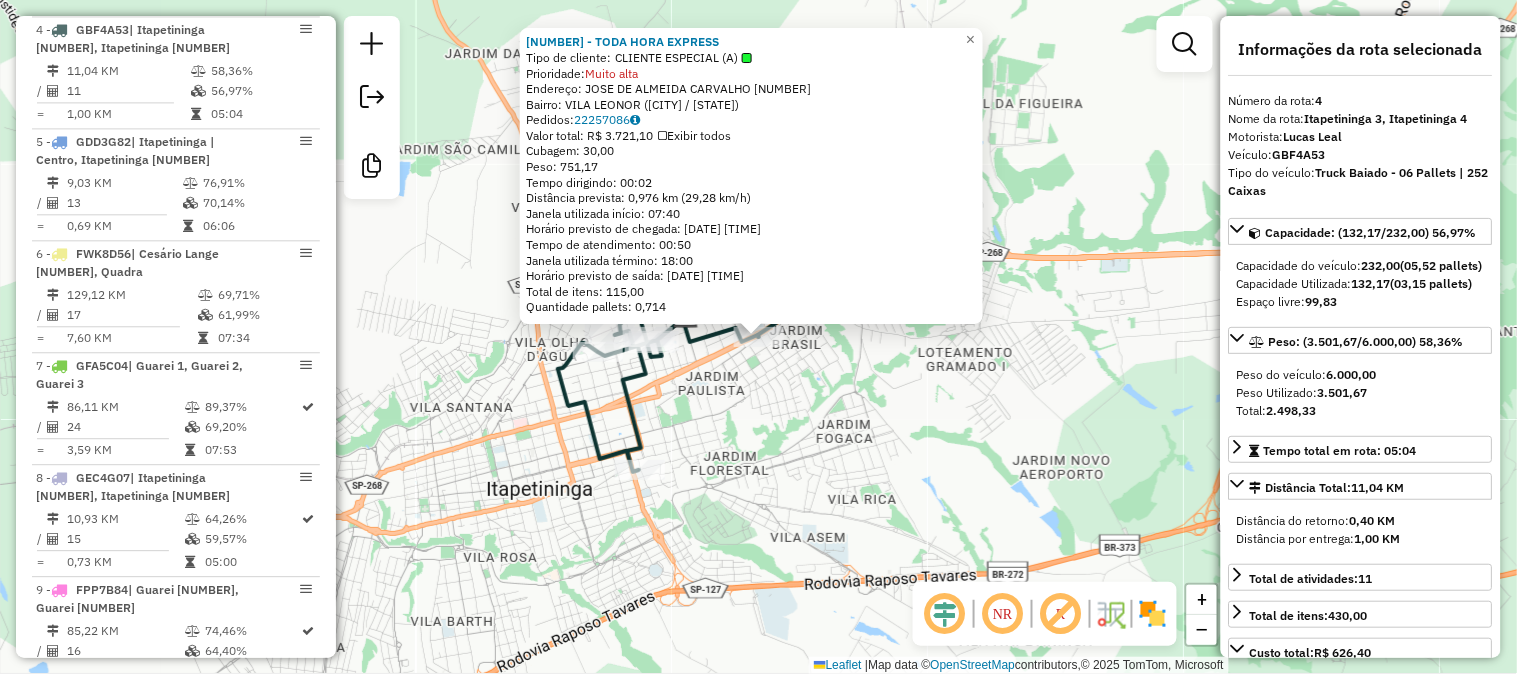 scroll, scrollTop: 157, scrollLeft: 0, axis: vertical 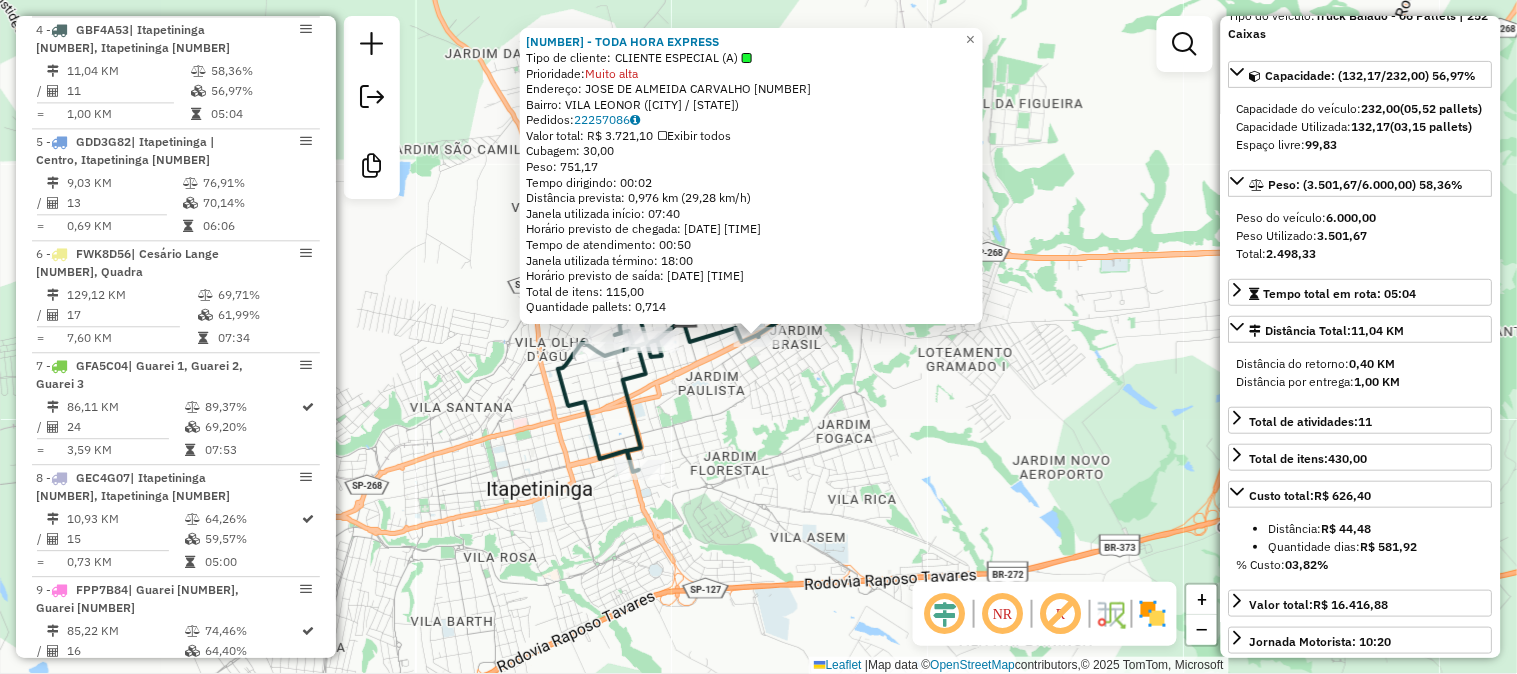 click on "[NUMBER] - [NUMBER] - CLIENTE ESPECIAL (A) Prioridade: Muito alta Endereço: JOSE DE ALMEIDA CARVALHO [NUMBER] Bairro: VILA LEONOR ([CITY] / [STATE]) Pedidos: [NUMBER] Valor total: R$ 3.721,10 Exibir todos Cubagem: 30,00 Peso: 751,17 Tempo dirigindo: 00:02 Distância prevista: 0,976 km (29,28 km/h) Janela utilizada início: 07:40 Horário previsto de chegada: [DATE] [TIME] Tempo de atendimento: 00:50 Janela utilizada término: 18:00 Horário previsto de saída: [DATE] [TIME] Total de itens: 115,00 Quantidade pallets: 0,714 × Janela de atendimento Grade de atendimento Capacidade Transportadoras Veículos Cliente Pedidos Rotas Selecione os dias de semana para filtrar as janelas de atendimento Seg Ter Qua Qui Sex Sáb Dom Informe o período da janela de atendimento: De: Até: Filtrar exatamente a janela do cliente Considerar janela de atendimento padrão Selecione os dias de semana para filtrar as grades de atendimento Seg Ter" 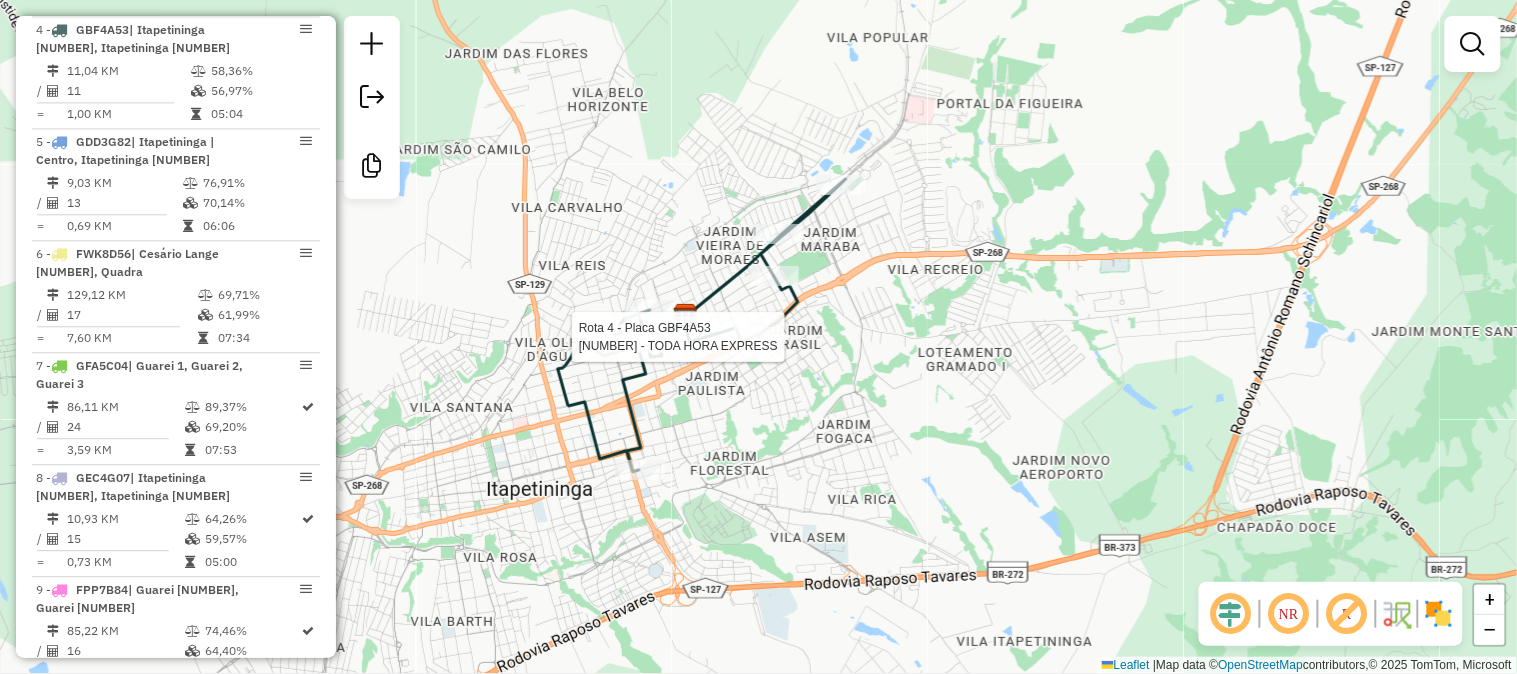 click 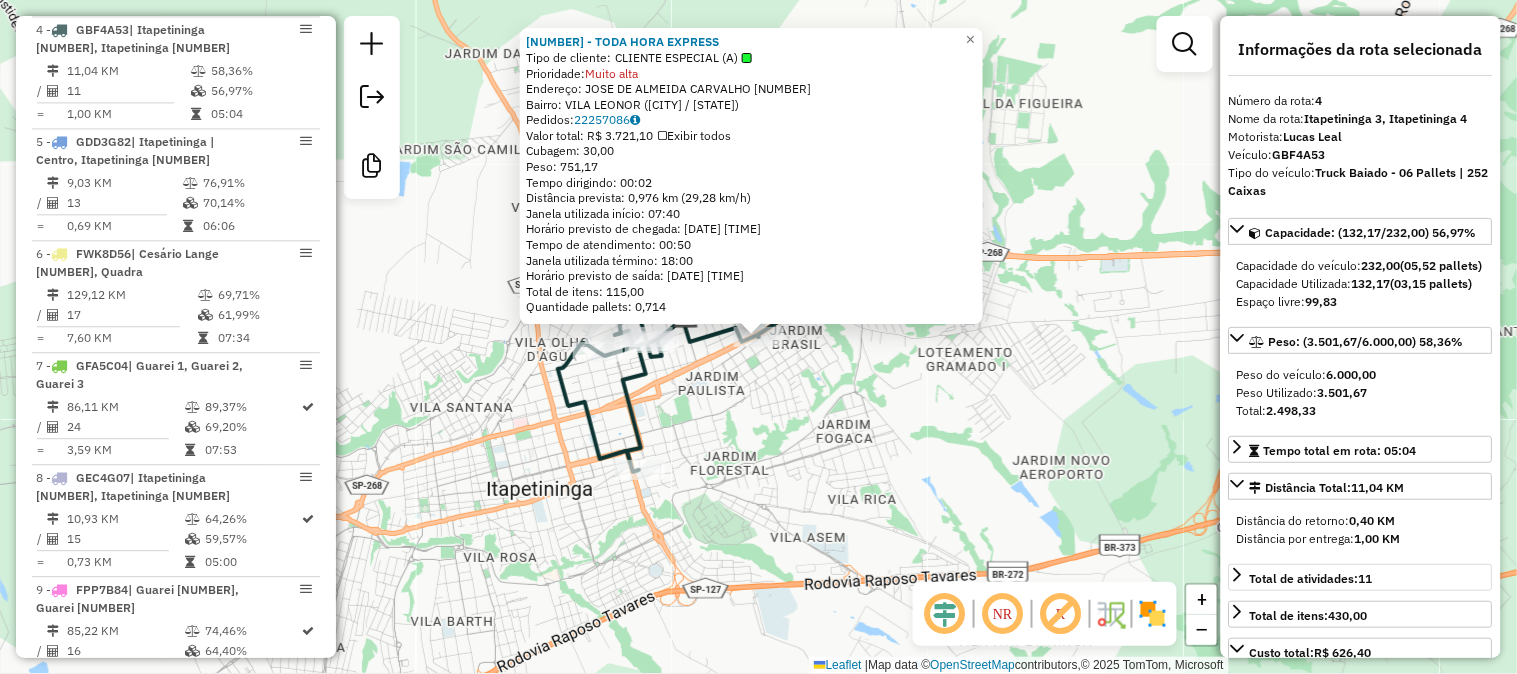 scroll, scrollTop: 315, scrollLeft: 0, axis: vertical 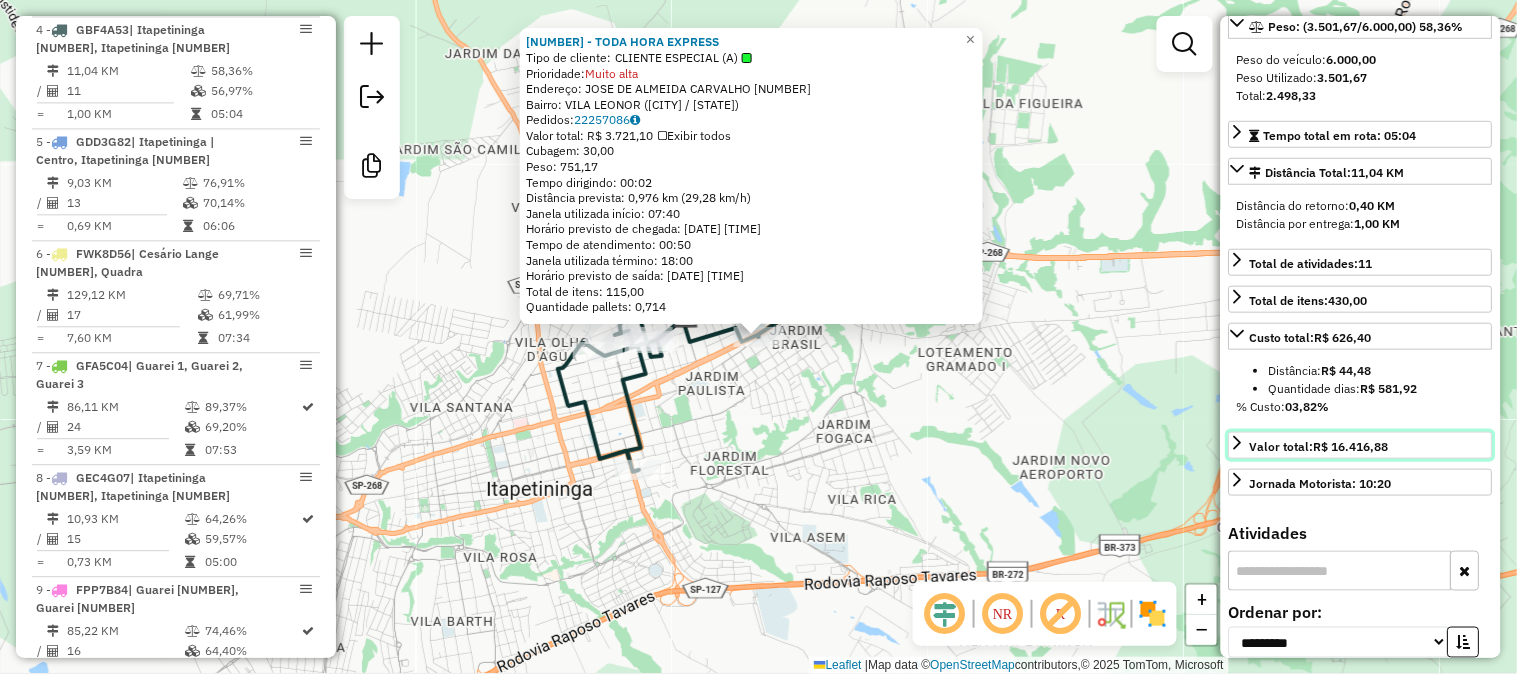 click 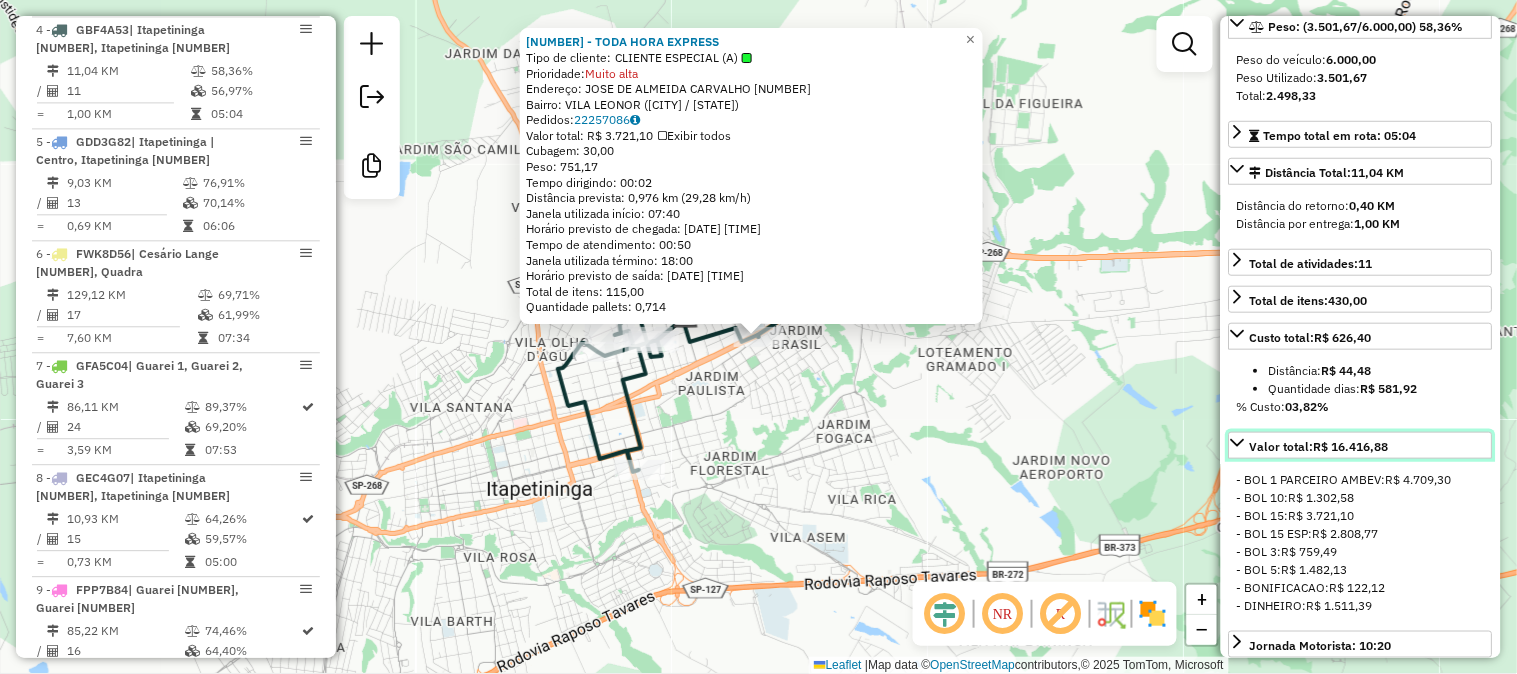 scroll, scrollTop: 474, scrollLeft: 0, axis: vertical 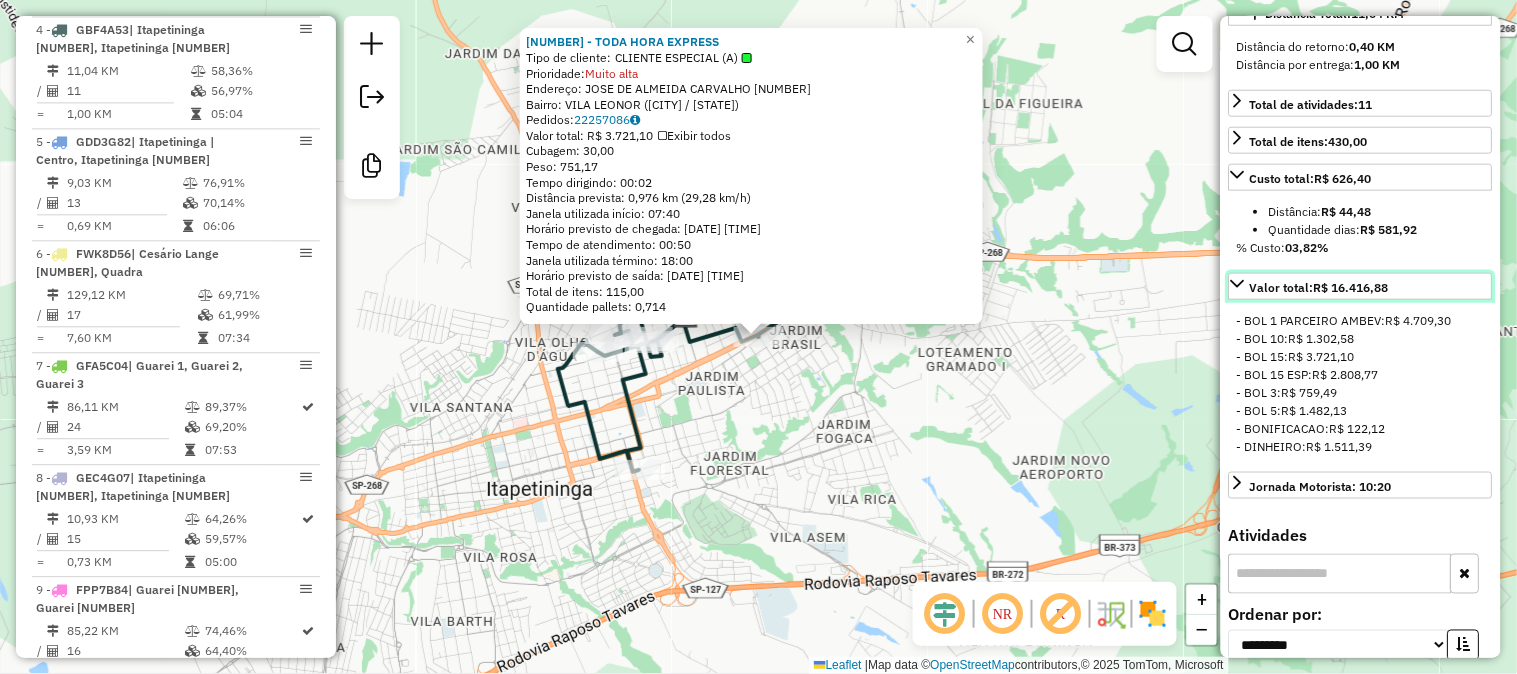 click on "Valor total:  R$ 16.416,88" at bounding box center (1361, 286) 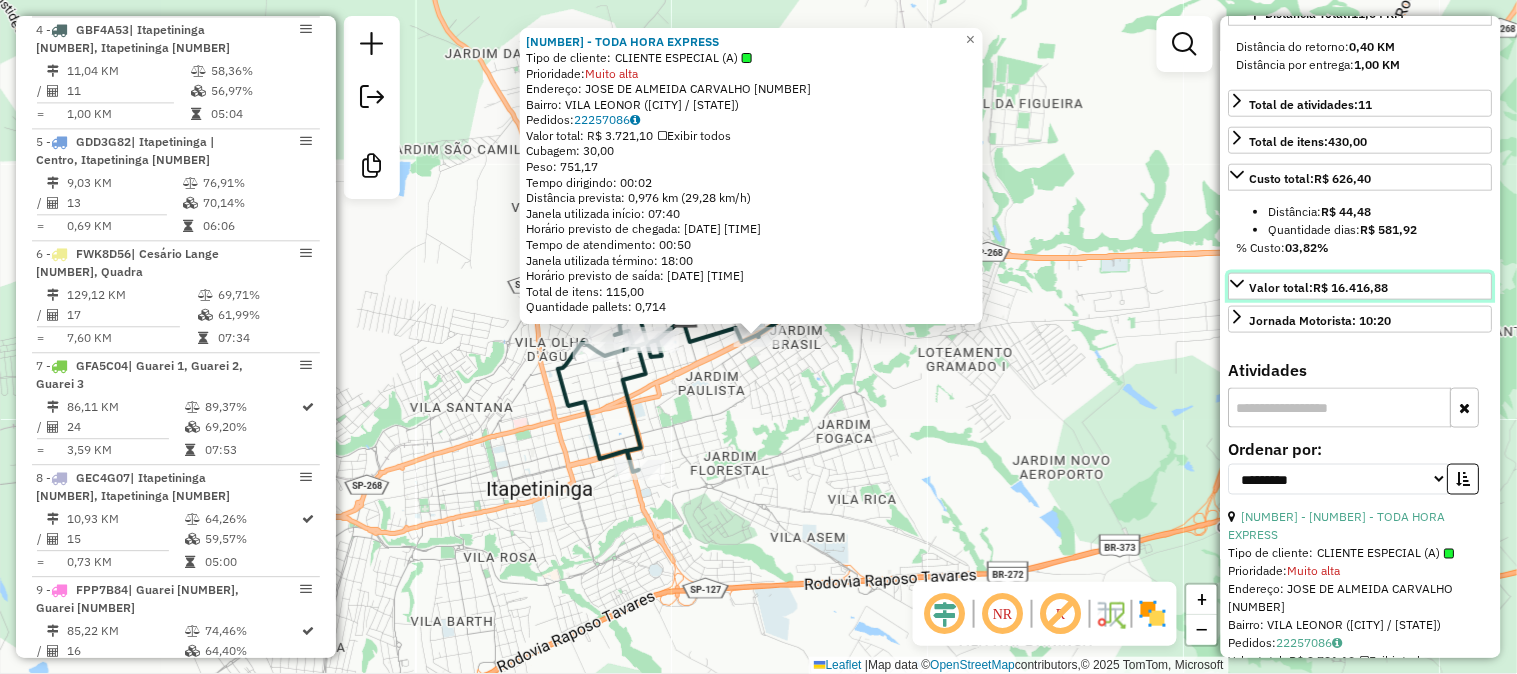 click on "Valor total:  R$ 16.416,88" at bounding box center [1361, 286] 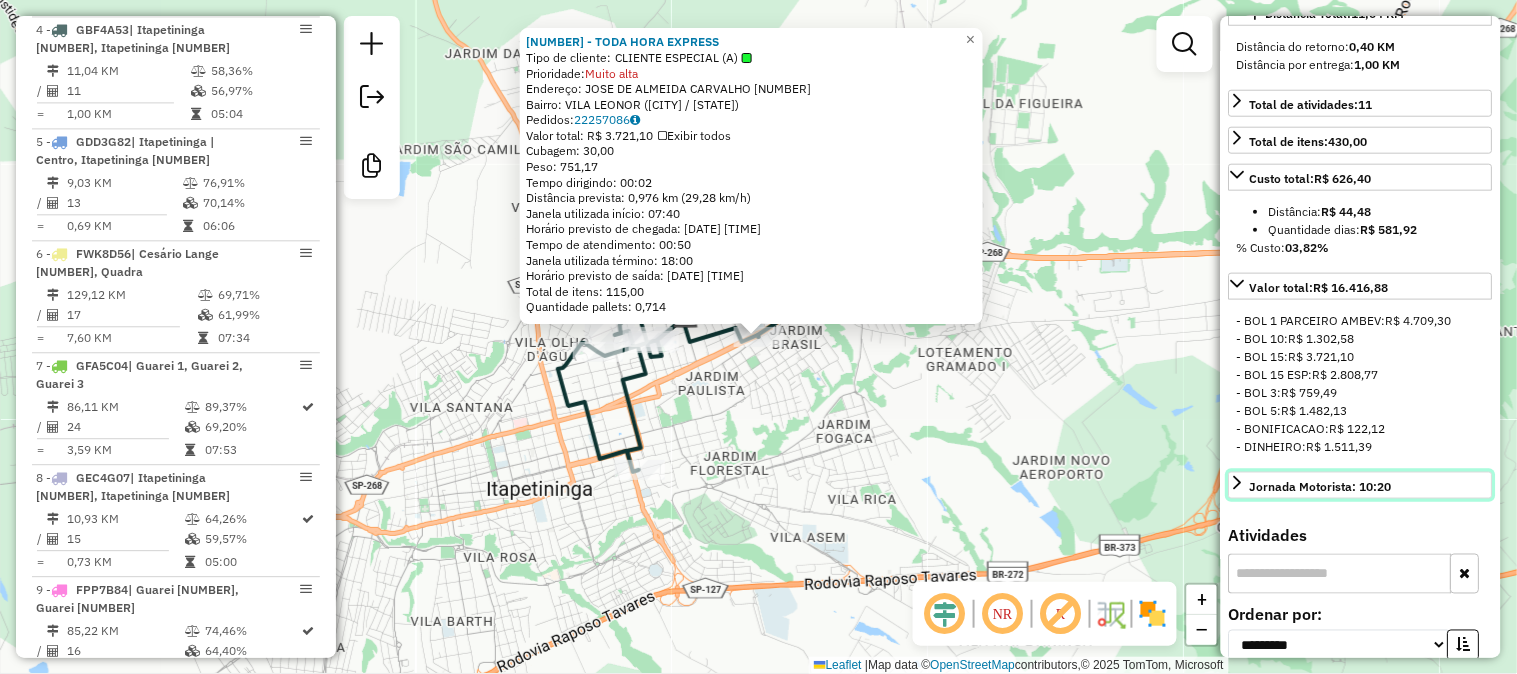 click 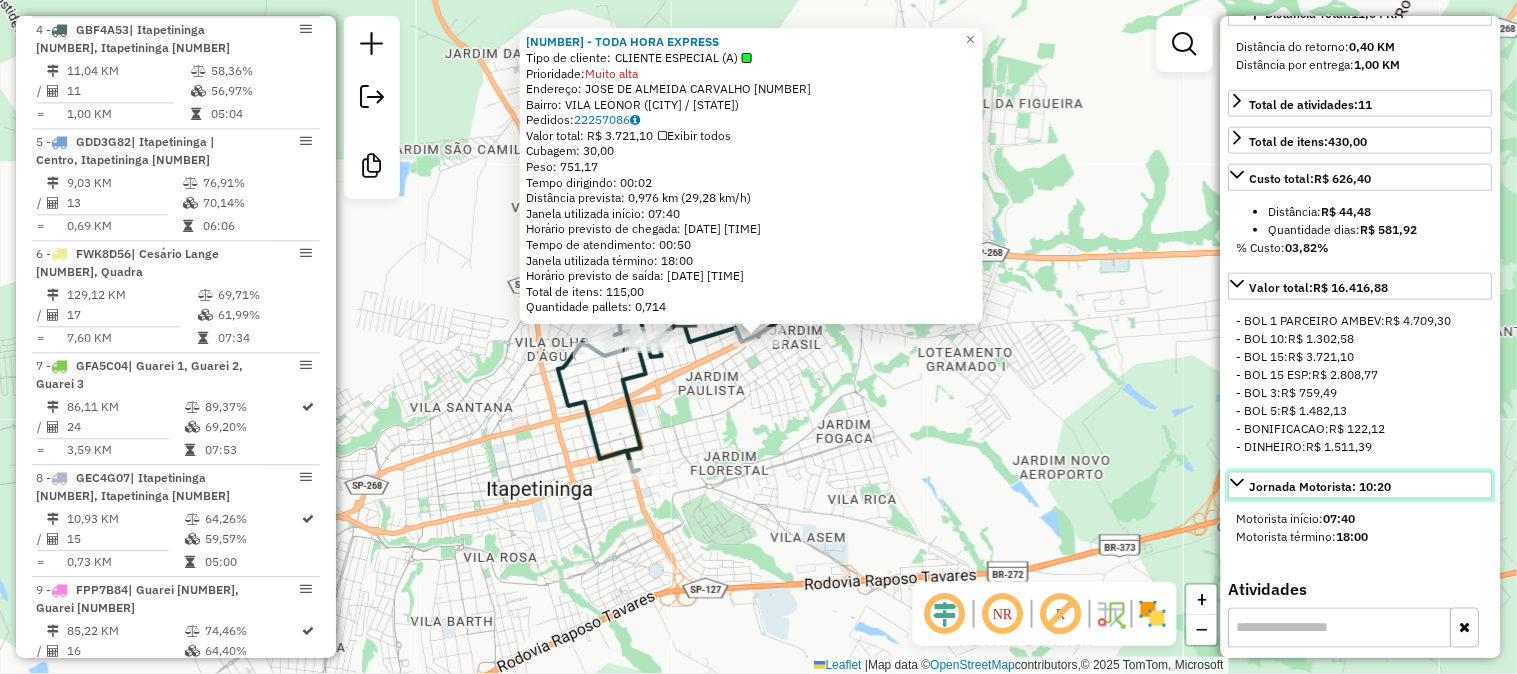 click 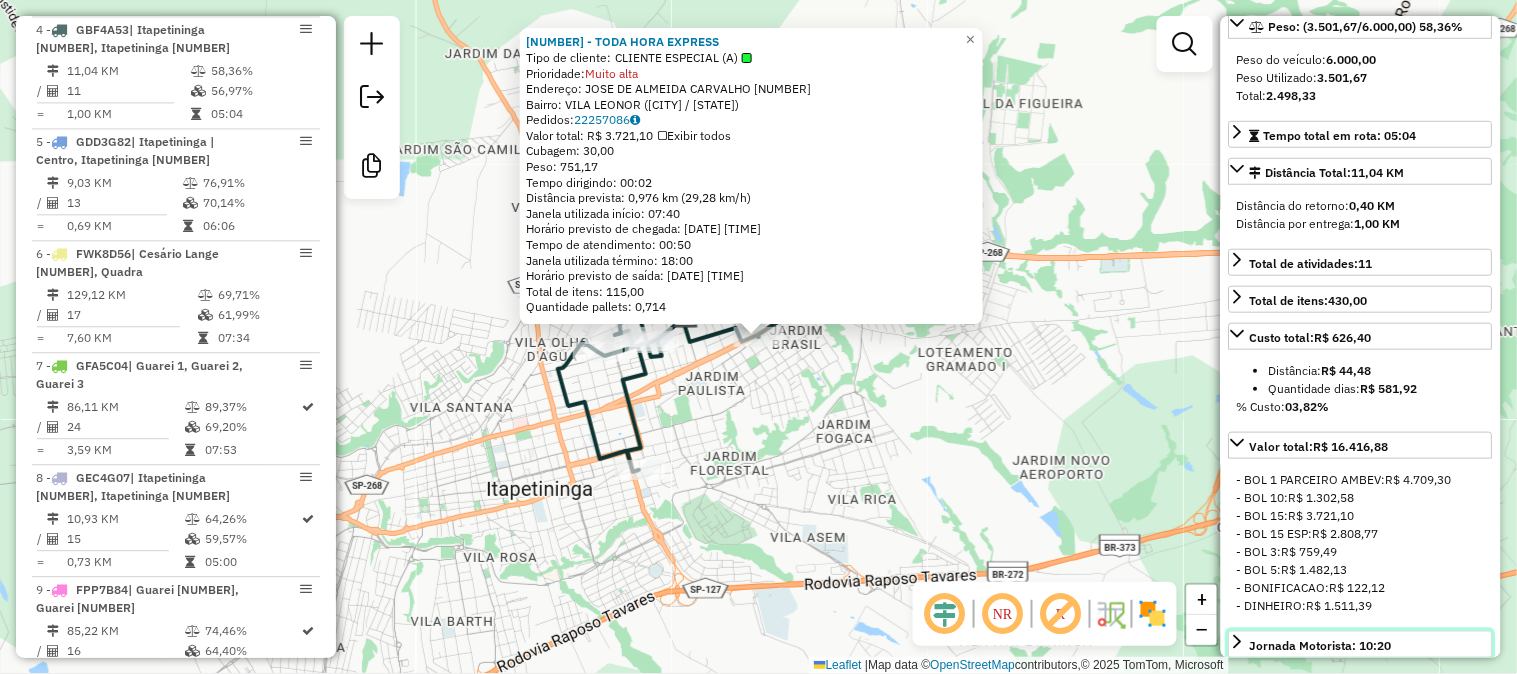 scroll, scrollTop: 0, scrollLeft: 0, axis: both 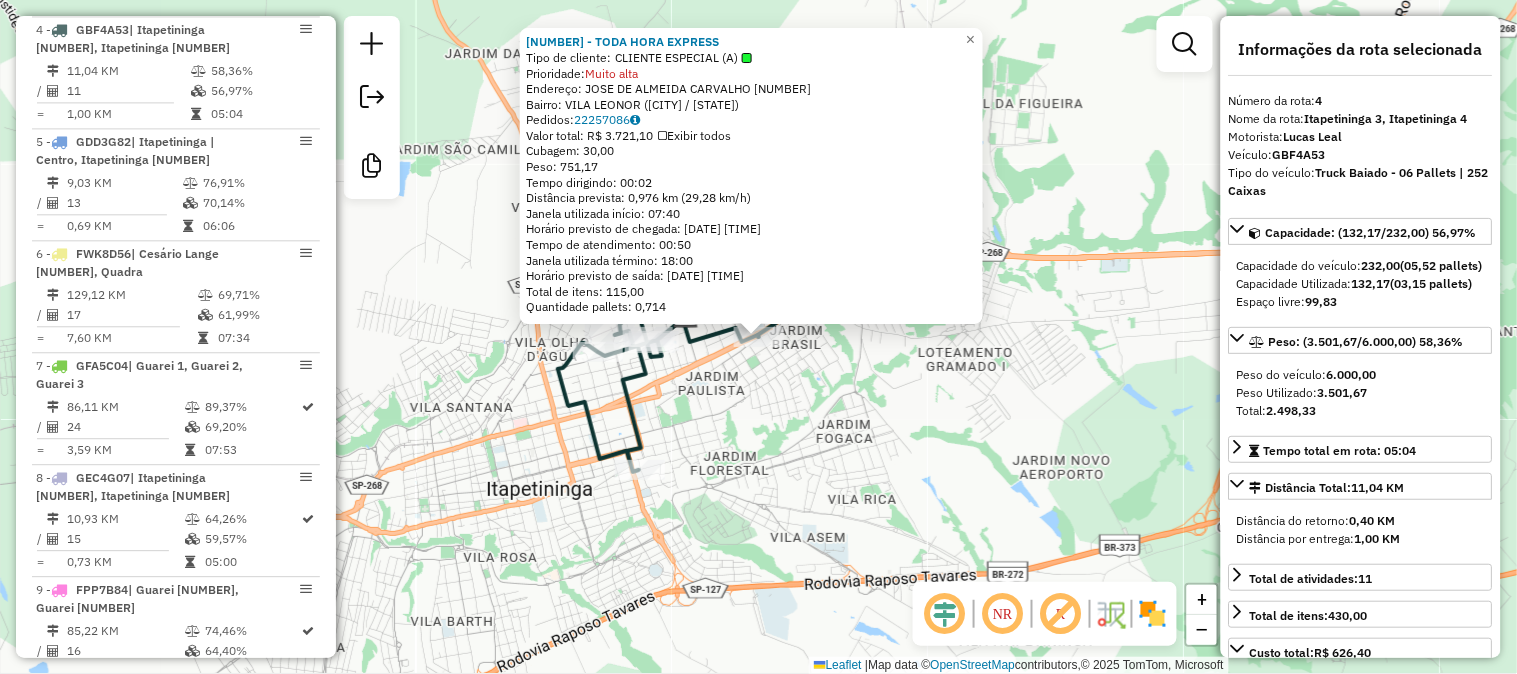 click on "[NUMBER] - [NUMBER] - CLIENTE ESPECIAL (A) Prioridade: Muito alta Endereço: JOSE DE ALMEIDA CARVALHO [NUMBER] Bairro: VILA LEONOR ([CITY] / [STATE]) Pedidos: [NUMBER] Valor total: R$ 3.721,10 Exibir todos Cubagem: 30,00 Peso: 751,17 Tempo dirigindo: 00:02 Distância prevista: 0,976 km (29,28 km/h) Janela utilizada início: 07:40 Horário previsto de chegada: [DATE] [TIME] Tempo de atendimento: 00:50 Janela utilizada término: 18:00 Horário previsto de saída: [DATE] [TIME] Total de itens: 115,00 Quantidade pallets: 0,714 × Janela de atendimento Grade de atendimento Capacidade Transportadoras Veículos Cliente Pedidos Rotas Selecione os dias de semana para filtrar as janelas de atendimento Seg Ter Qua Qui Sex Sáb Dom Informe o período da janela de atendimento: De: Até: Filtrar exatamente a janela do cliente Considerar janela de atendimento padrão Selecione os dias de semana para filtrar as grades de atendimento Seg Ter" 